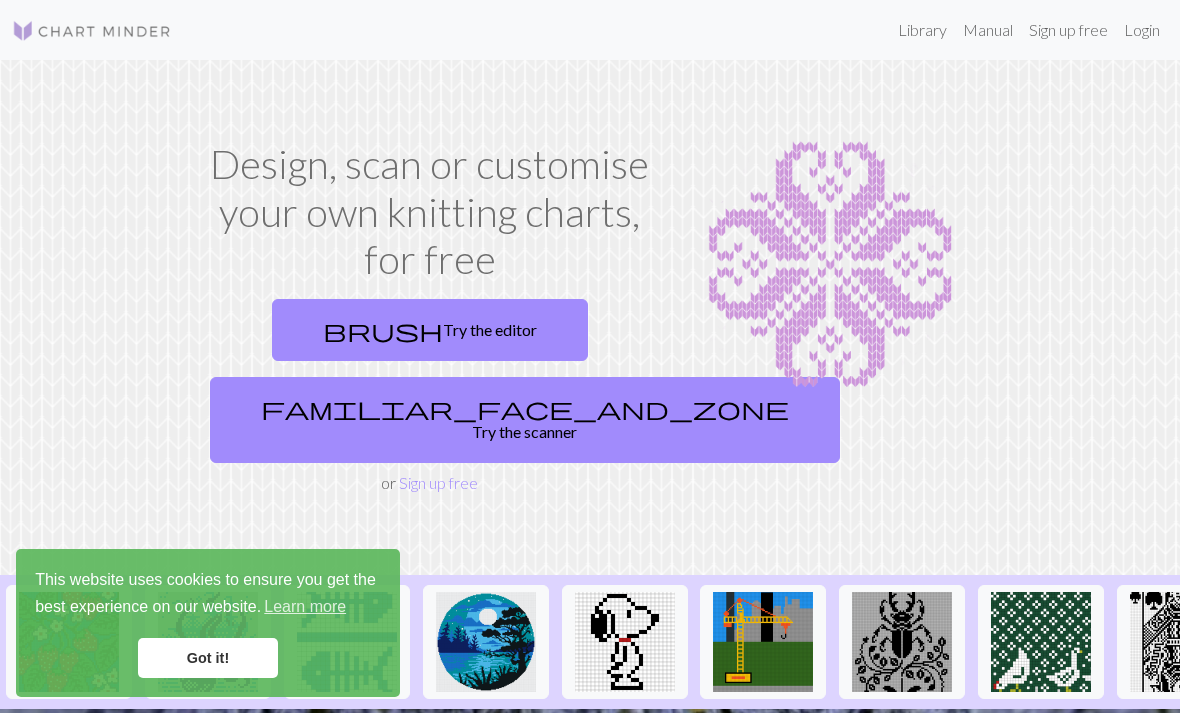 scroll, scrollTop: 0, scrollLeft: 0, axis: both 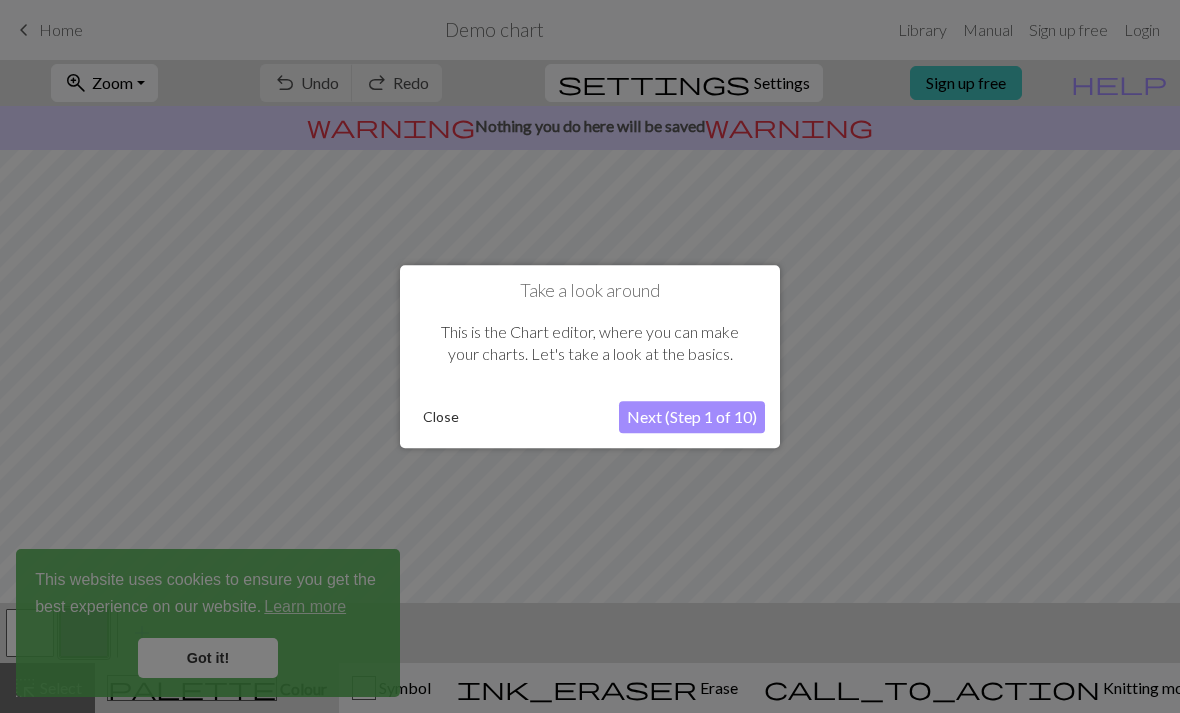 click on "Close" at bounding box center (441, 417) 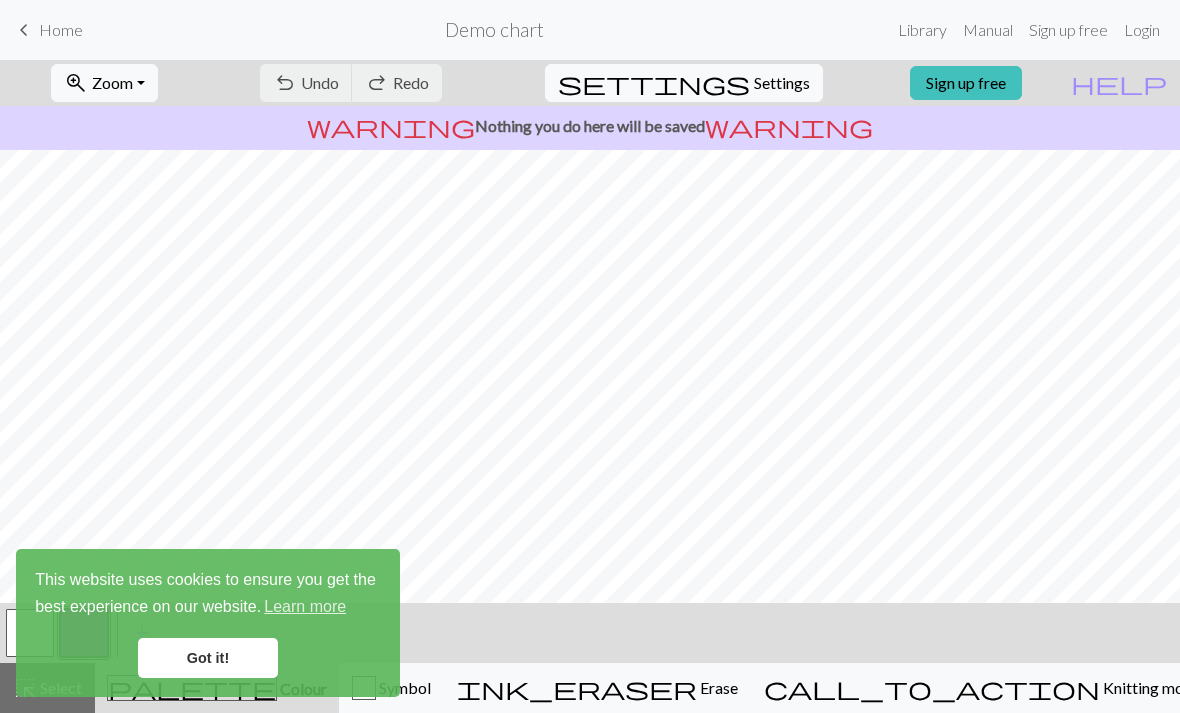 click on "keyboard_arrow_left   Home Demo chart Library Manual Sign up free Login" at bounding box center (590, 30) 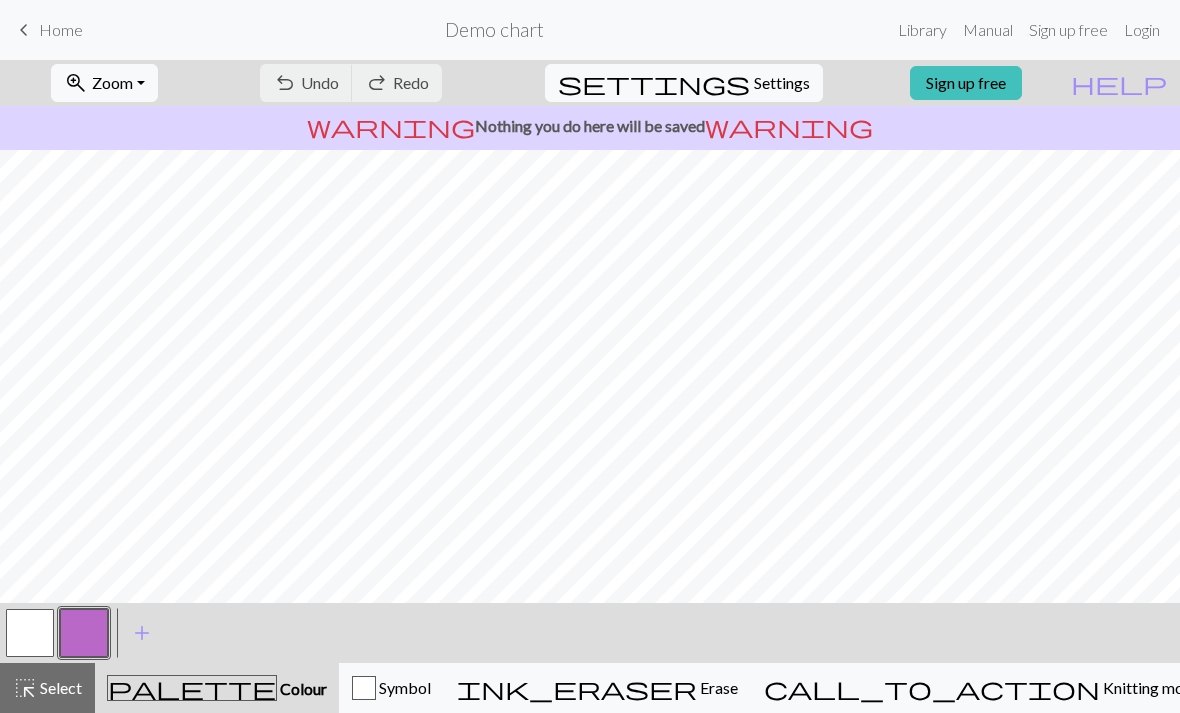 click on "Home" at bounding box center (61, 29) 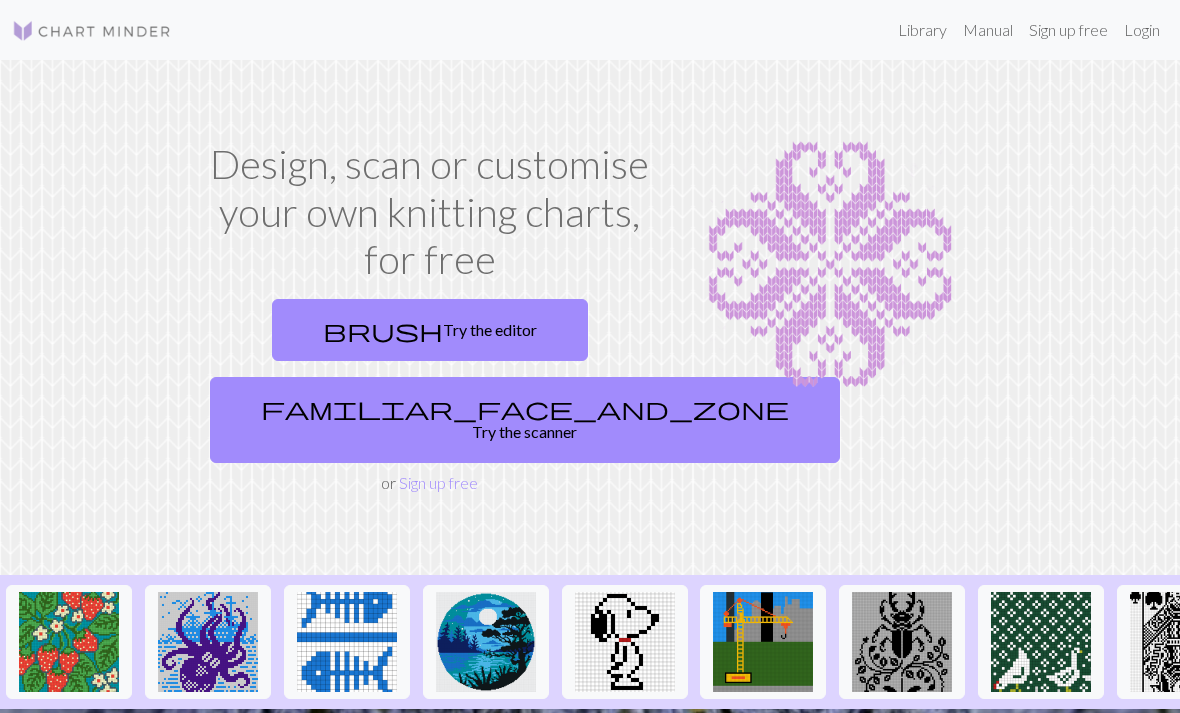 click on "Sign up free" at bounding box center [1068, 30] 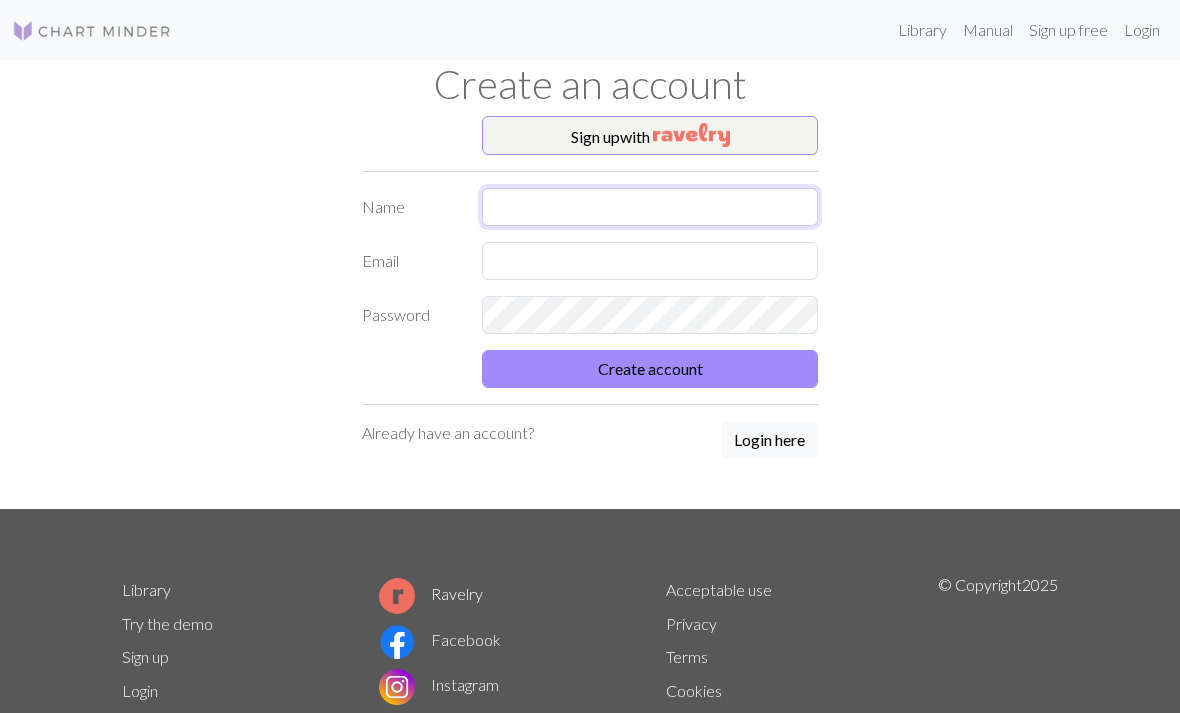click at bounding box center (650, 207) 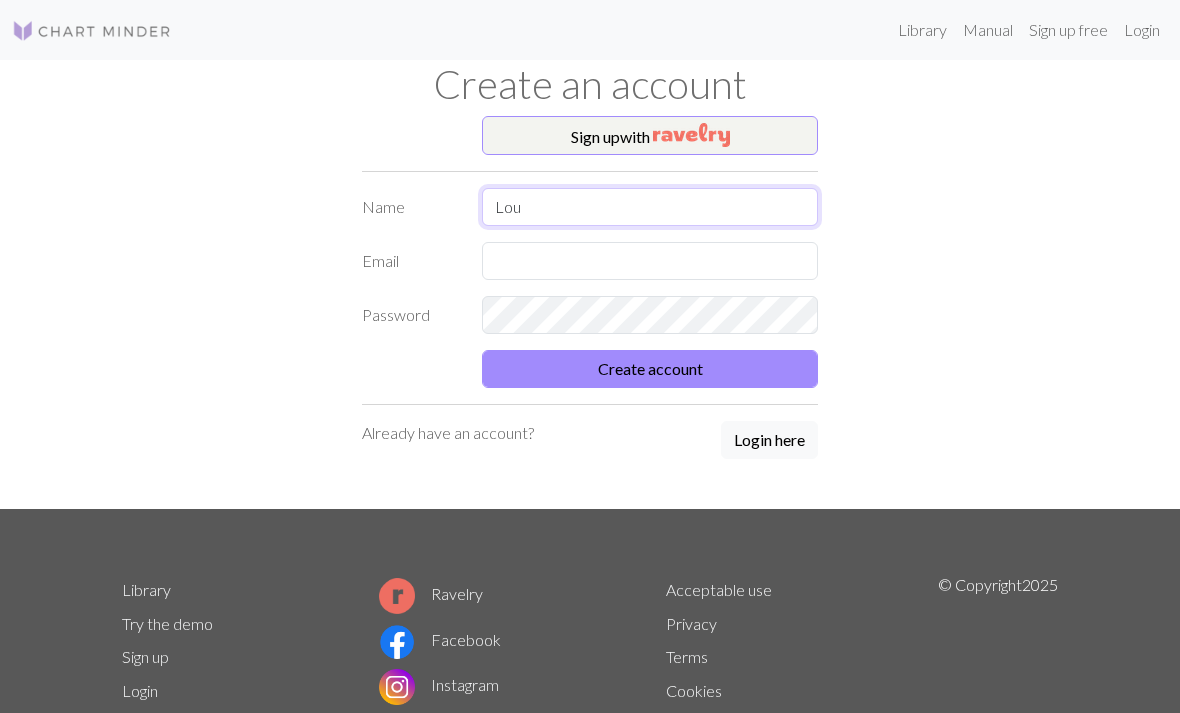 type on "Lou" 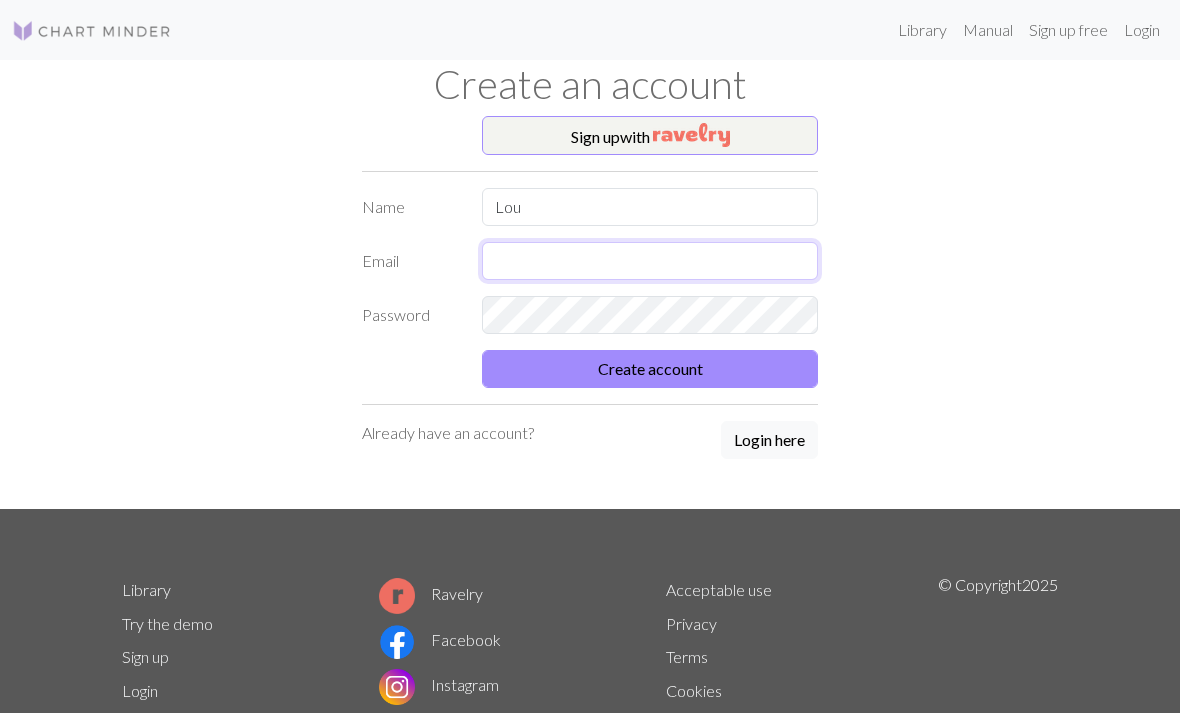 click at bounding box center (650, 261) 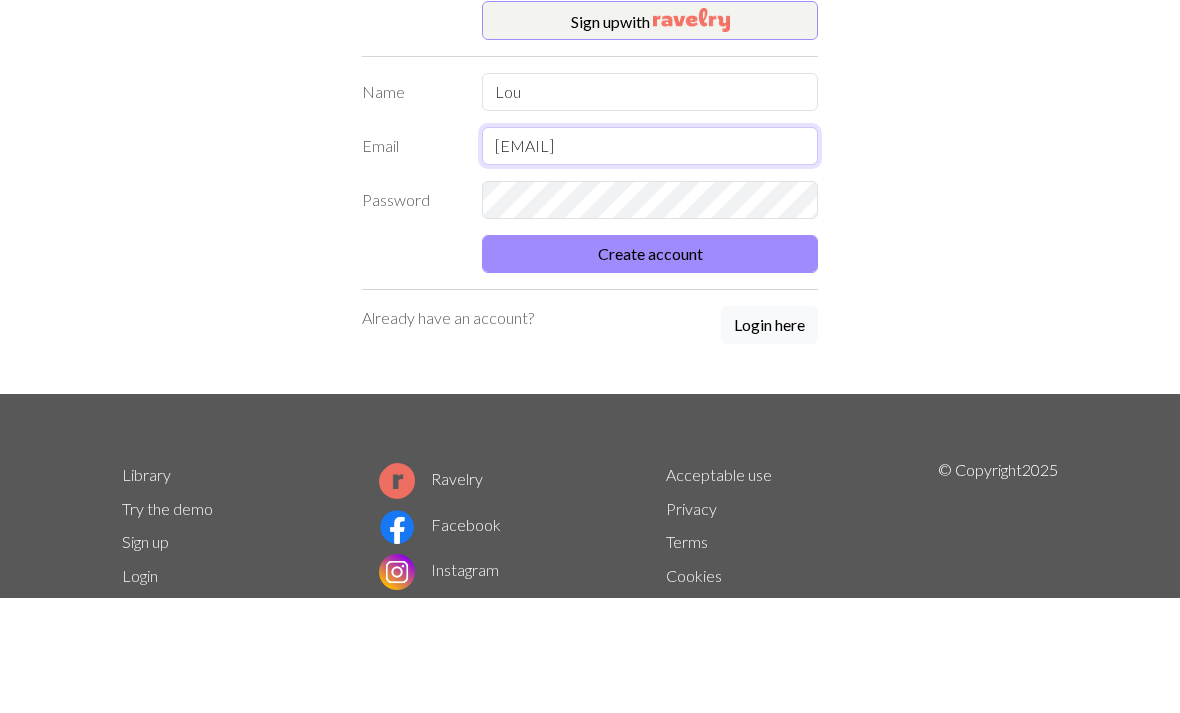 type on "[EMAIL]" 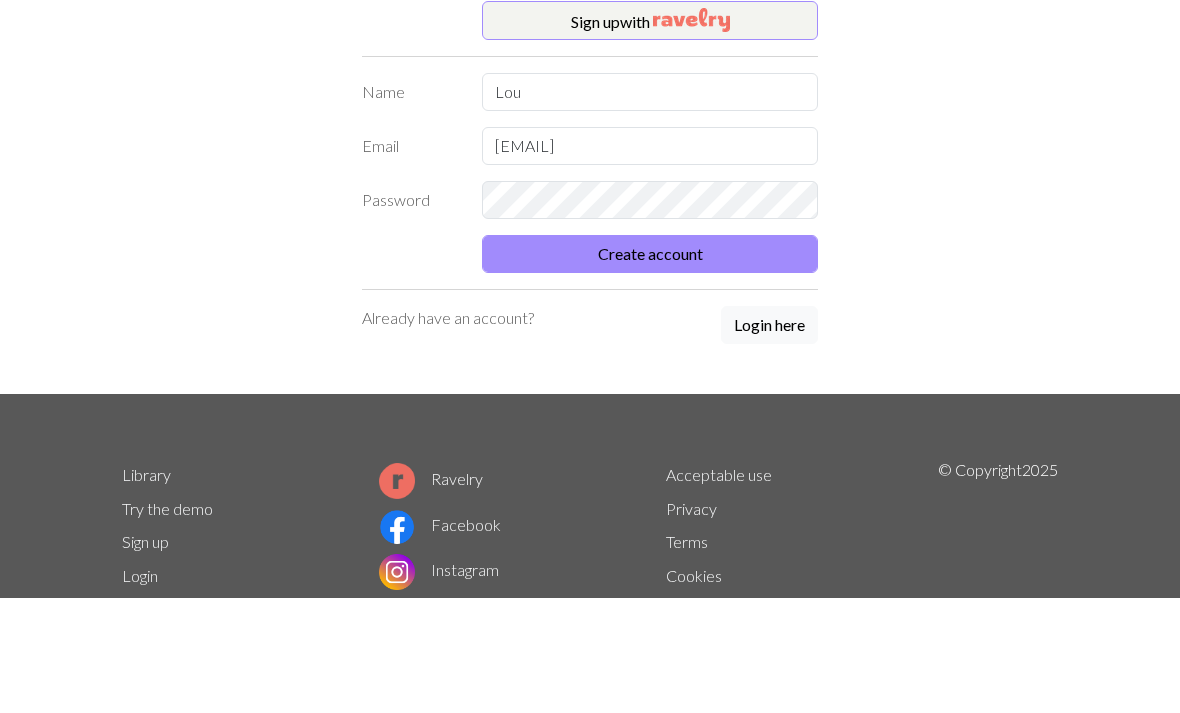scroll, scrollTop: 115, scrollLeft: 0, axis: vertical 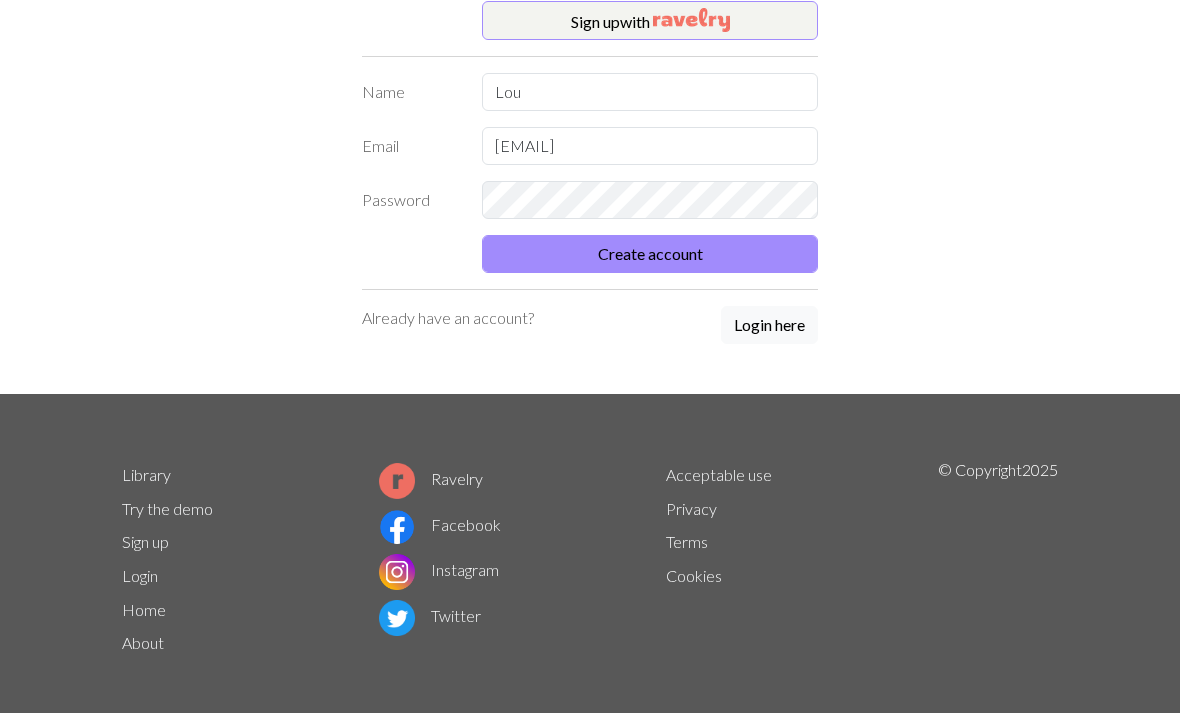 click on "Create account" at bounding box center (650, 254) 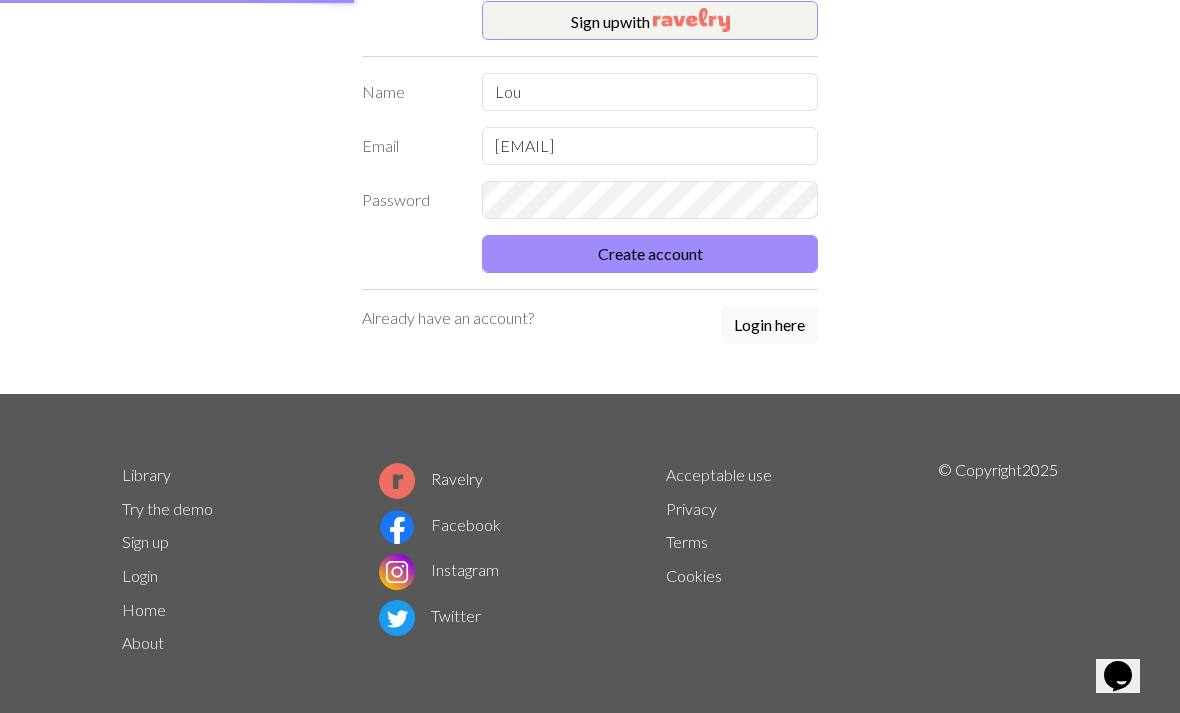 scroll, scrollTop: 106, scrollLeft: 0, axis: vertical 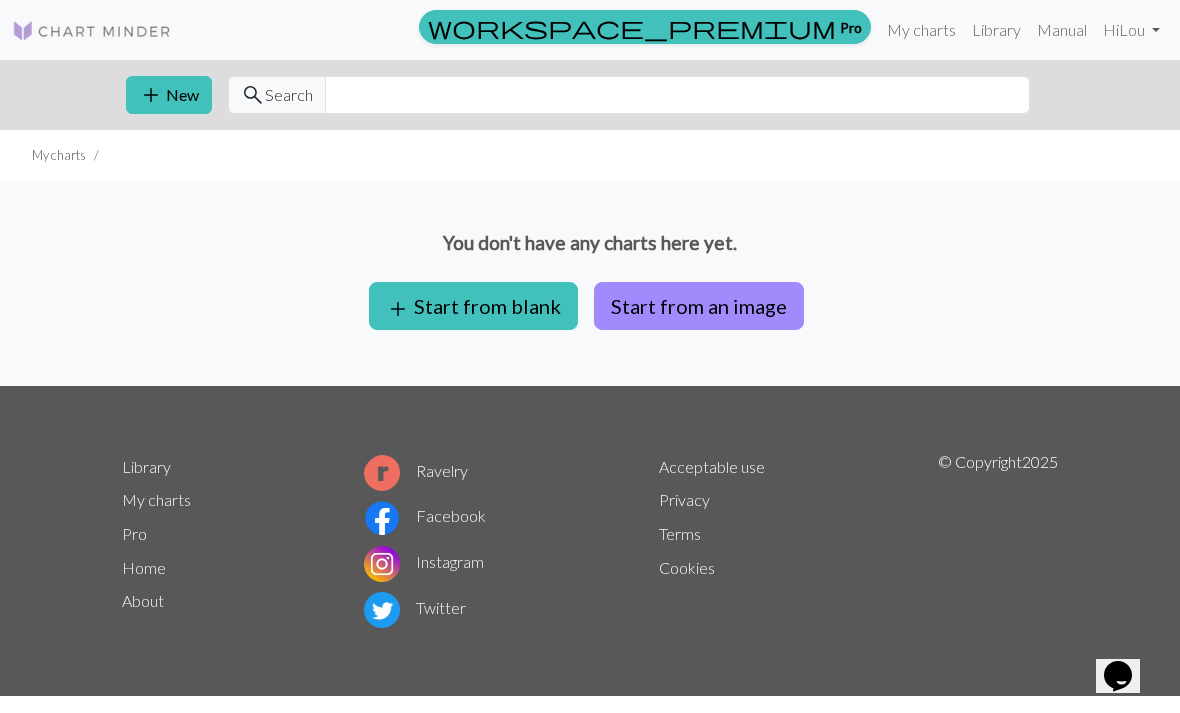 click on "Start from an image" at bounding box center (699, 306) 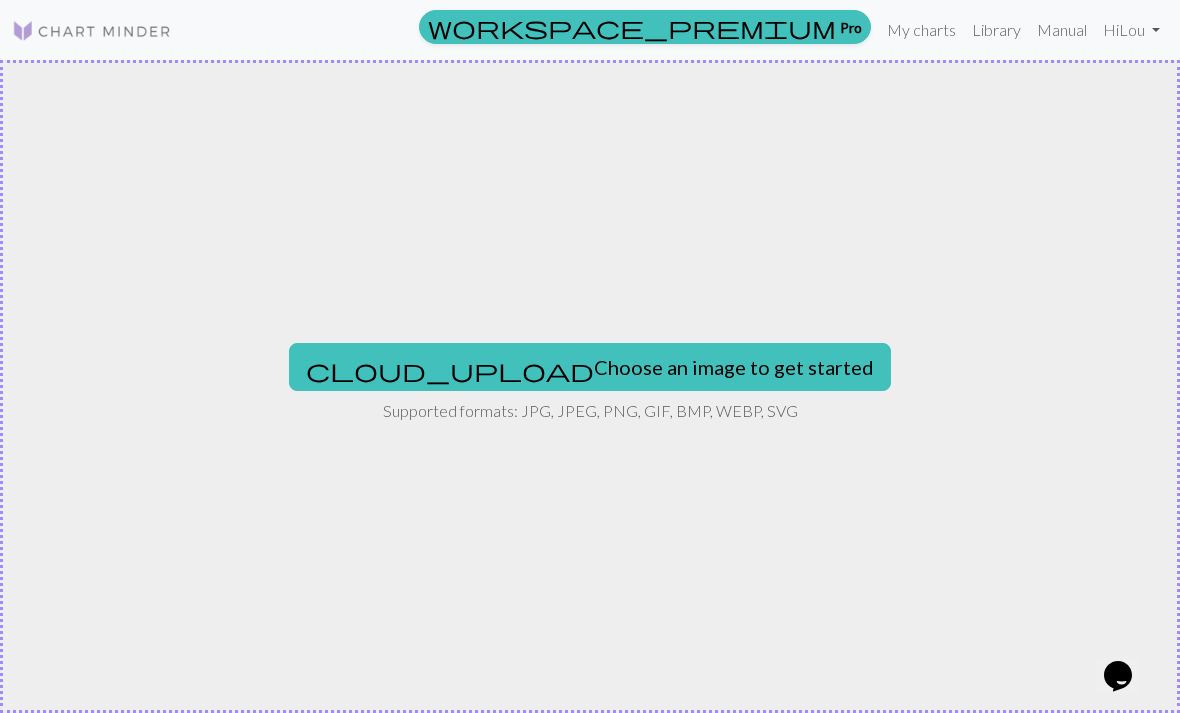 click on "cloud_upload  Choose an image to get started" at bounding box center (590, 367) 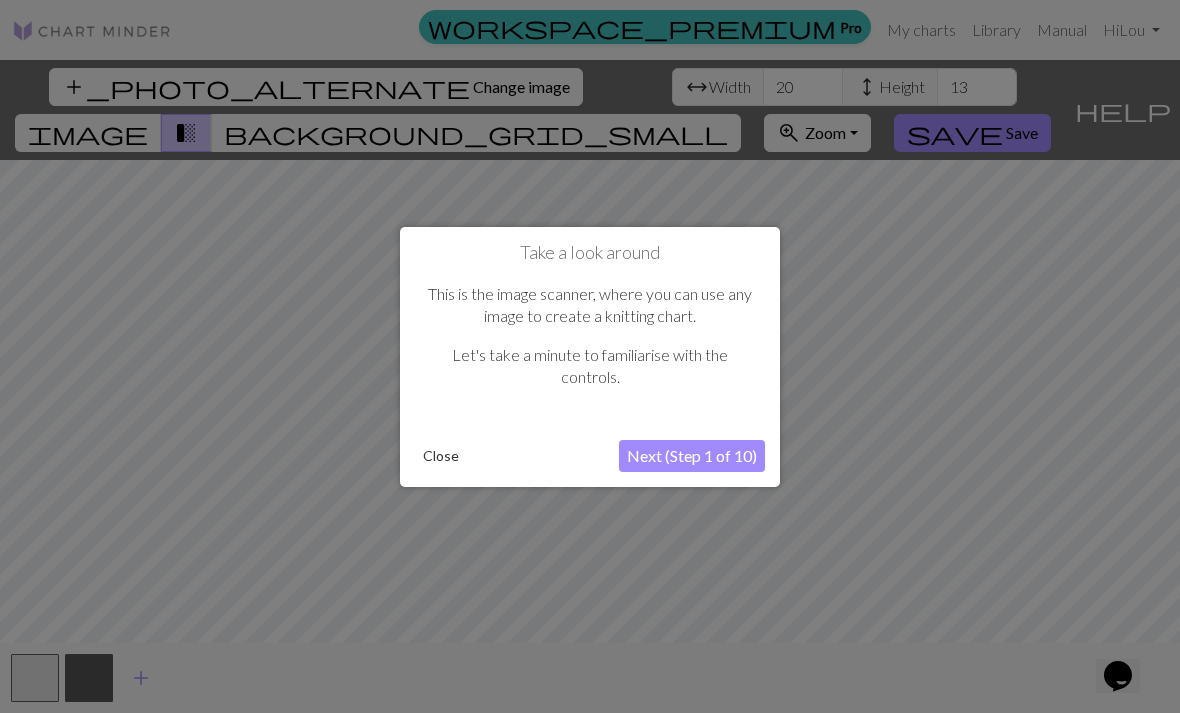 click on "Next (Step 1 of 10)" at bounding box center [692, 456] 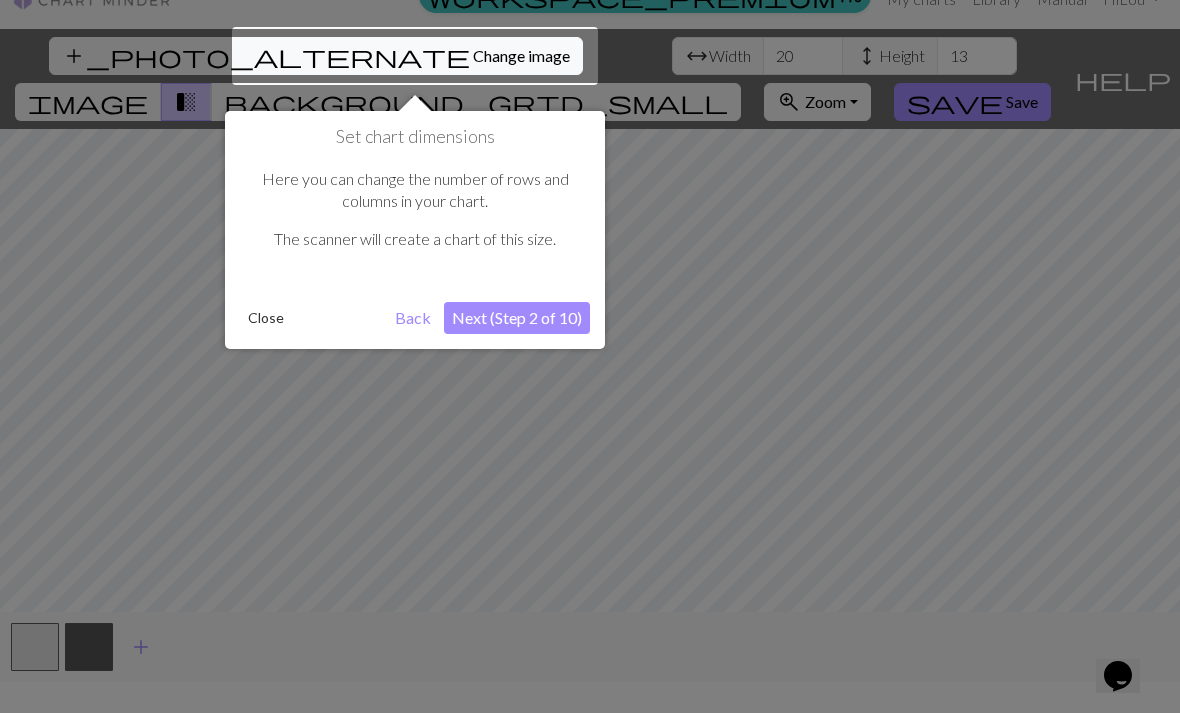 scroll, scrollTop: 38, scrollLeft: 0, axis: vertical 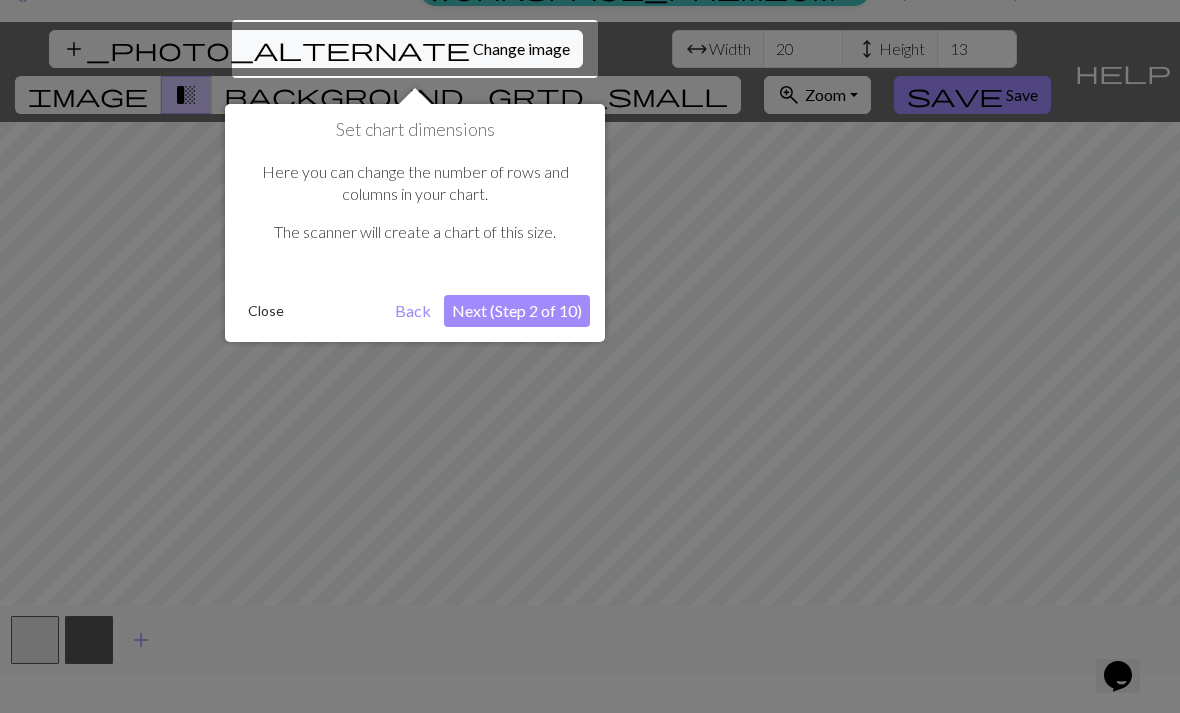 click on "Next (Step 2 of 10)" at bounding box center (517, 311) 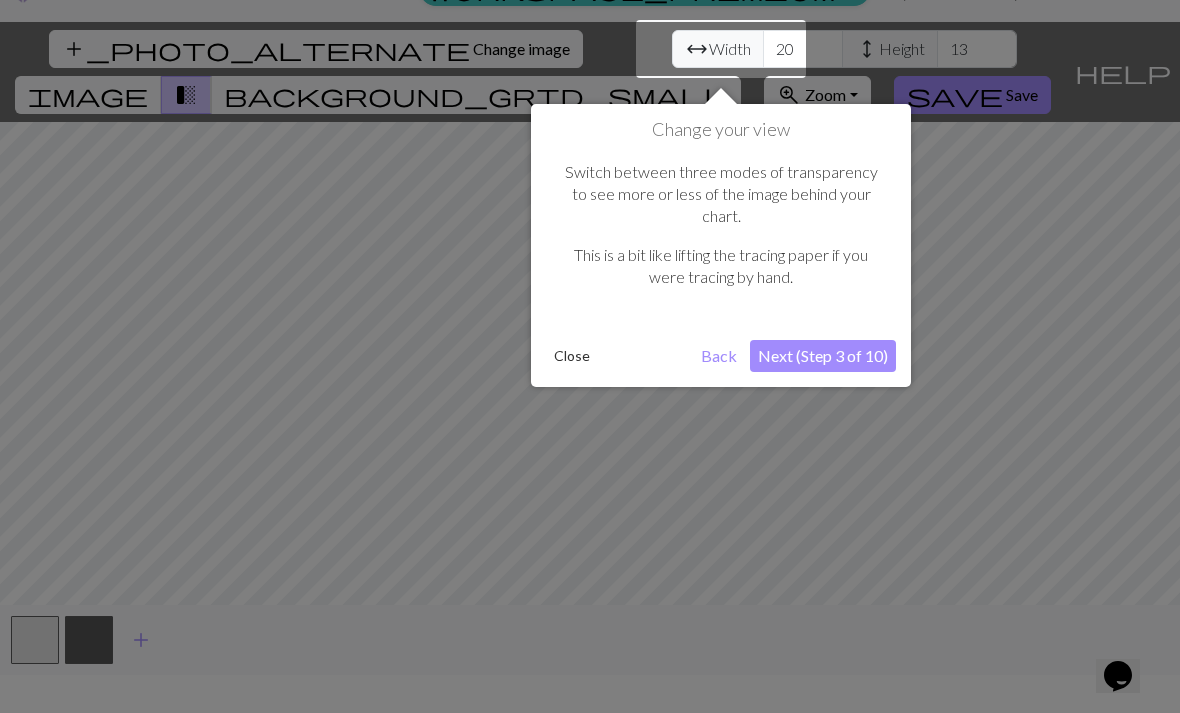 click on "Next (Step 3 of 10)" at bounding box center [823, 356] 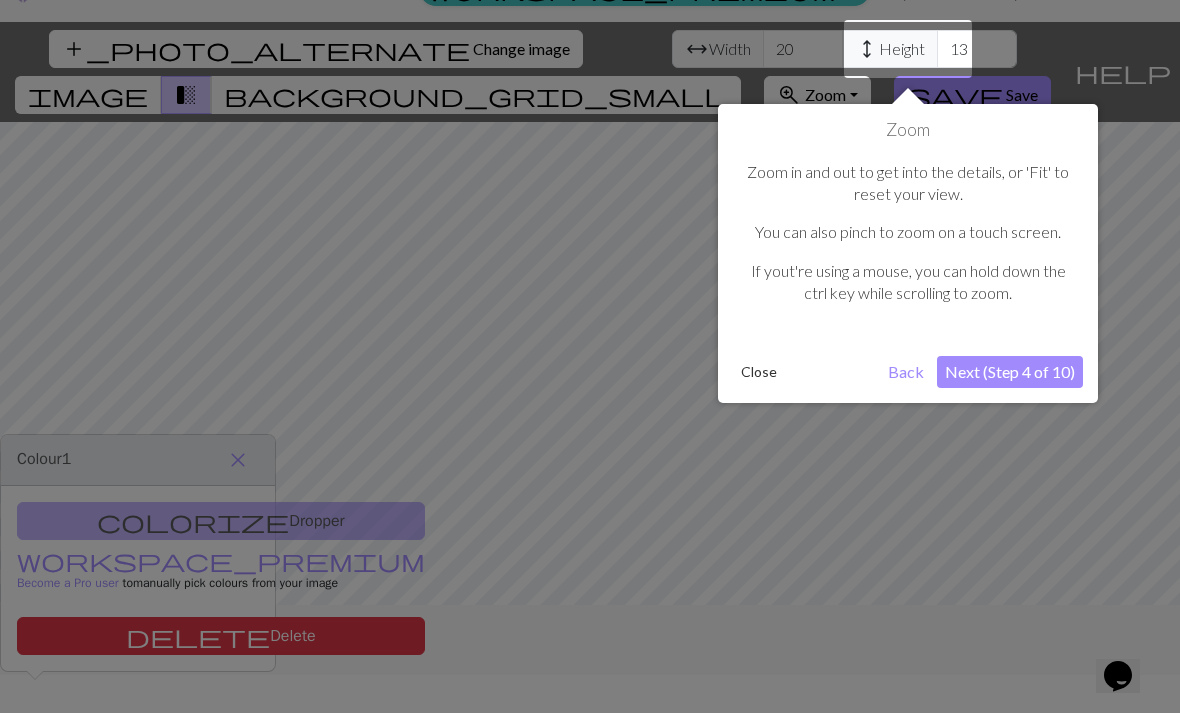 click on "Next (Step 4 of 10)" at bounding box center [1010, 372] 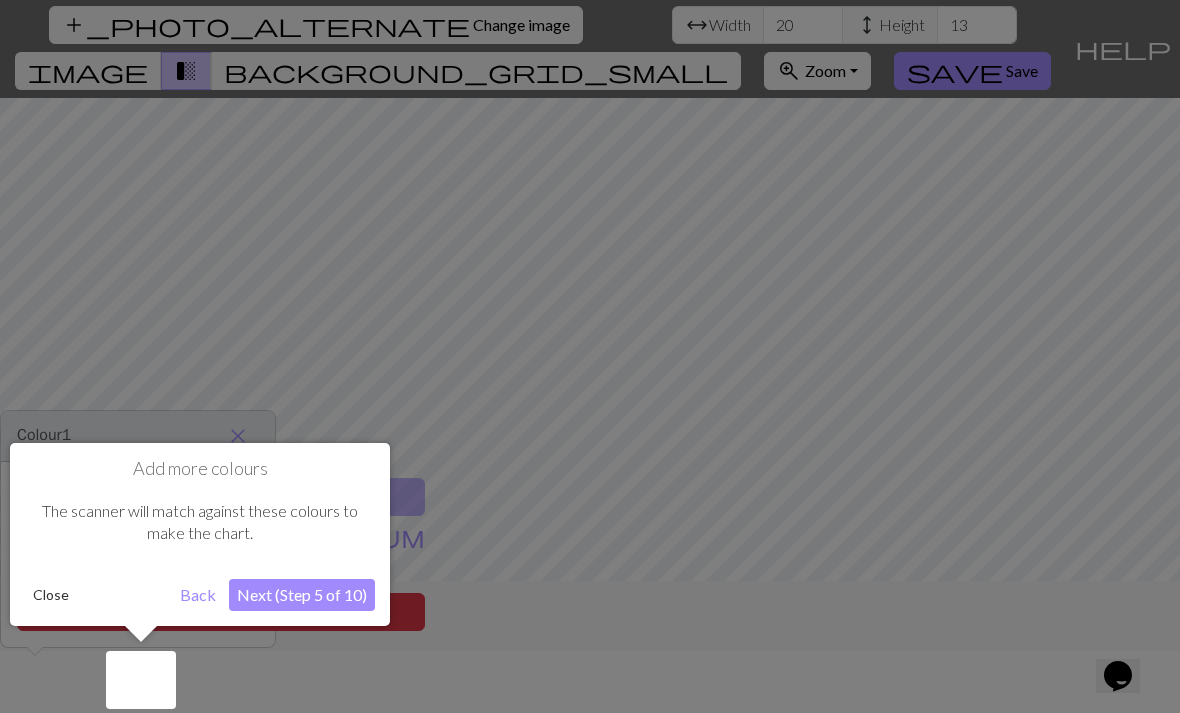 scroll, scrollTop: 64, scrollLeft: 0, axis: vertical 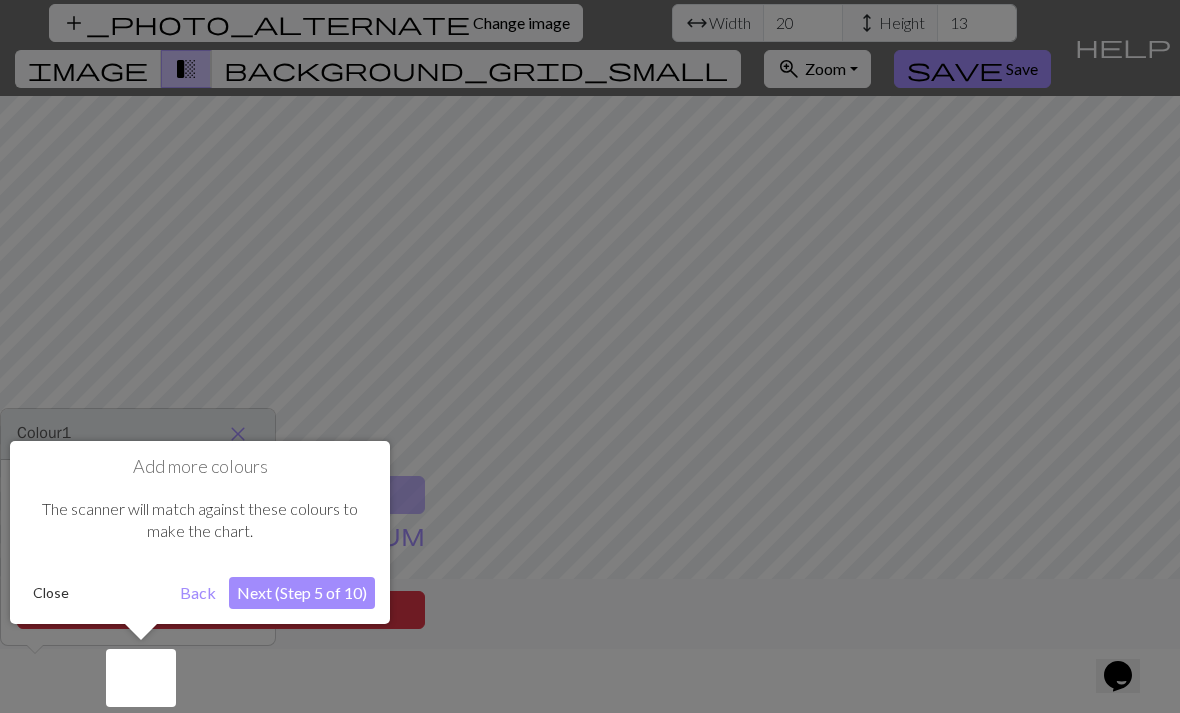 click on "Next (Step 5 of 10)" at bounding box center (302, 593) 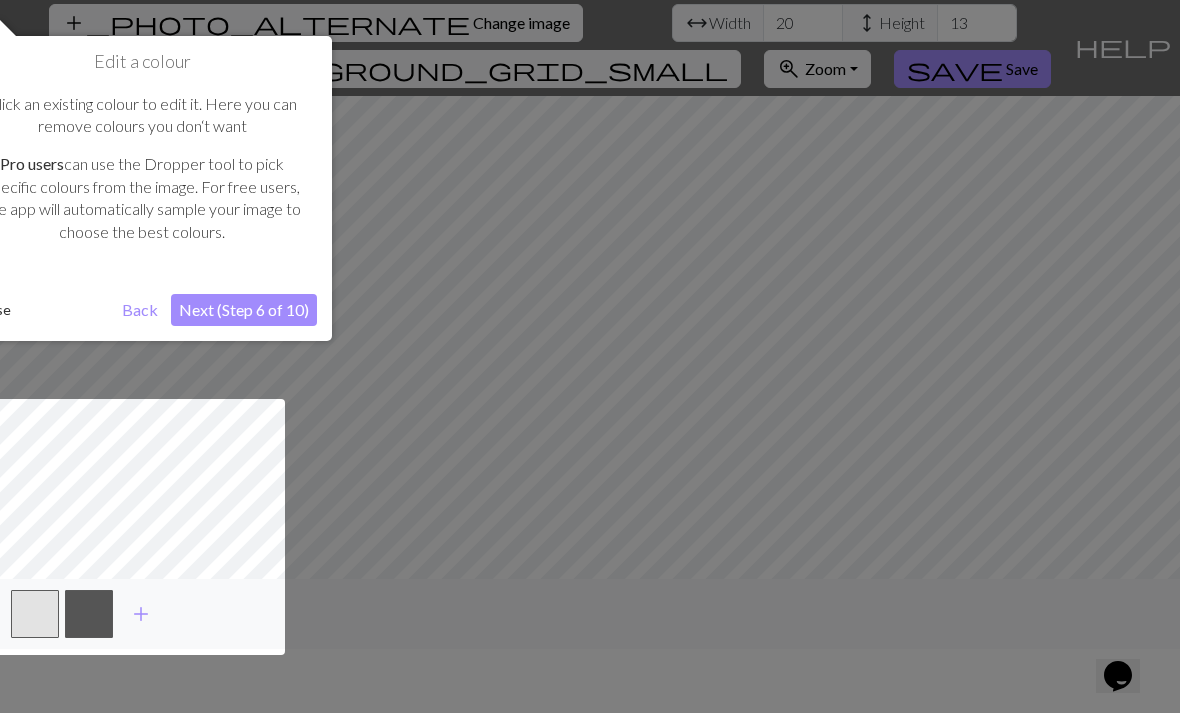 click on "Next (Step 6 of 10)" at bounding box center [244, 310] 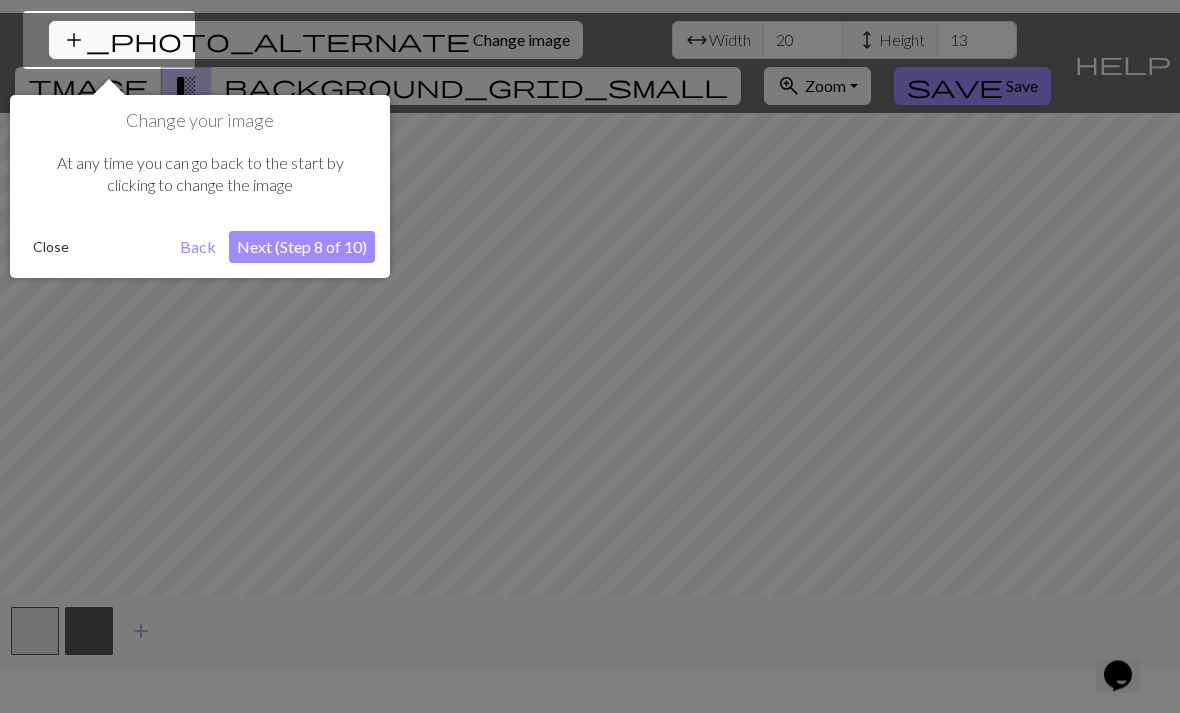 scroll, scrollTop: 38, scrollLeft: 0, axis: vertical 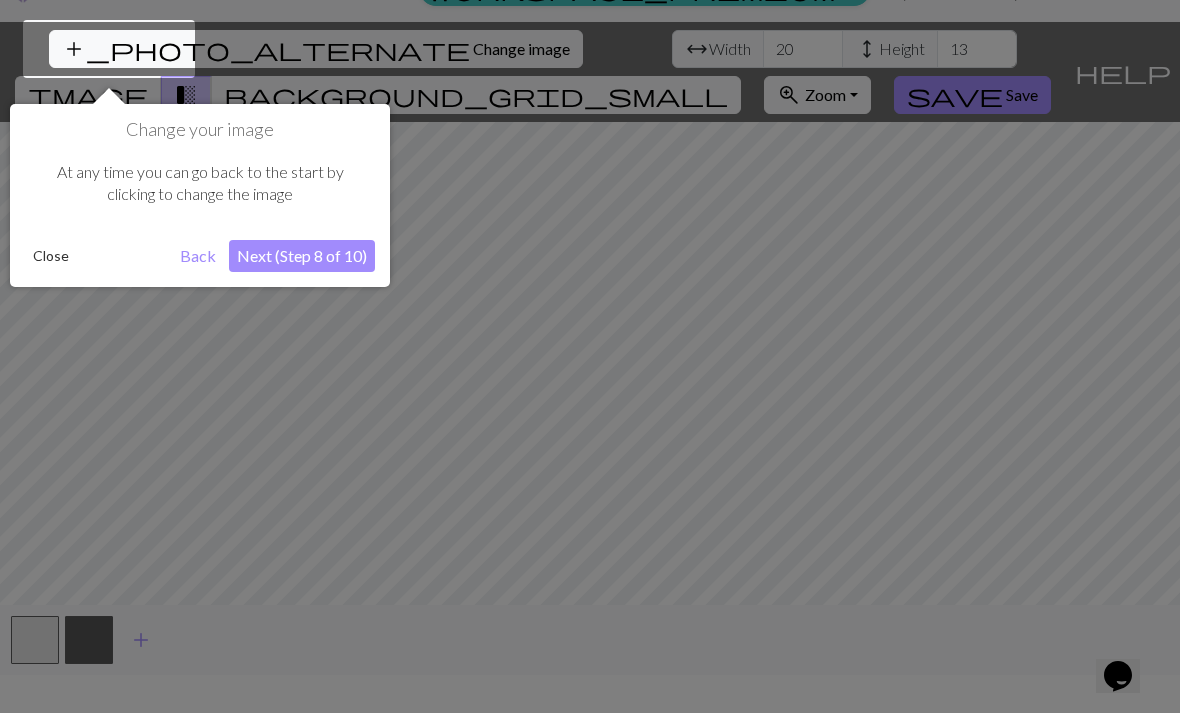 click on "Next (Step 8 of 10)" at bounding box center [302, 256] 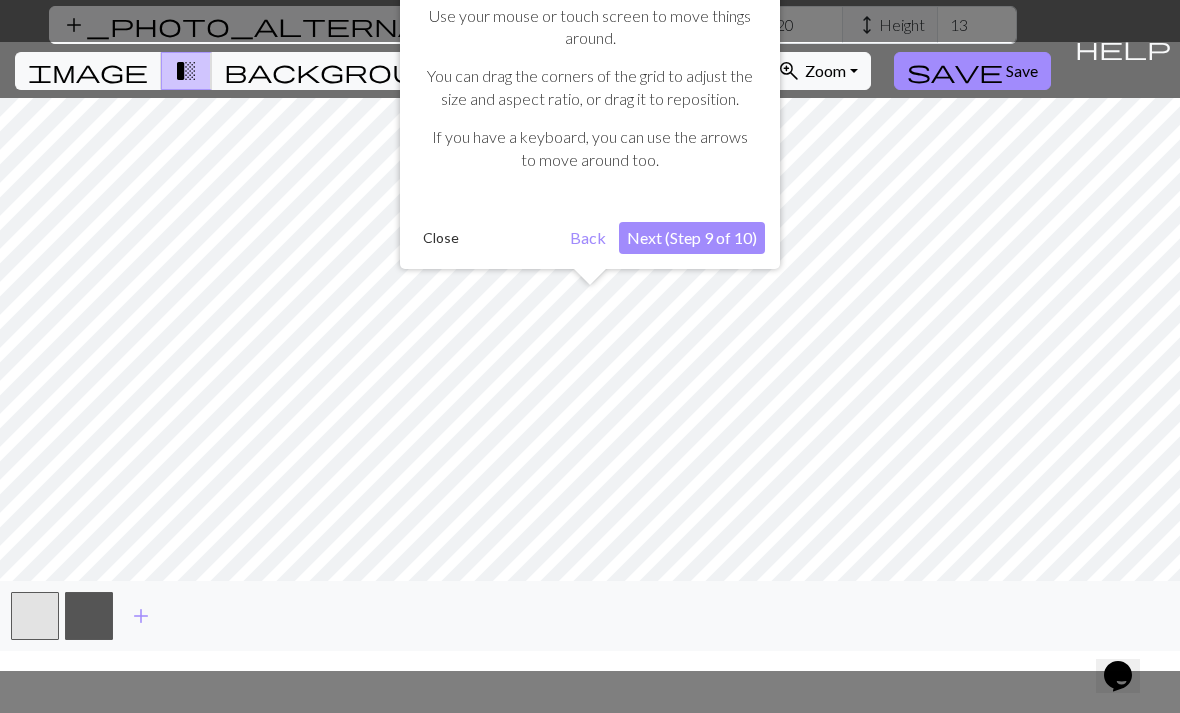 scroll, scrollTop: 64, scrollLeft: 0, axis: vertical 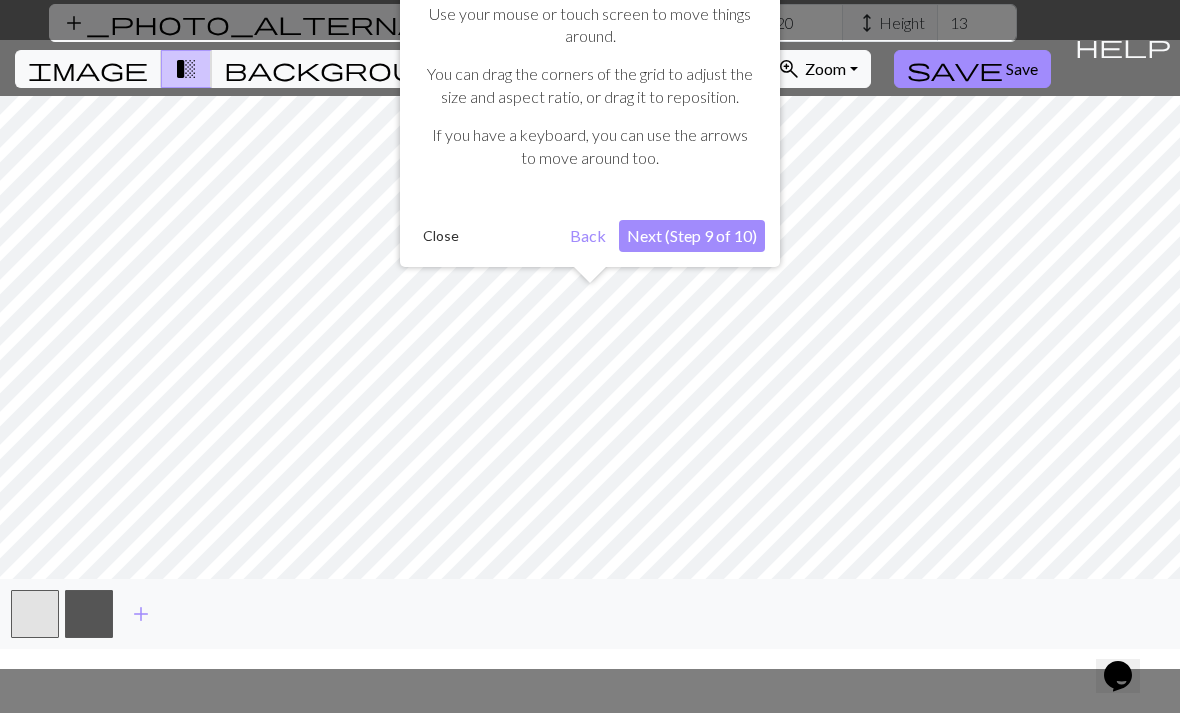click on "Next (Step 9 of 10)" at bounding box center (692, 236) 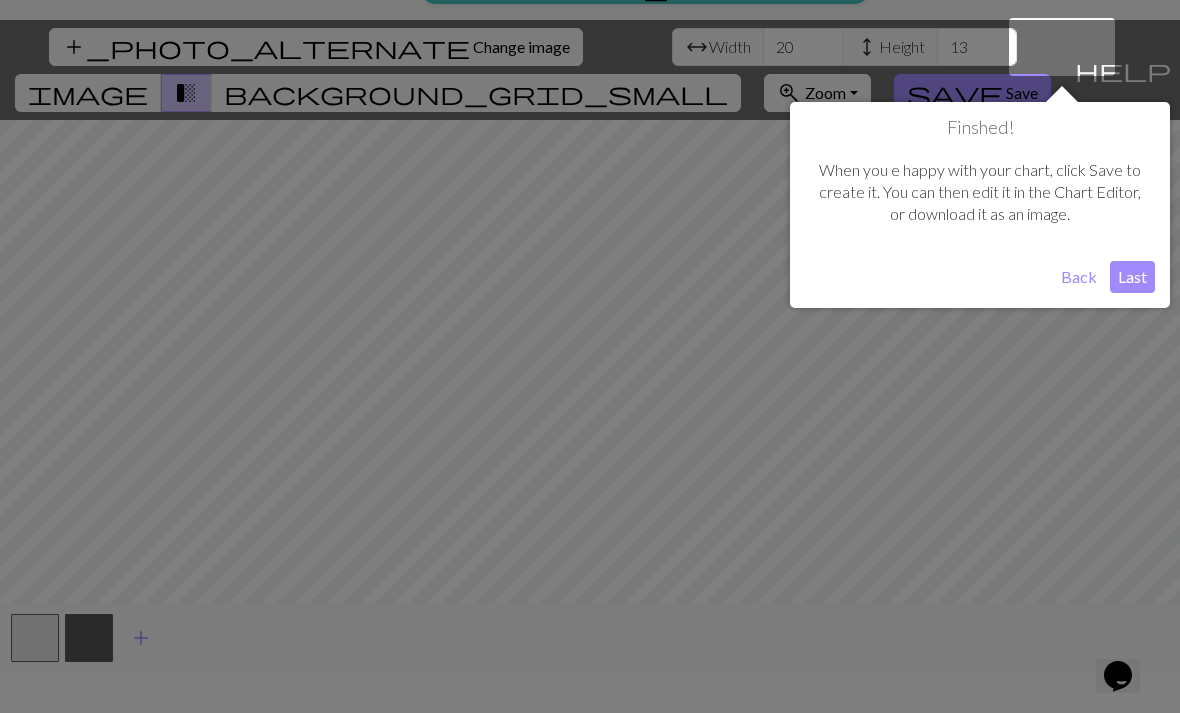 scroll, scrollTop: 38, scrollLeft: 0, axis: vertical 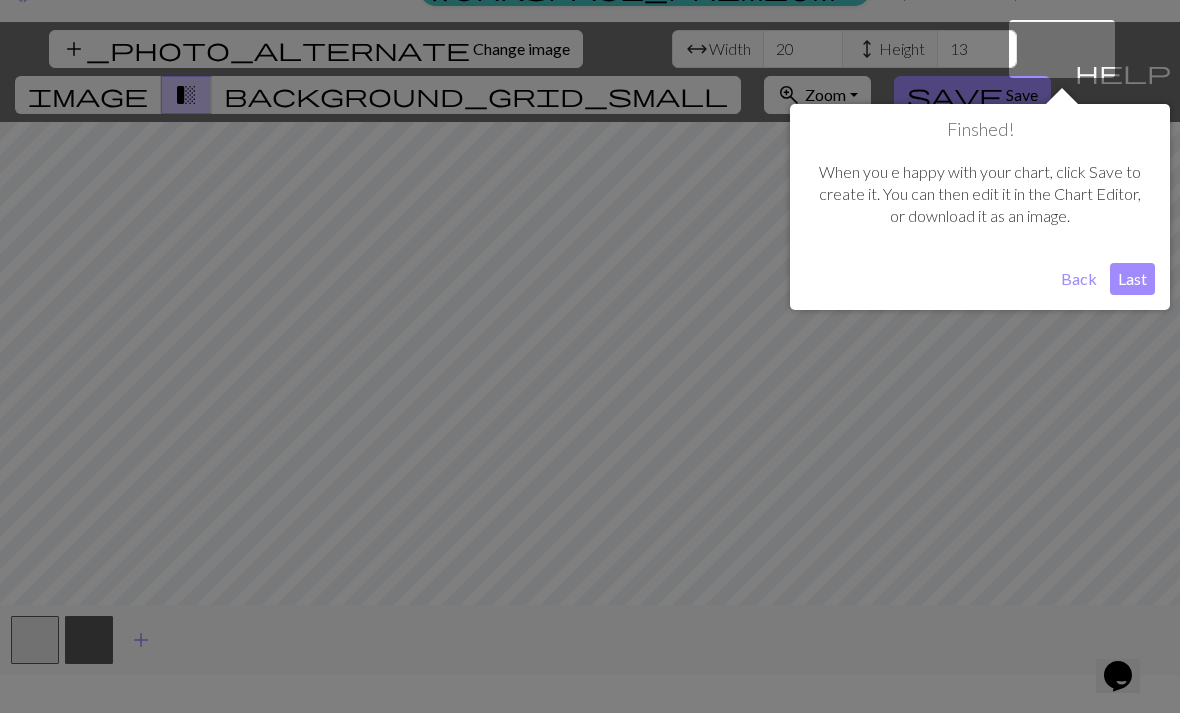 click on "Last" at bounding box center (1132, 279) 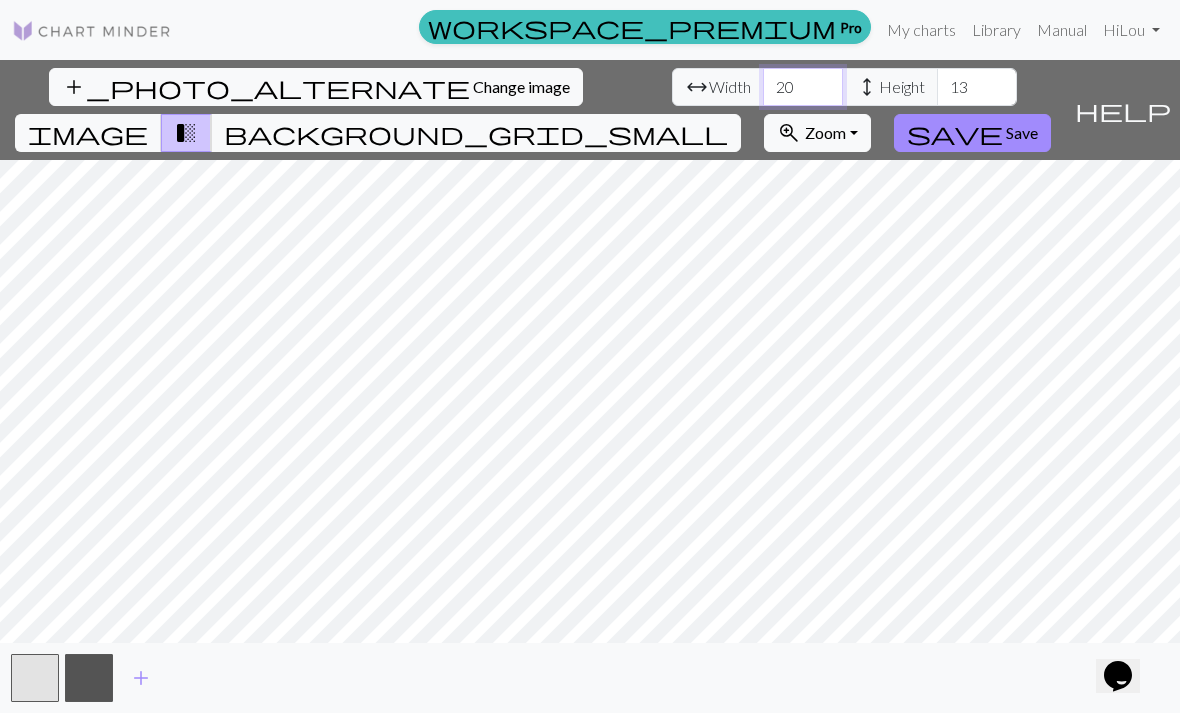 click on "20" at bounding box center (803, 87) 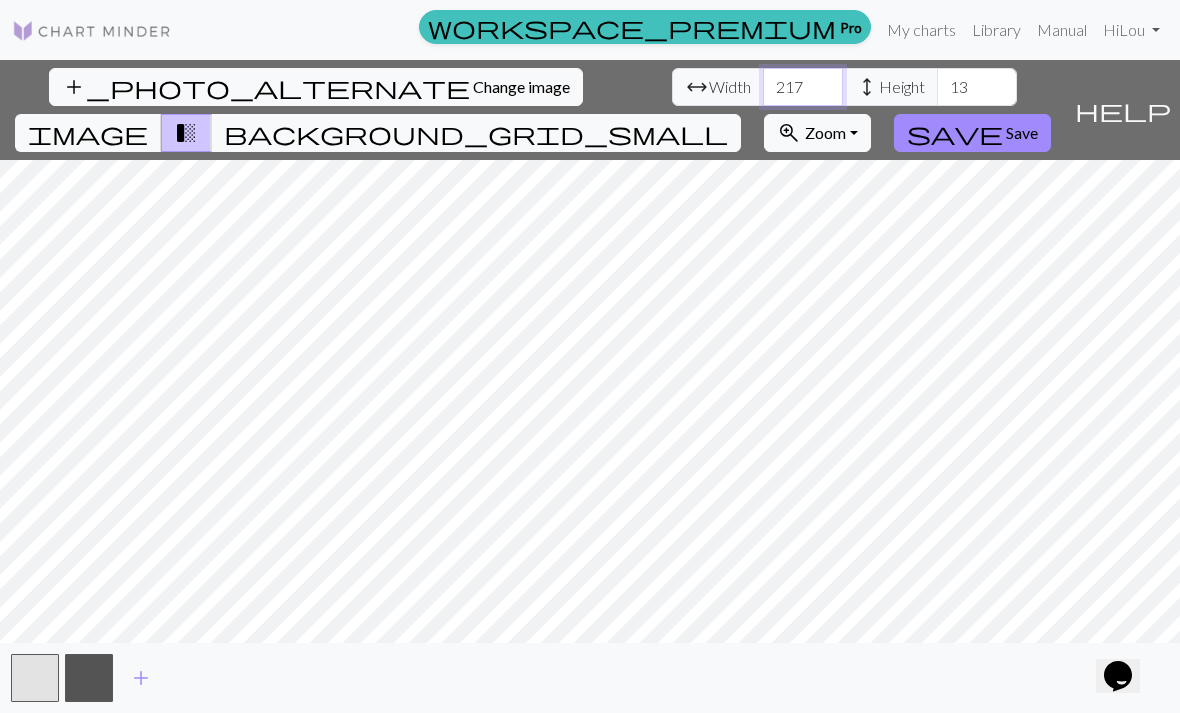 type on "217" 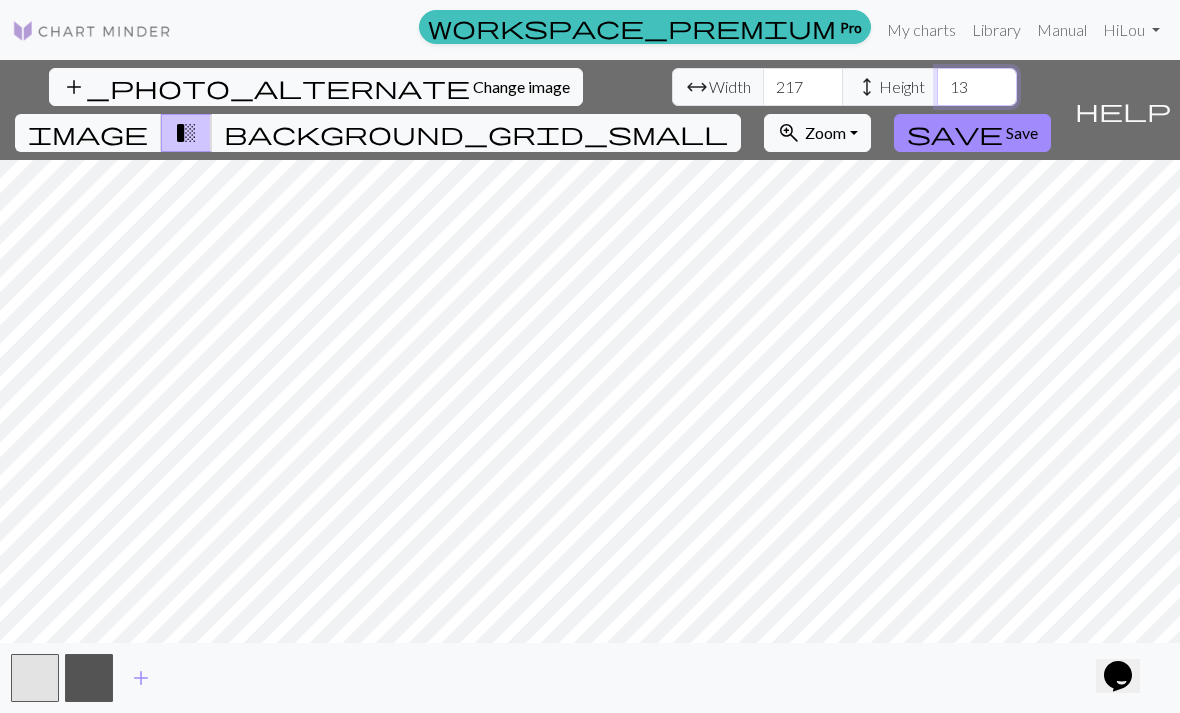 click on "13" at bounding box center [977, 87] 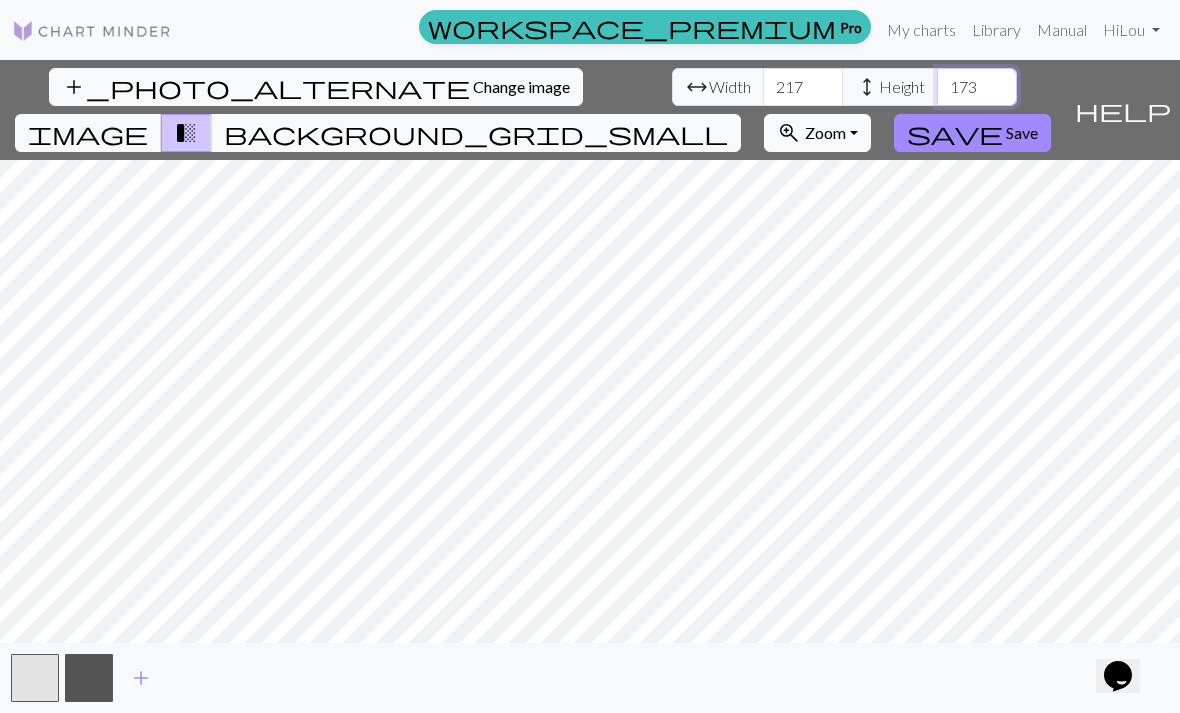 type on "173" 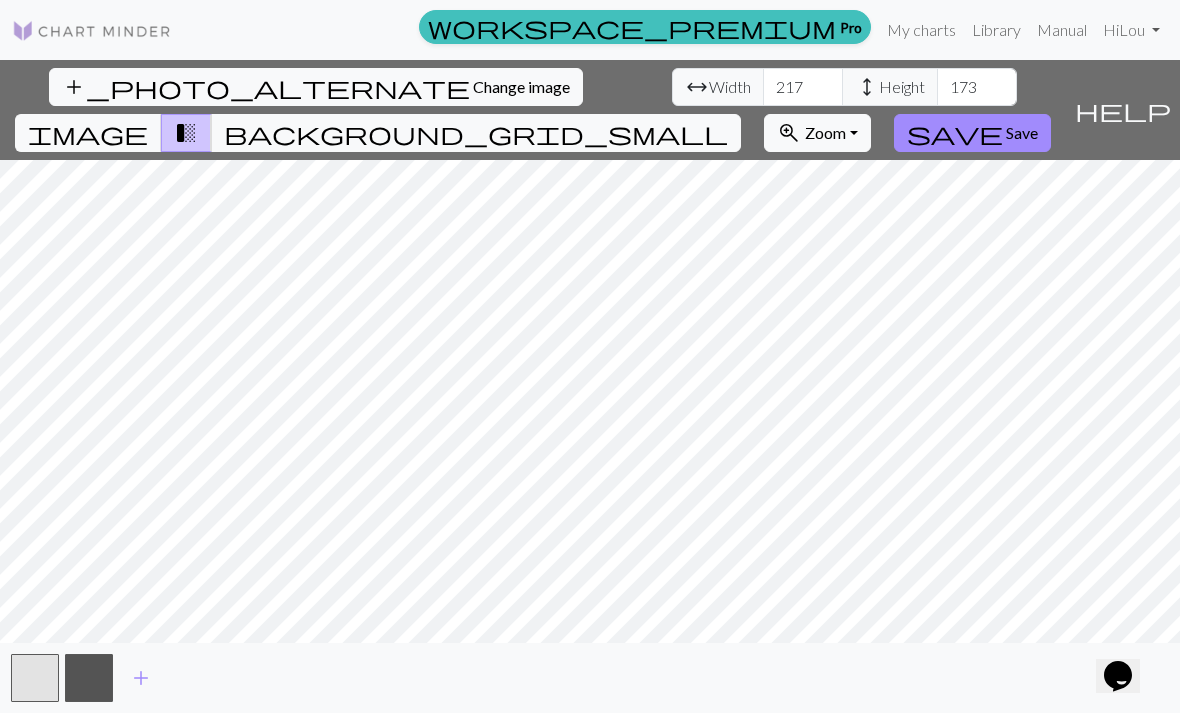 click at bounding box center [35, 678] 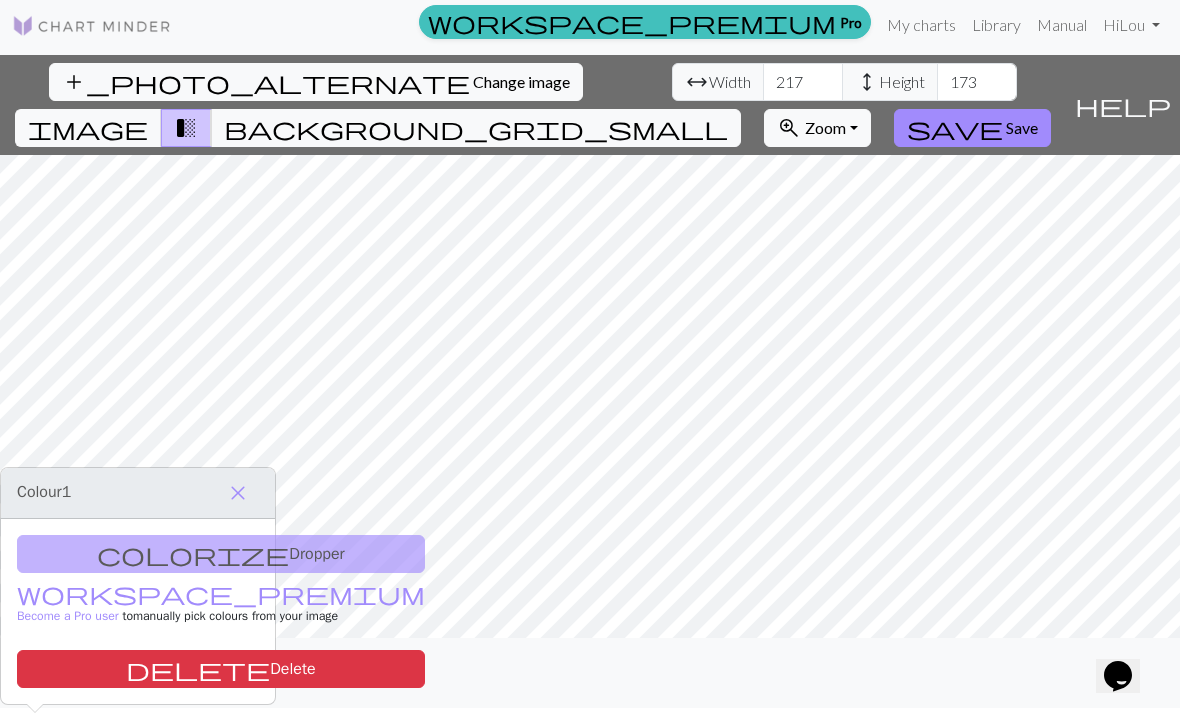 click on "transition_fade" at bounding box center [186, 128] 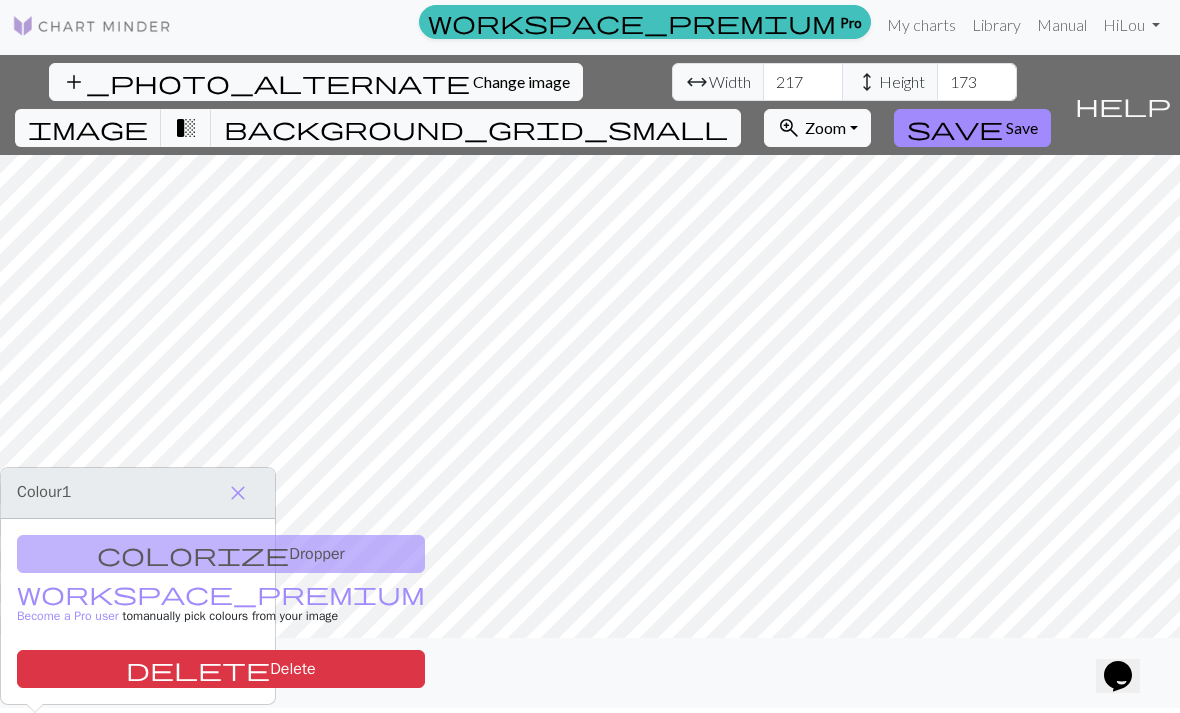 click on "image" at bounding box center [88, 128] 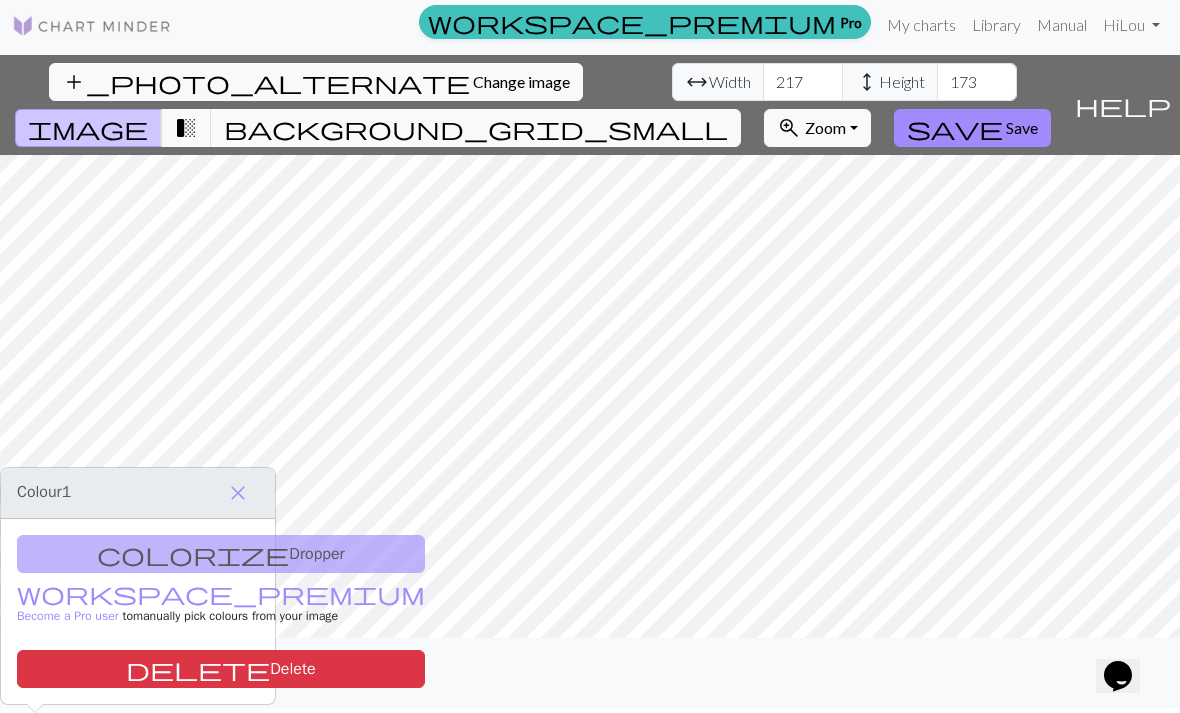 click on "background_grid_small" at bounding box center [476, 128] 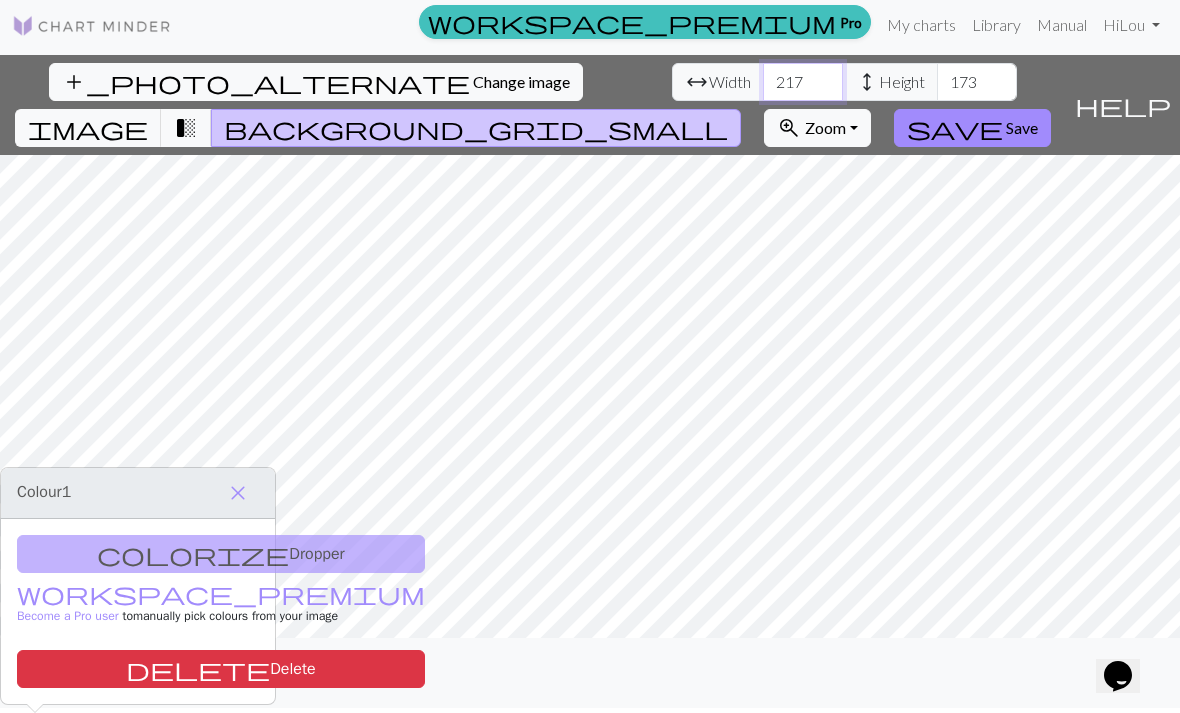 click on "217" at bounding box center [803, 82] 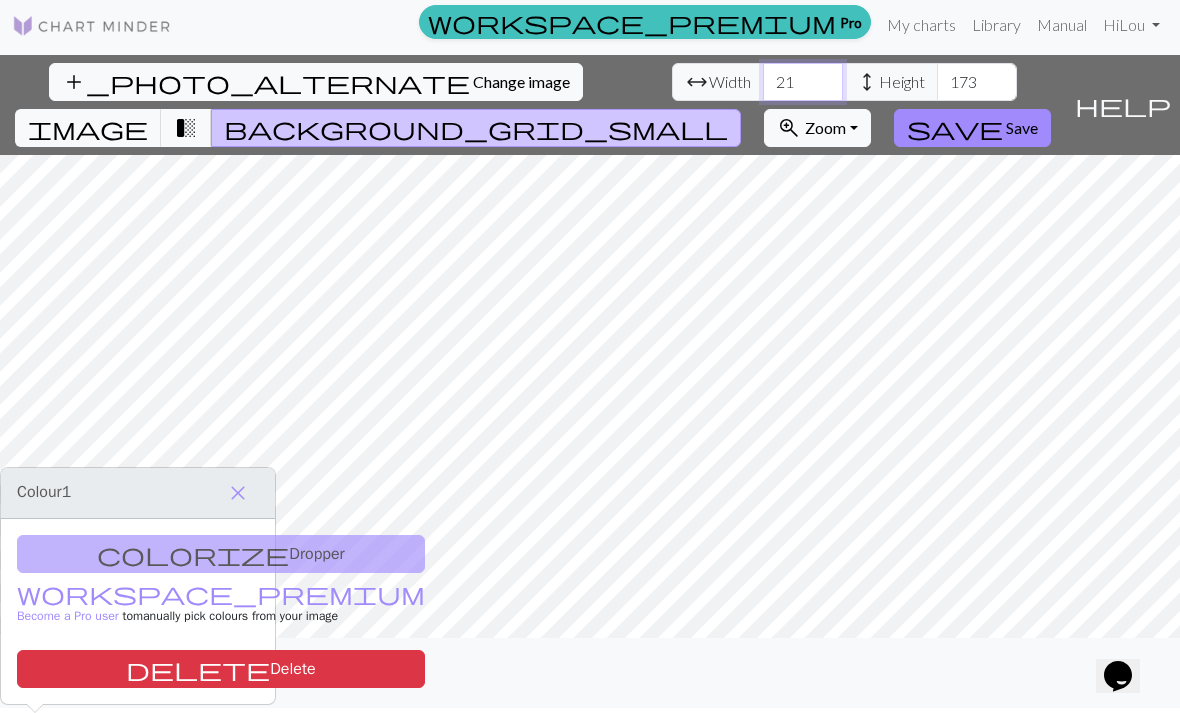 type on "2" 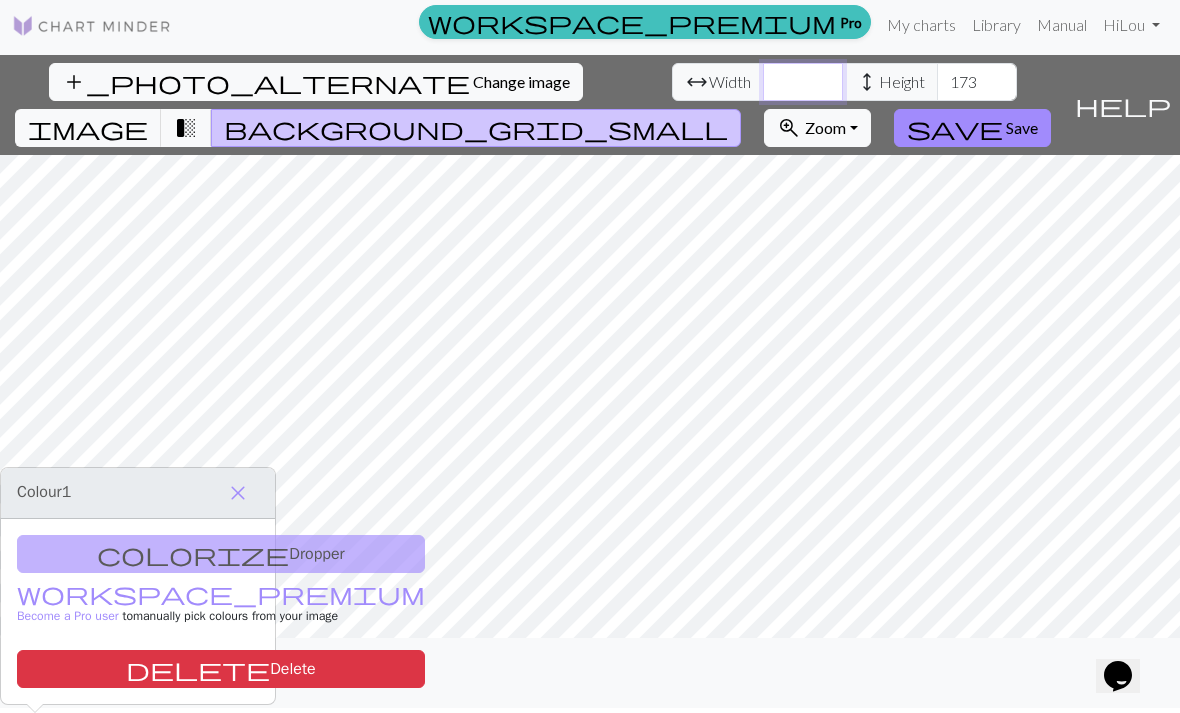 click at bounding box center (803, 82) 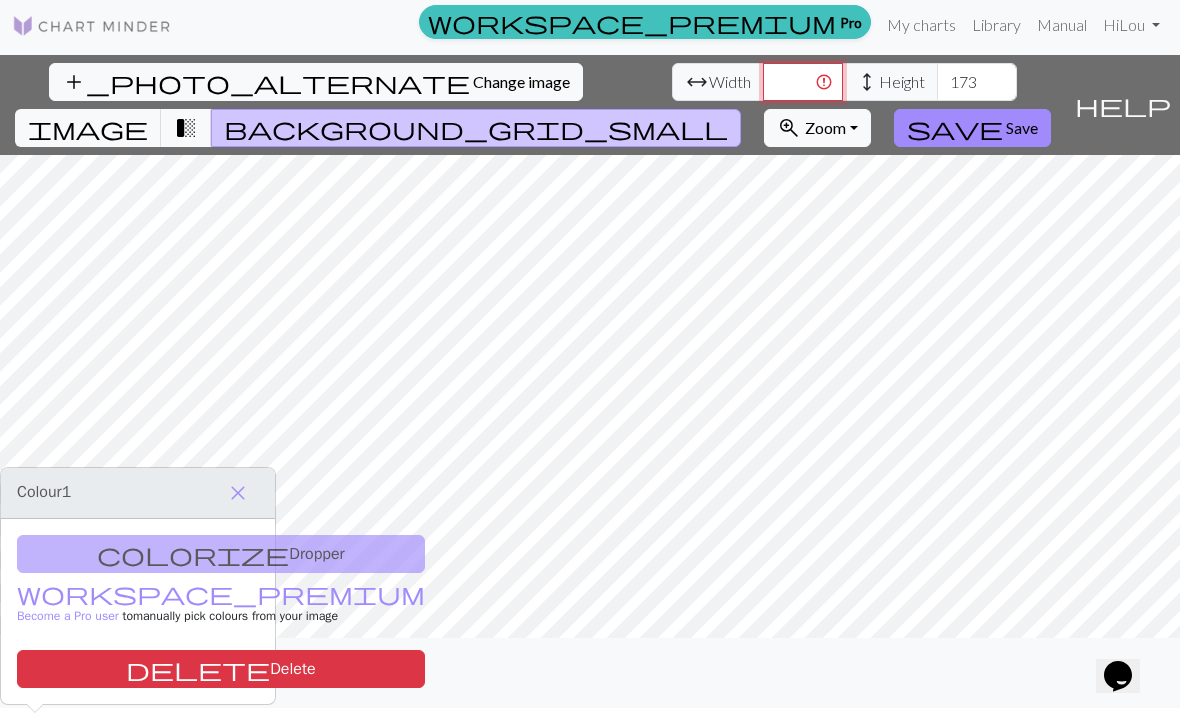 type on "1" 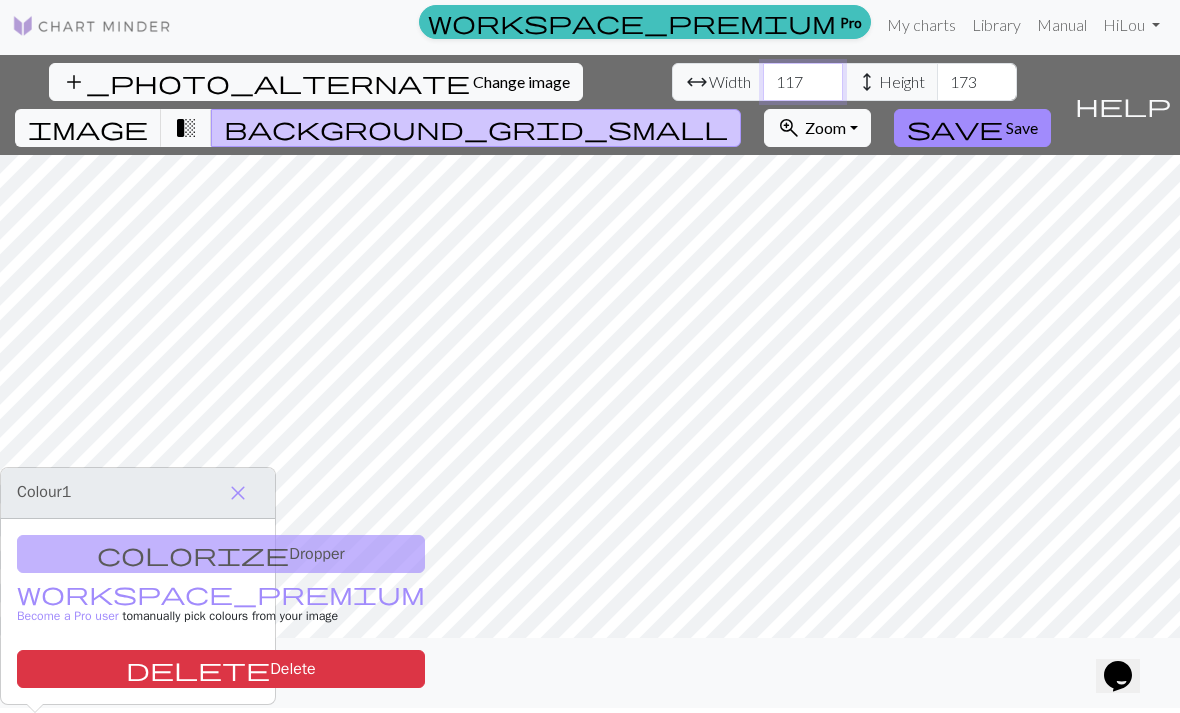 type on "117" 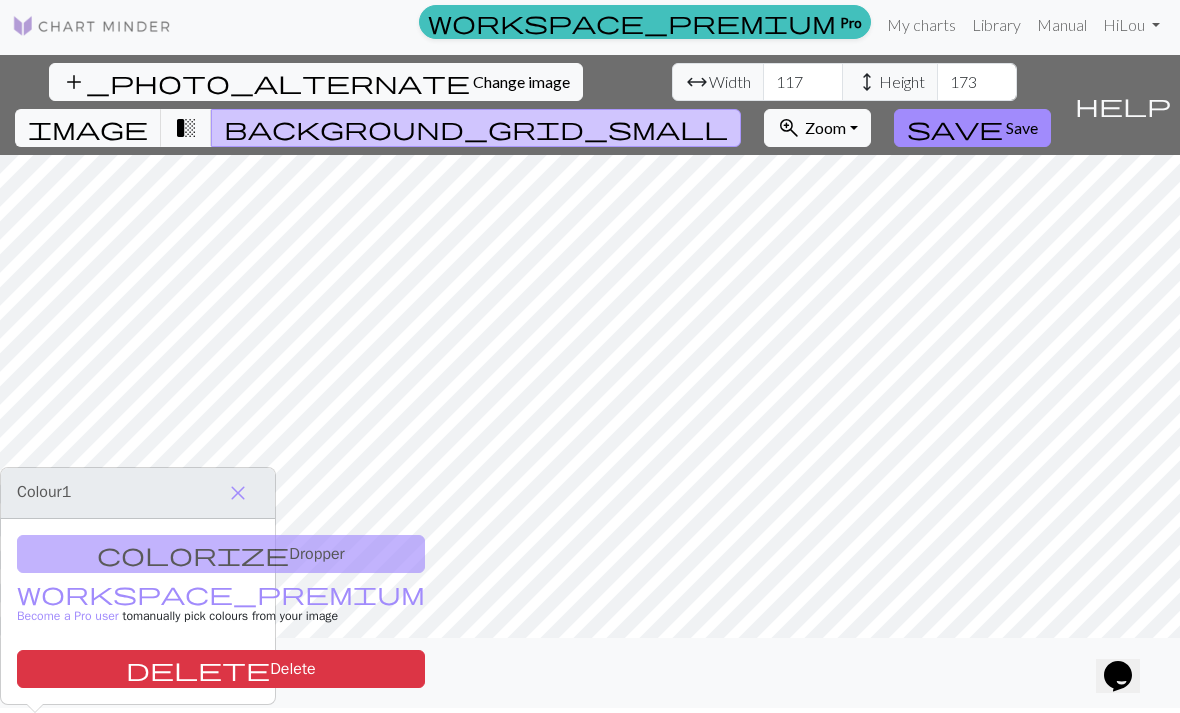 click on "close" at bounding box center (238, 493) 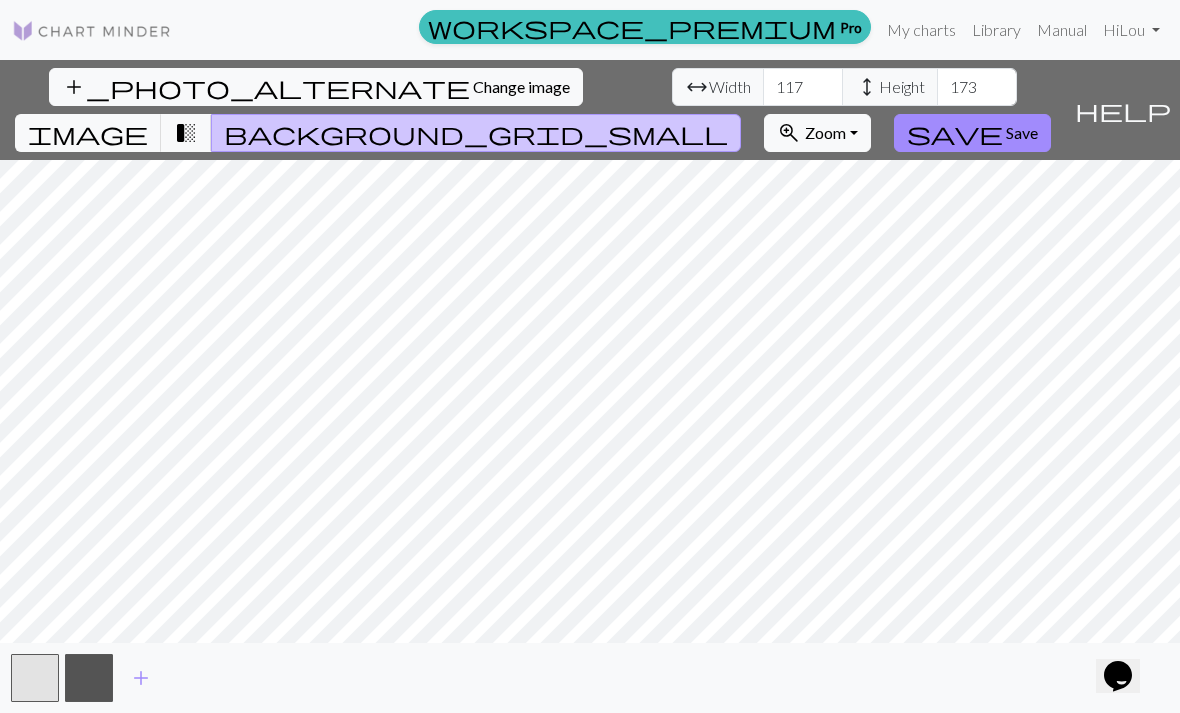 click on "Save" at bounding box center [1022, 132] 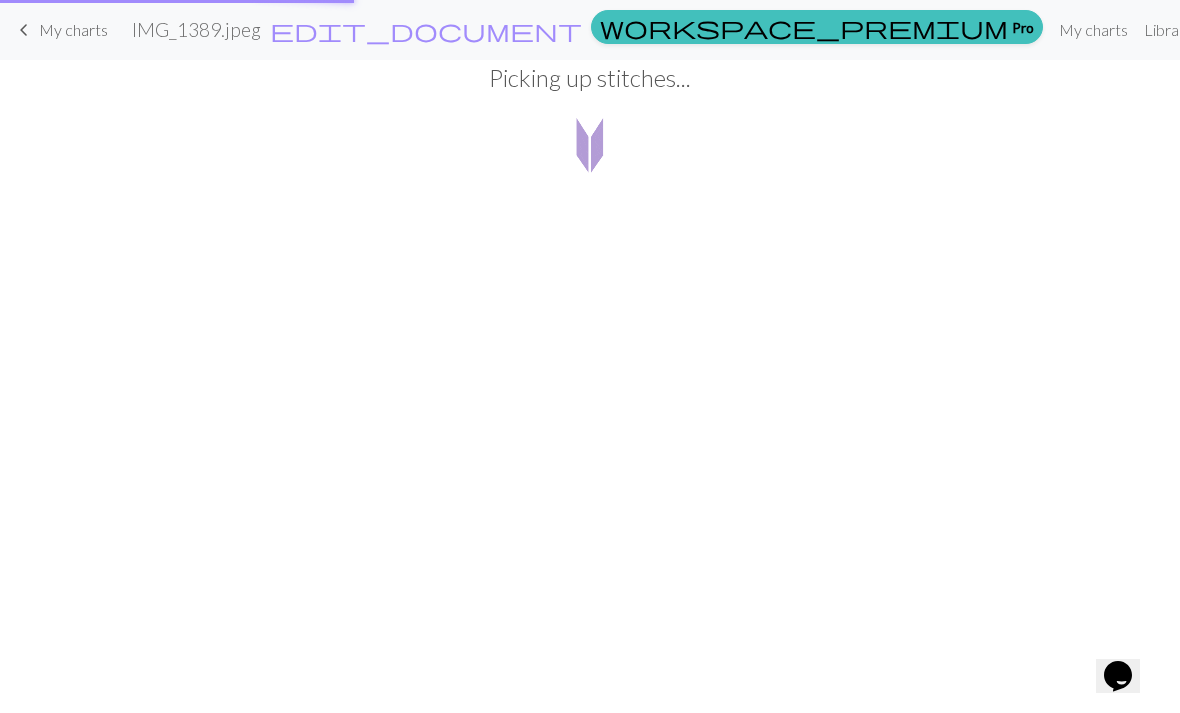 scroll, scrollTop: 0, scrollLeft: 0, axis: both 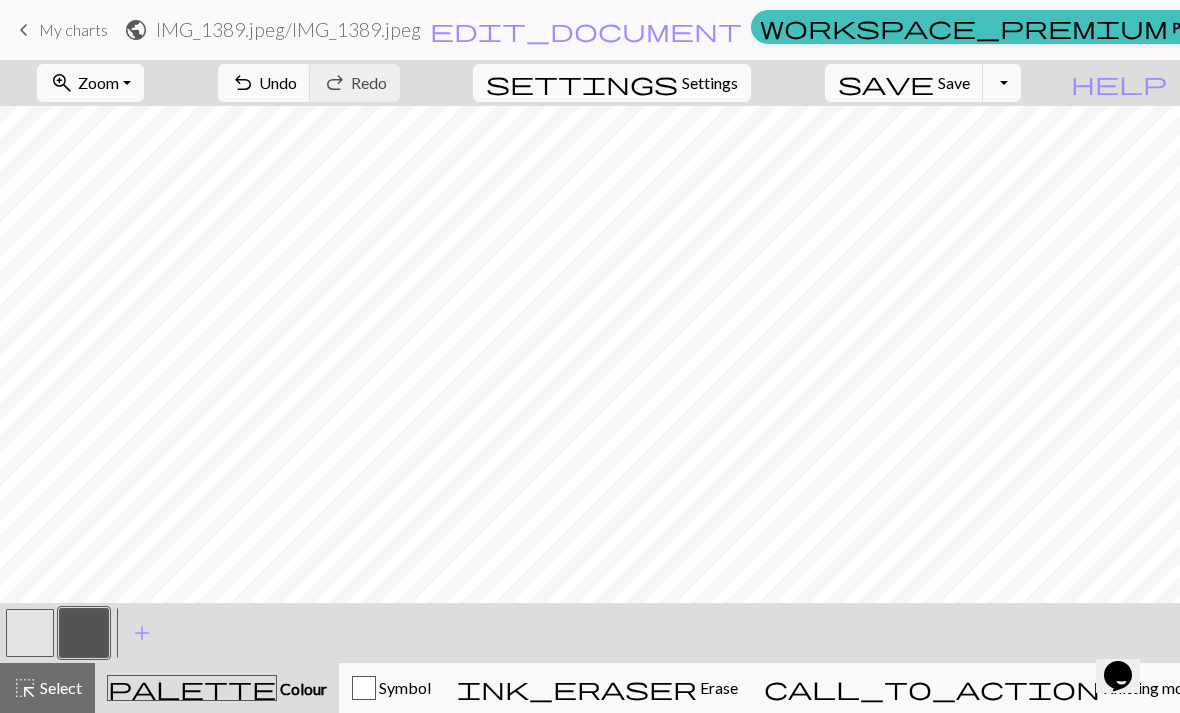 click on "Undo" at bounding box center (278, 82) 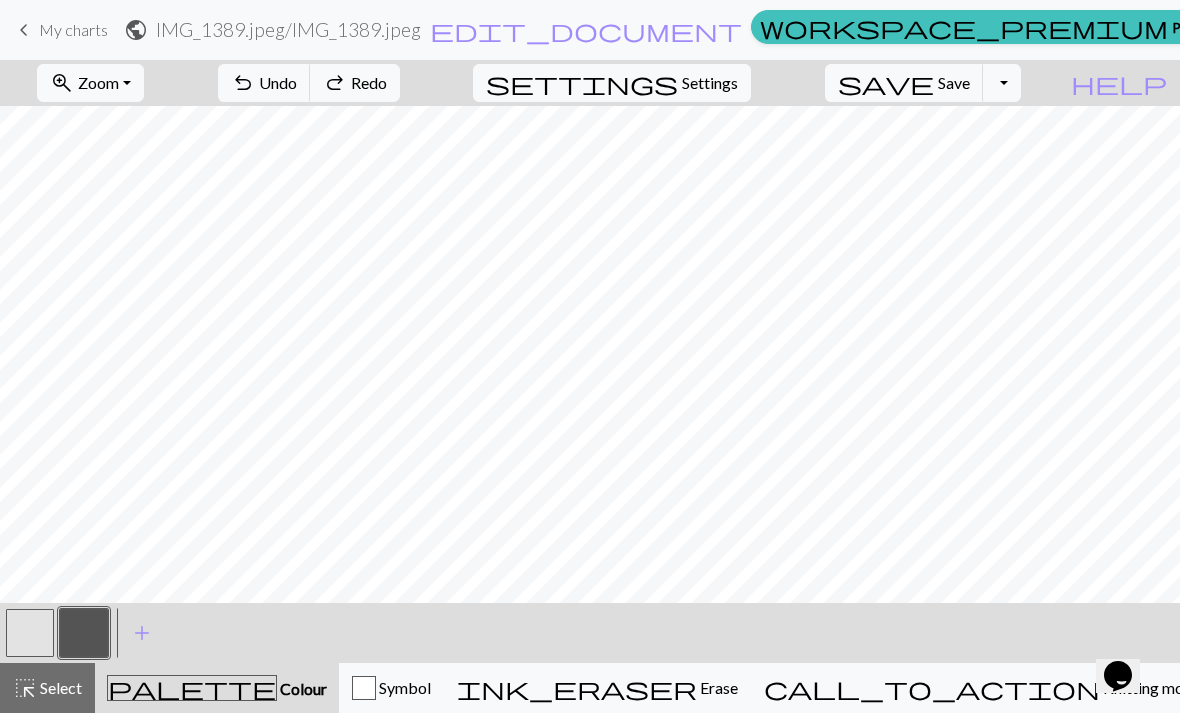 click on "undo" at bounding box center [243, 83] 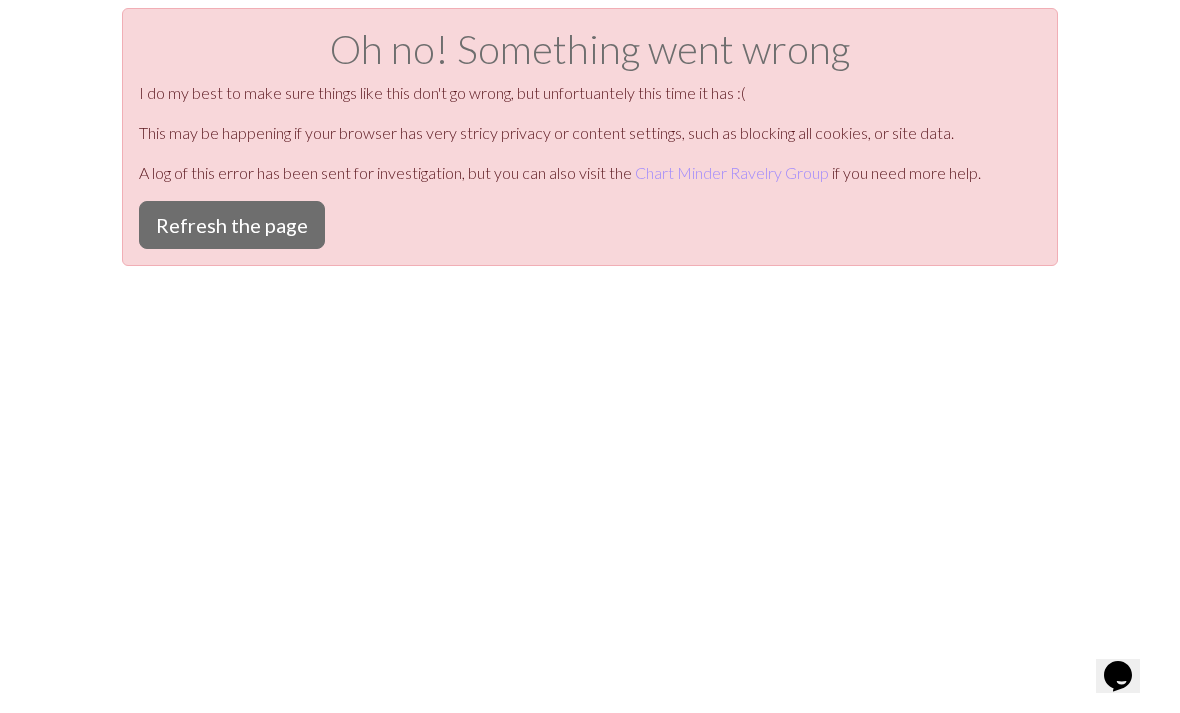 click on "Refresh the page" at bounding box center (232, 225) 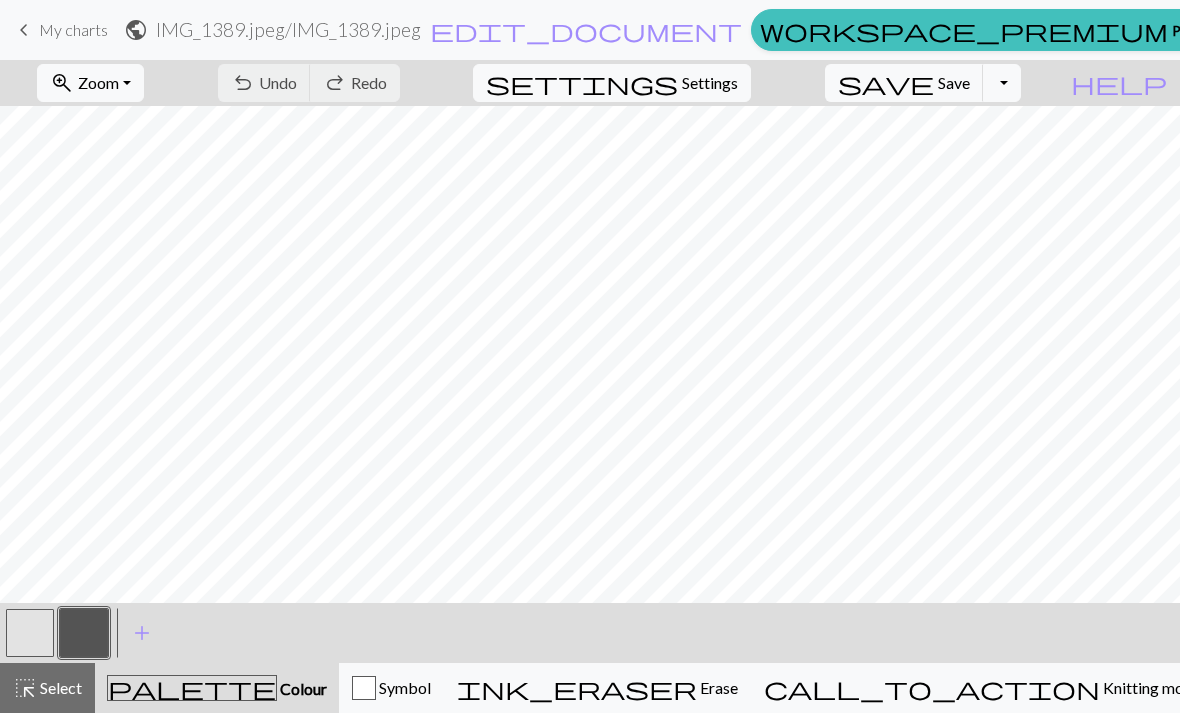 scroll, scrollTop: 0, scrollLeft: 0, axis: both 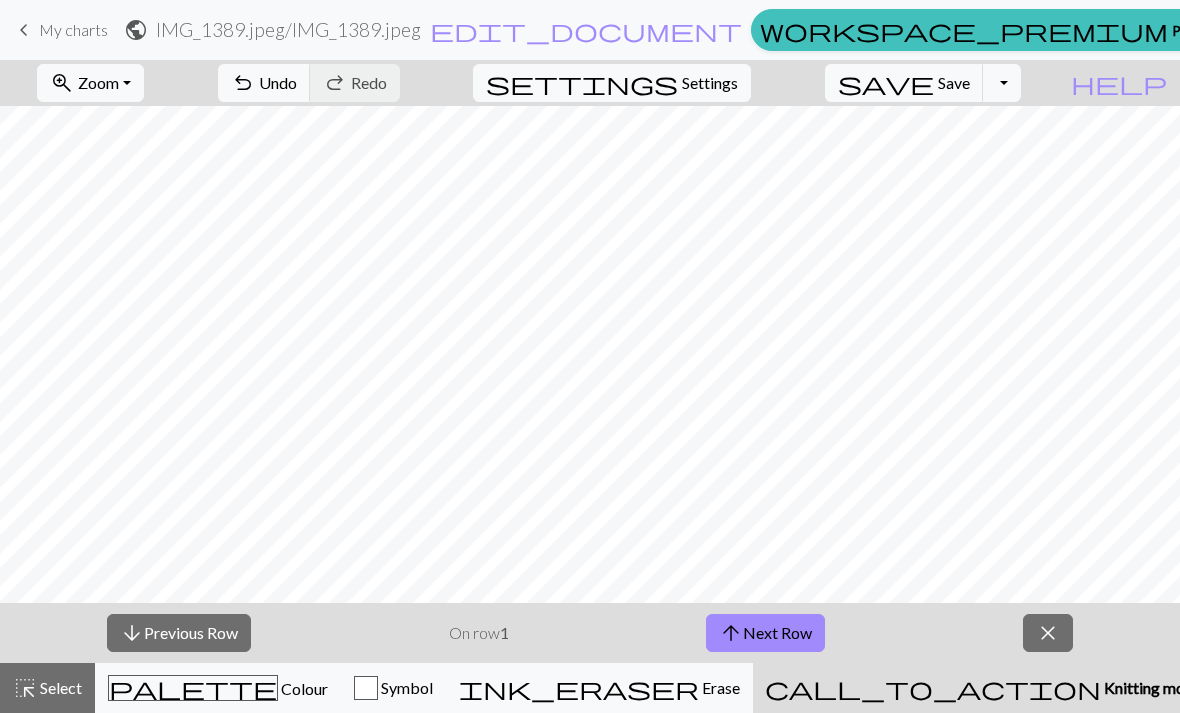 click on "arrow_downward Previous Row" at bounding box center [179, 633] 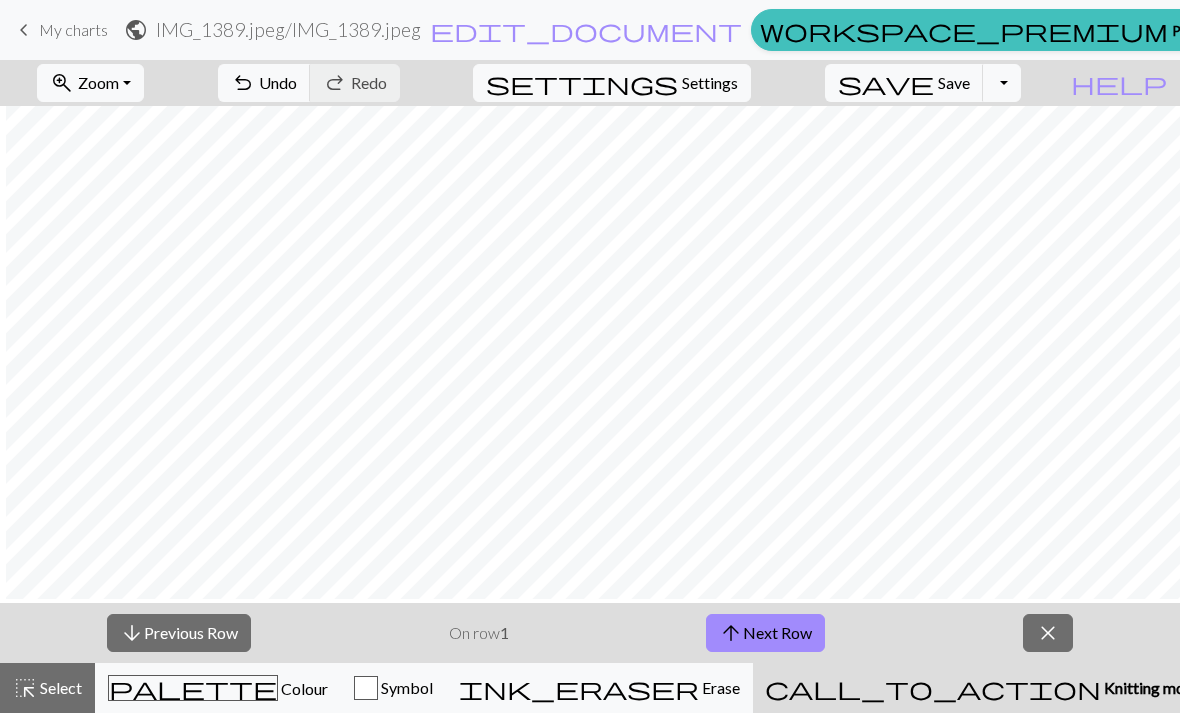 scroll, scrollTop: 1341, scrollLeft: 180, axis: both 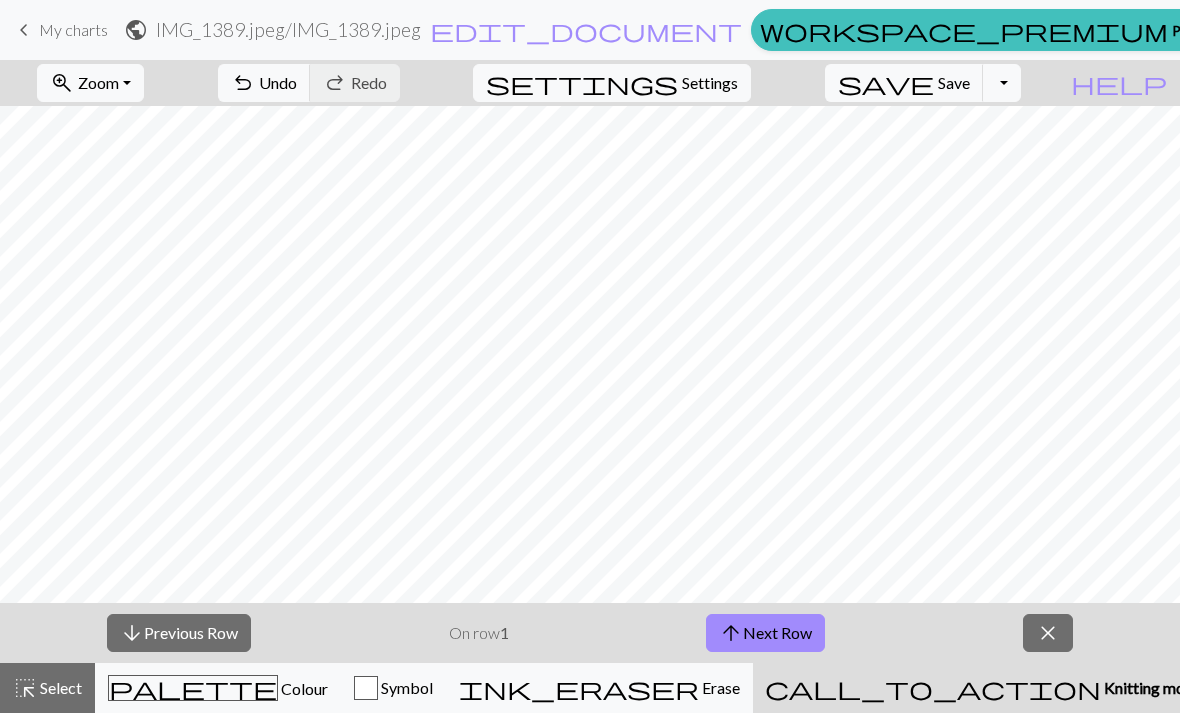 click on "zoom_in Zoom Zoom" at bounding box center (90, 83) 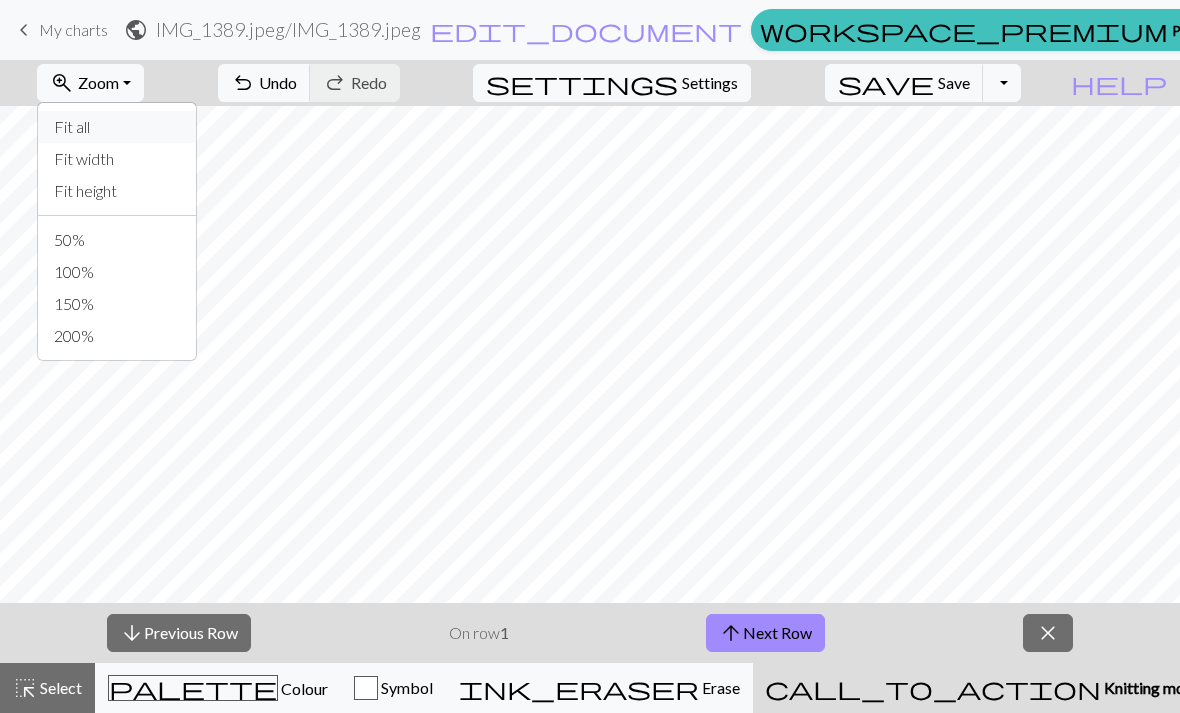 click on "Fit all" at bounding box center [117, 127] 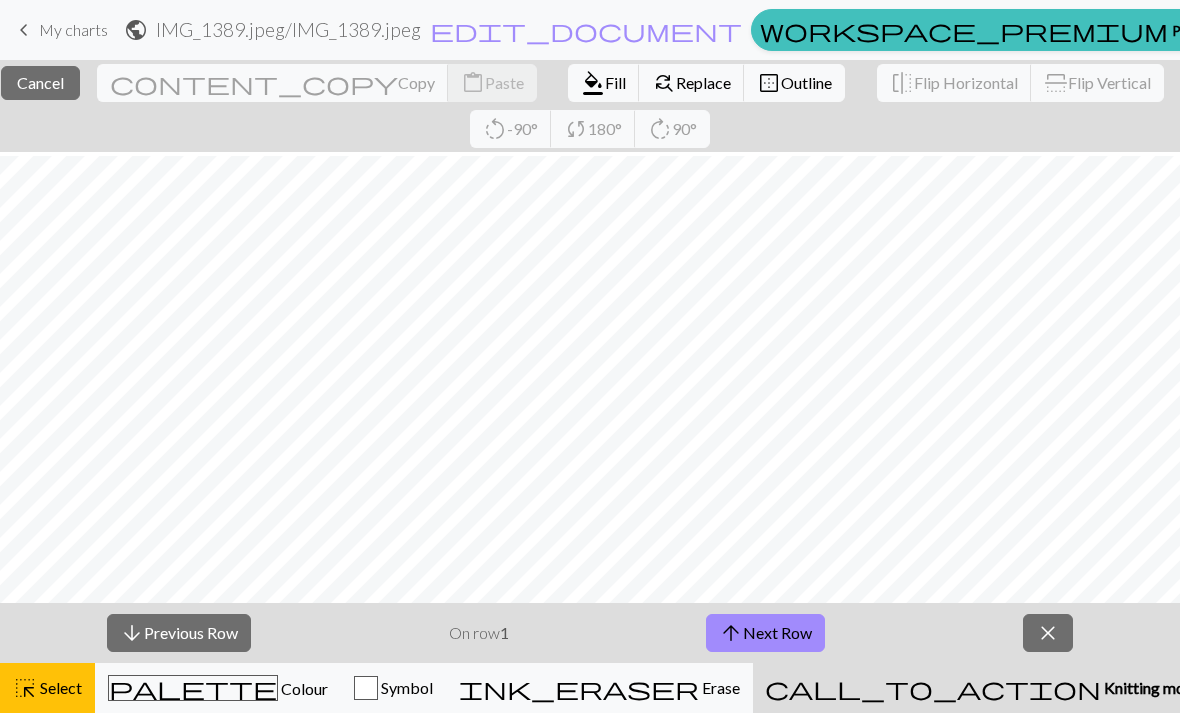 scroll, scrollTop: 1349, scrollLeft: 0, axis: vertical 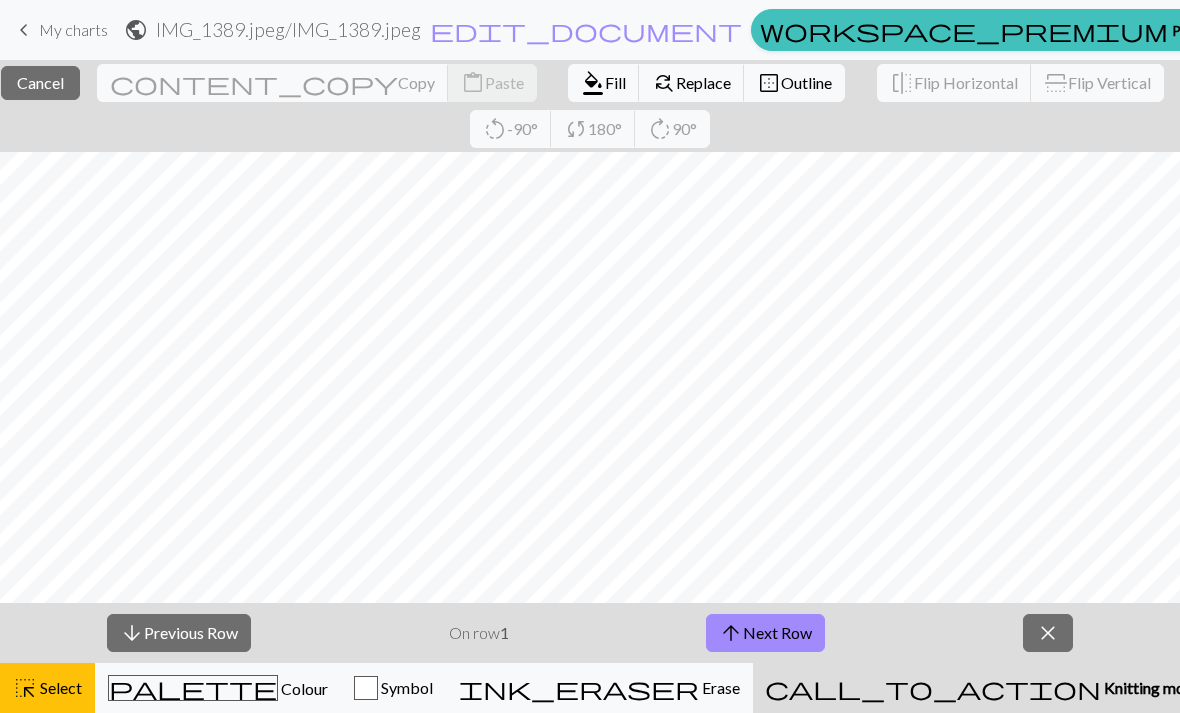 click on "Outline" at bounding box center [806, 82] 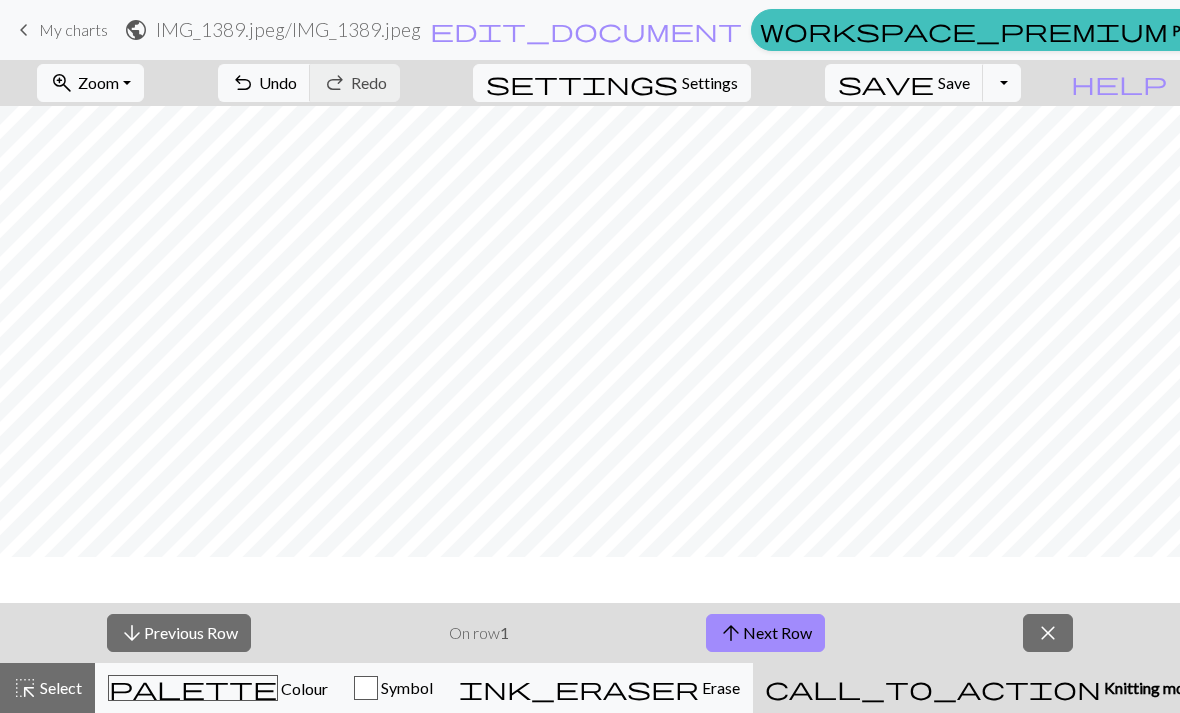 scroll, scrollTop: 1303, scrollLeft: 0, axis: vertical 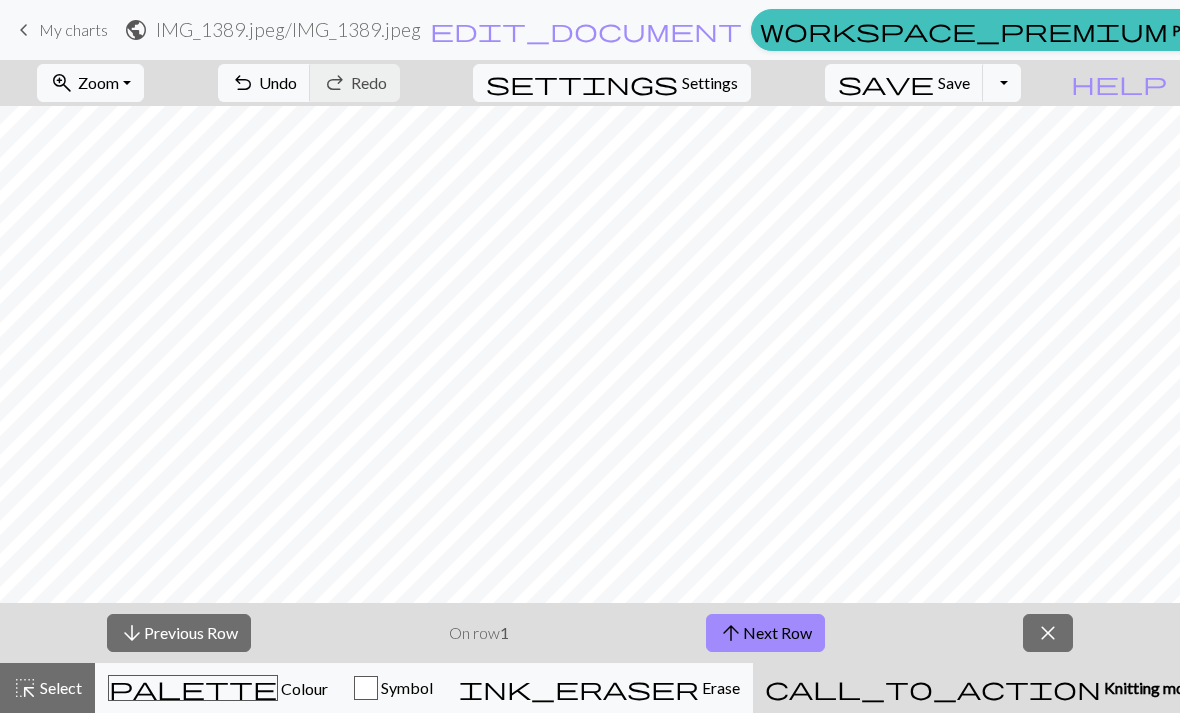click on "Settings" at bounding box center (710, 83) 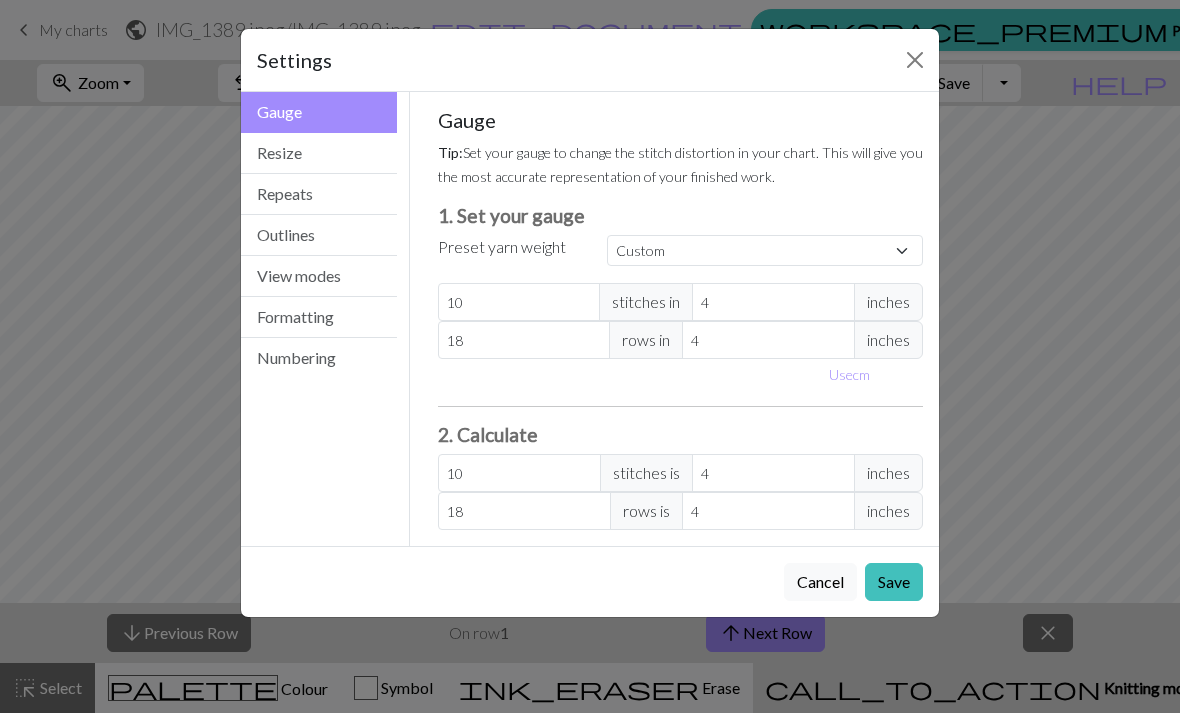 click at bounding box center (915, 60) 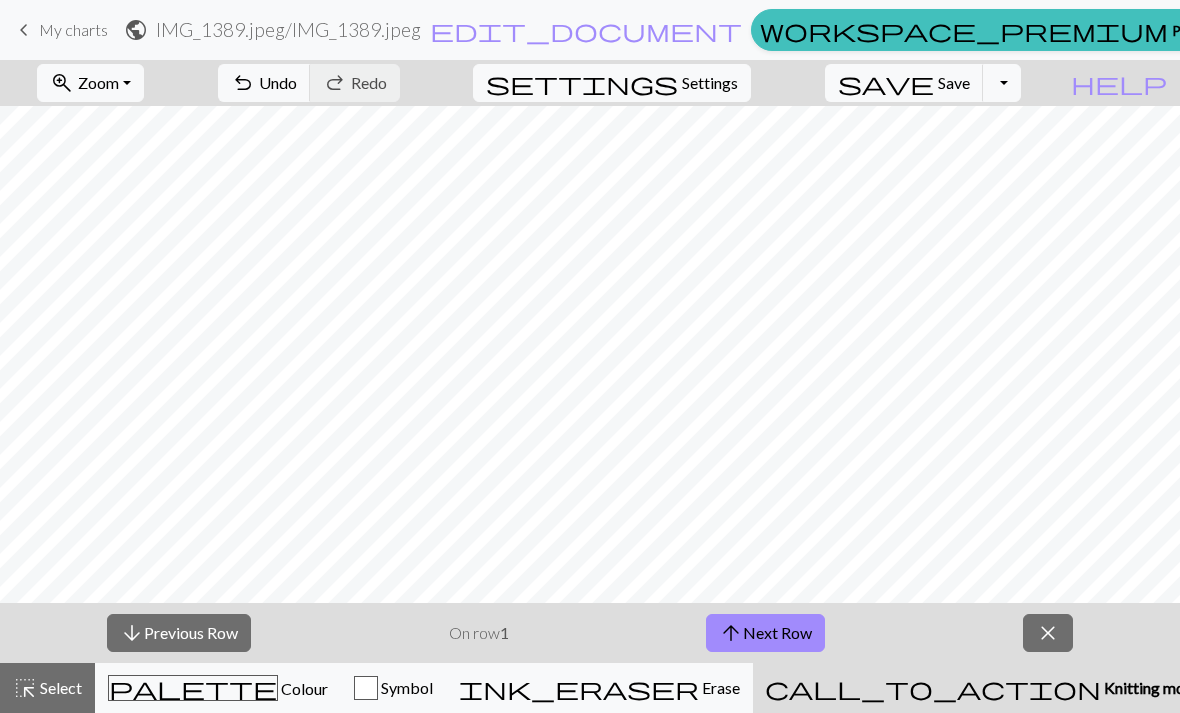 click on "My charts" at bounding box center [73, 29] 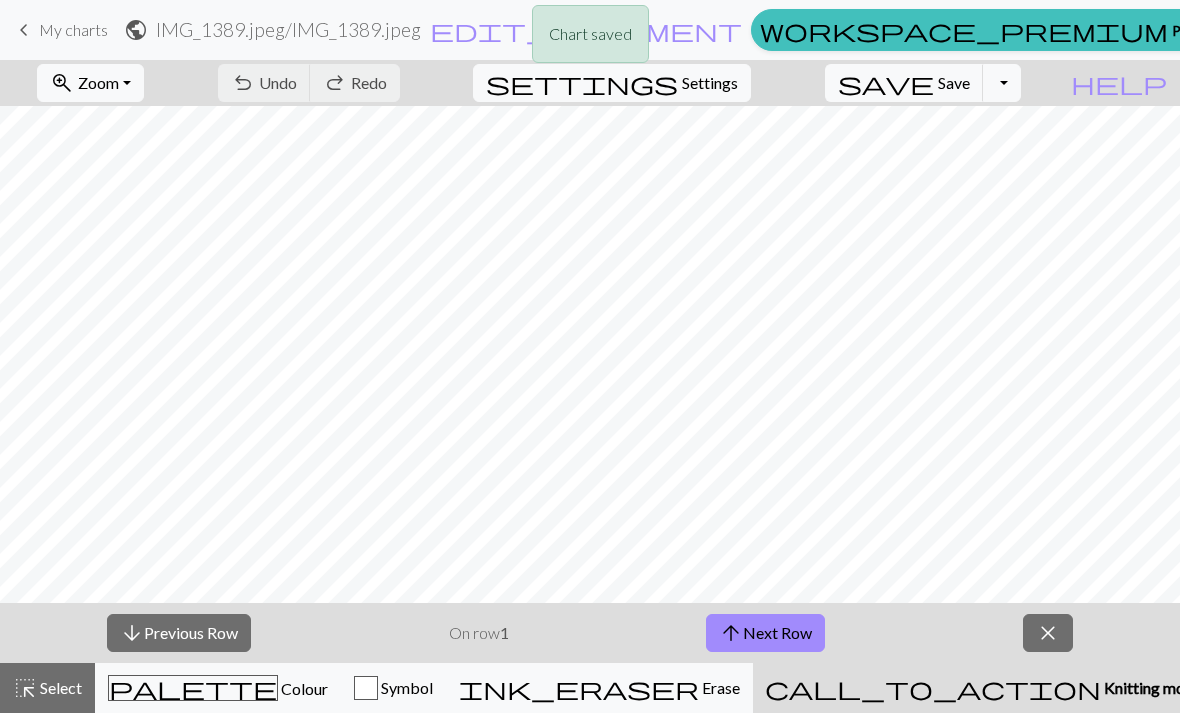 click on "Save" at bounding box center [954, 82] 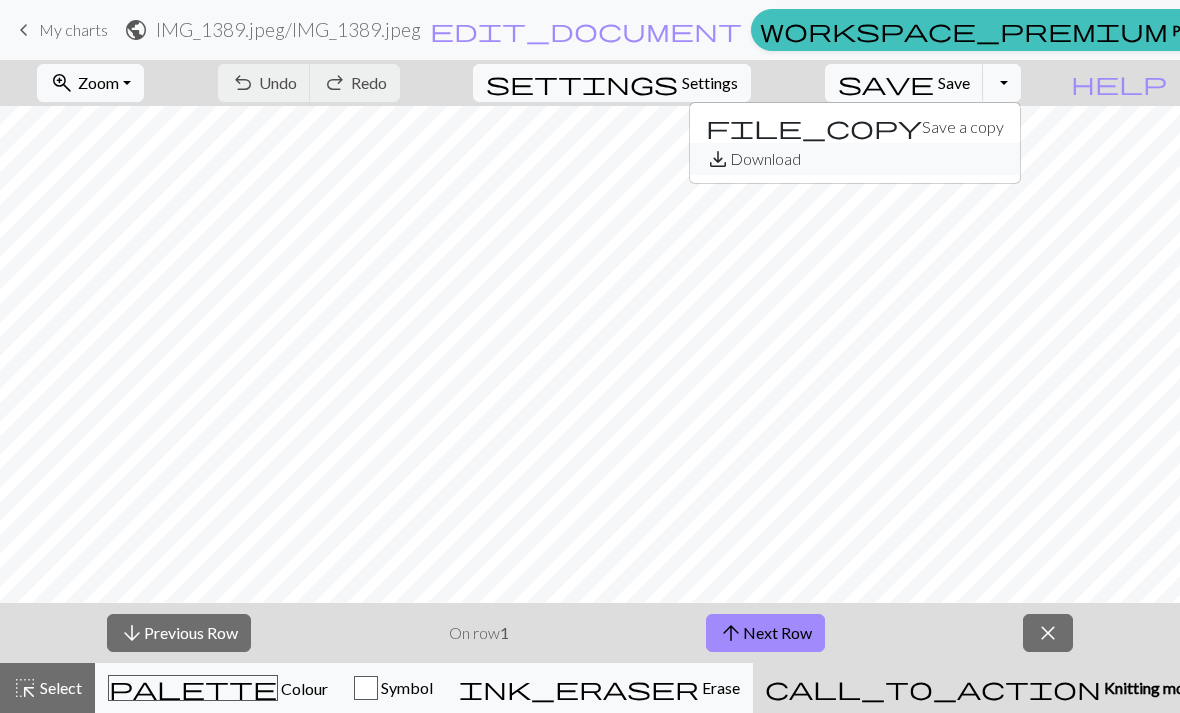 click on "save_alt  Download" at bounding box center (855, 159) 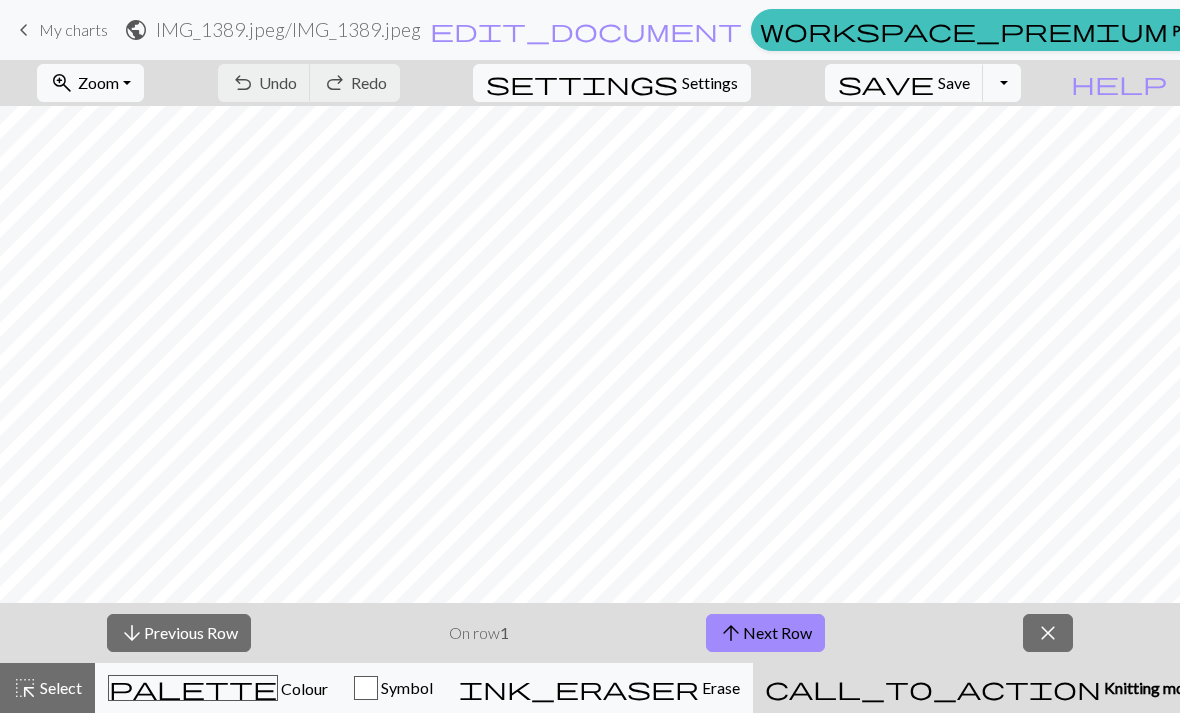 scroll, scrollTop: 1301, scrollLeft: 1012, axis: both 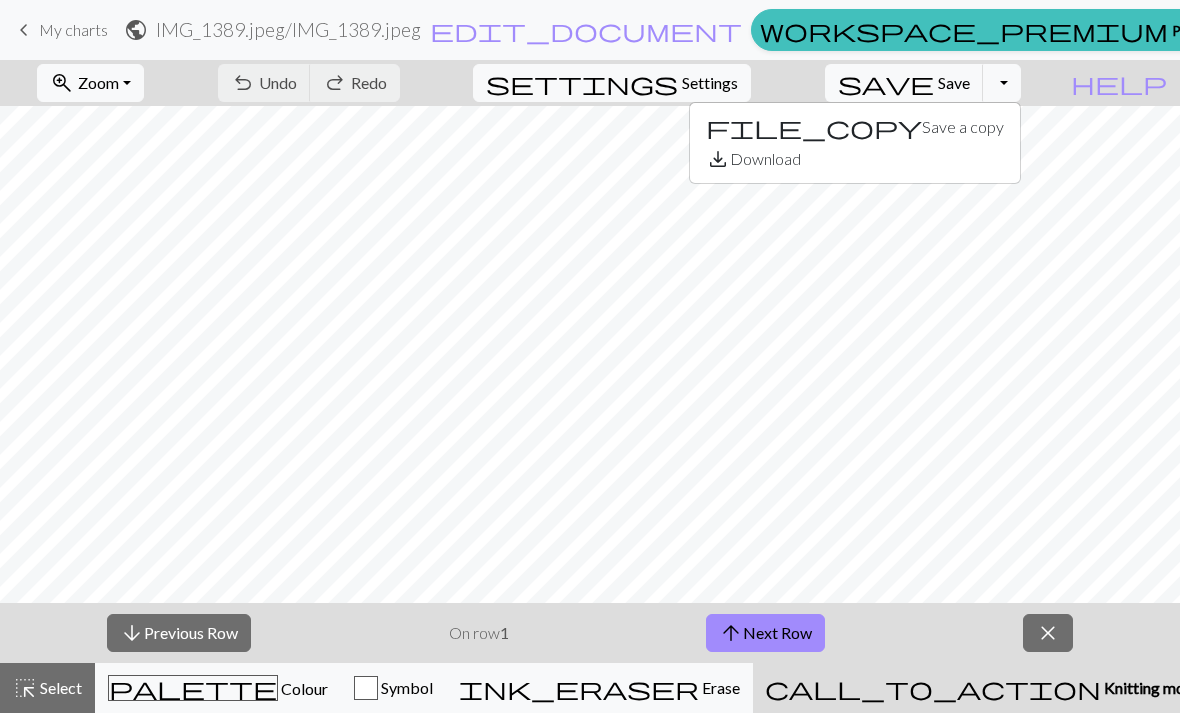 click on "Toggle Dropdown" at bounding box center (1002, 83) 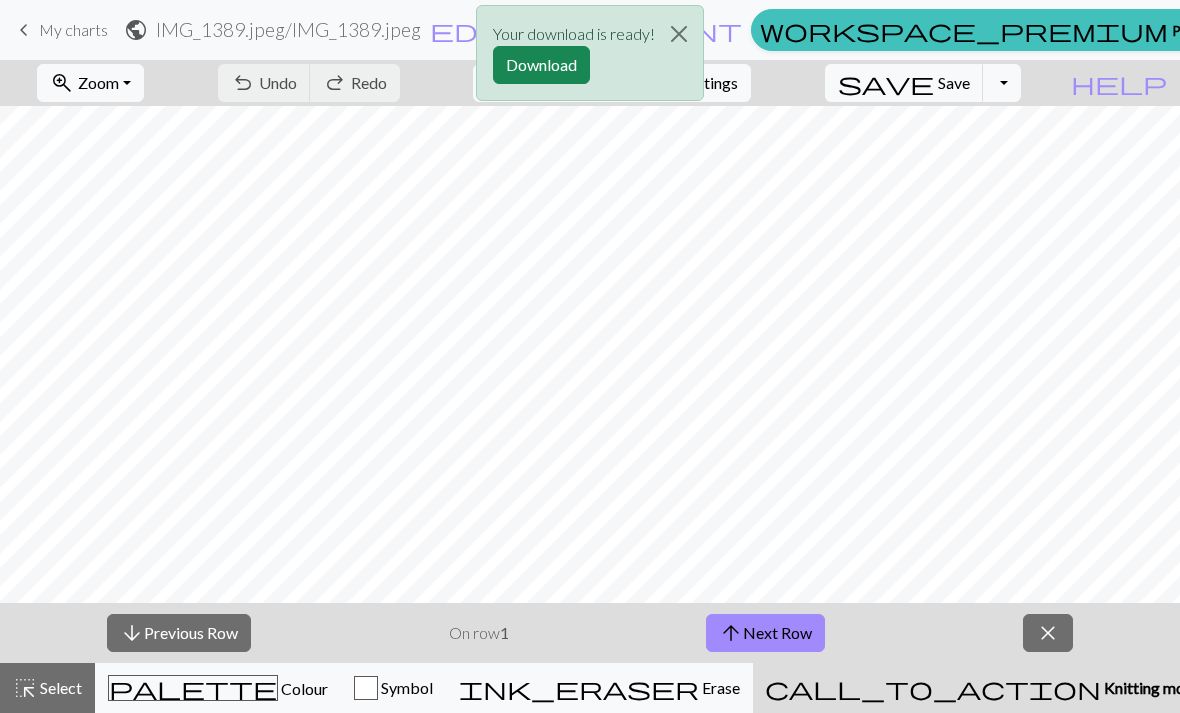 click on "Download" at bounding box center (541, 65) 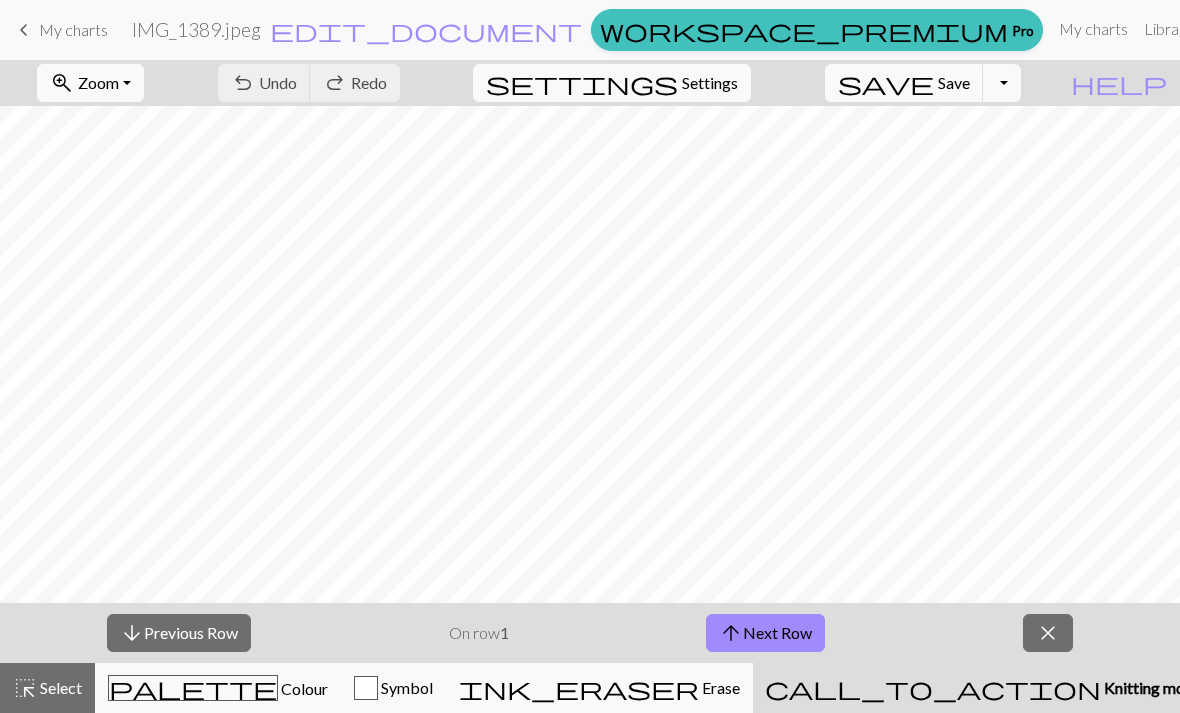 scroll, scrollTop: 0, scrollLeft: 0, axis: both 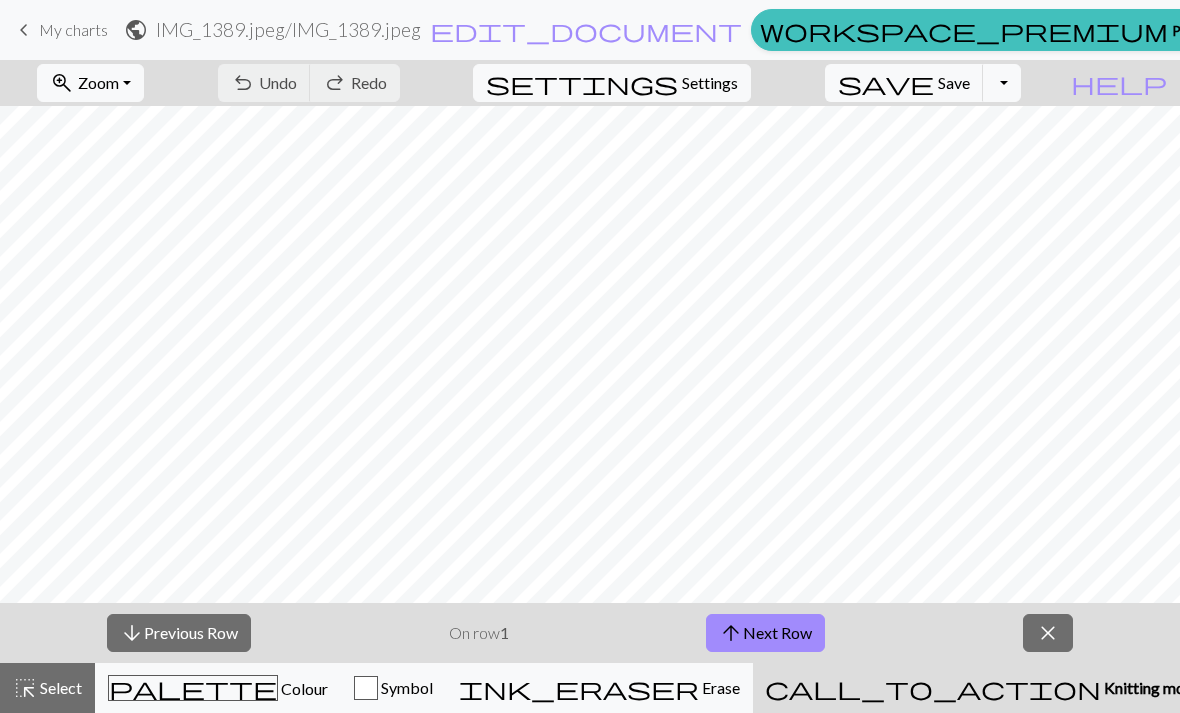click on "edit_document" at bounding box center (586, 30) 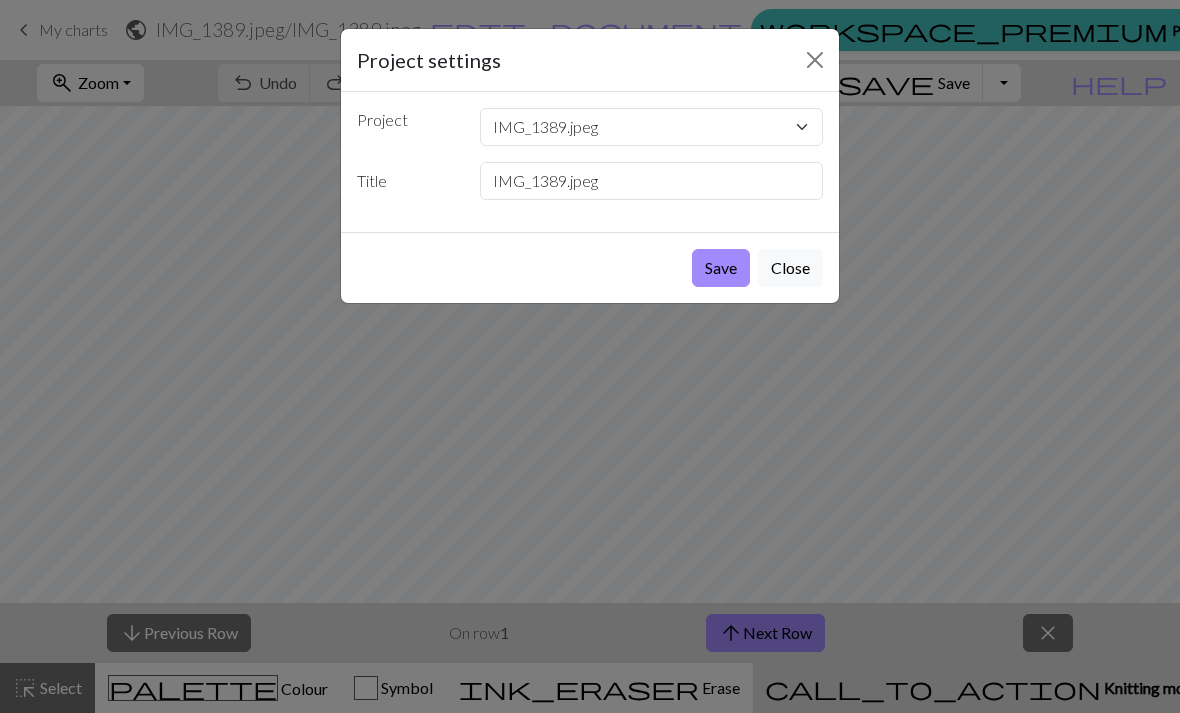 click at bounding box center (815, 60) 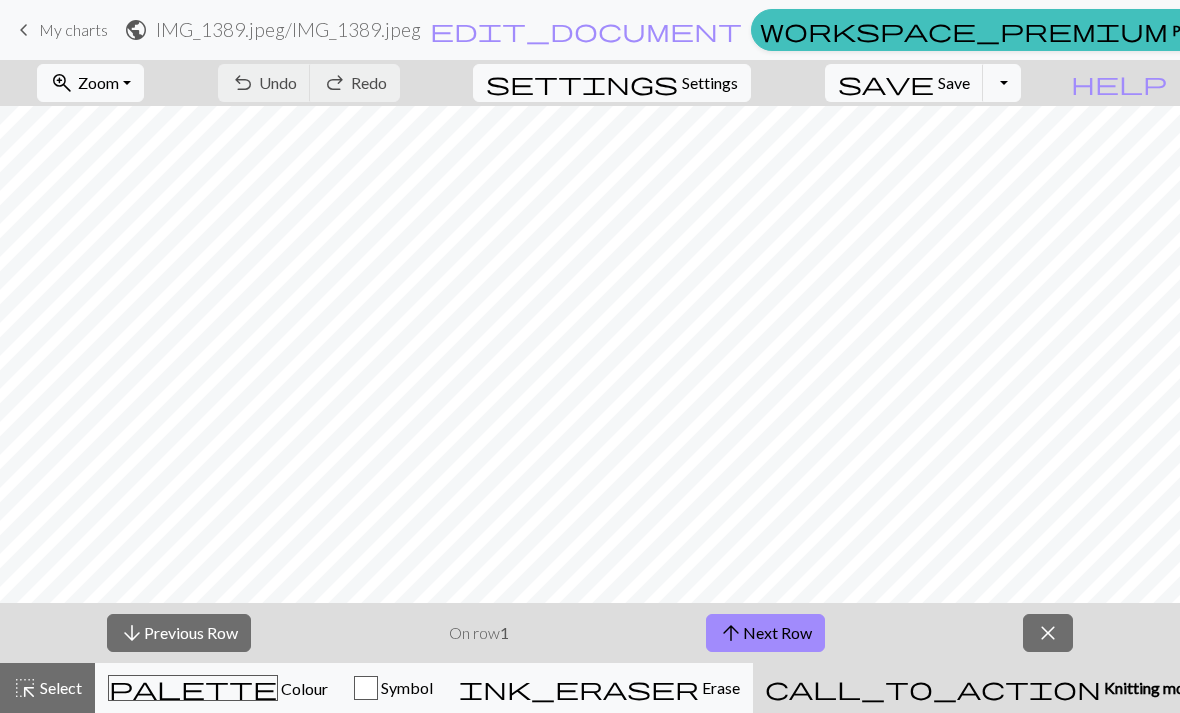 click on "My charts" at bounding box center (73, 29) 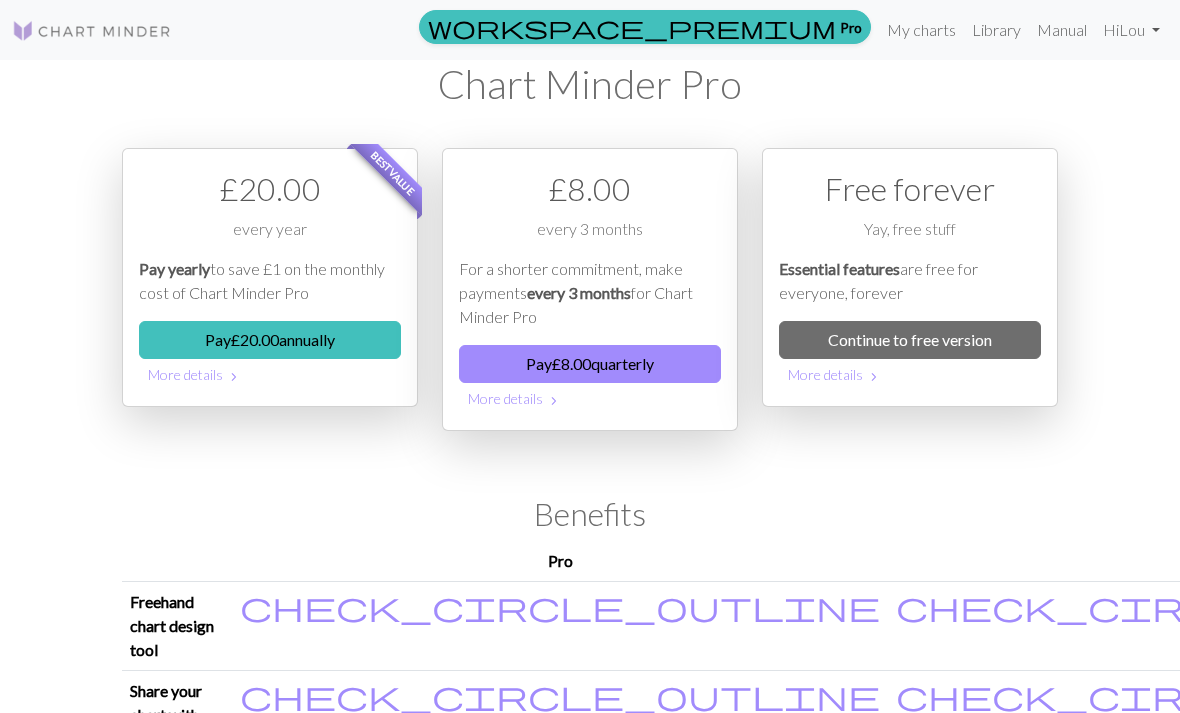 click on "My charts" at bounding box center (921, 30) 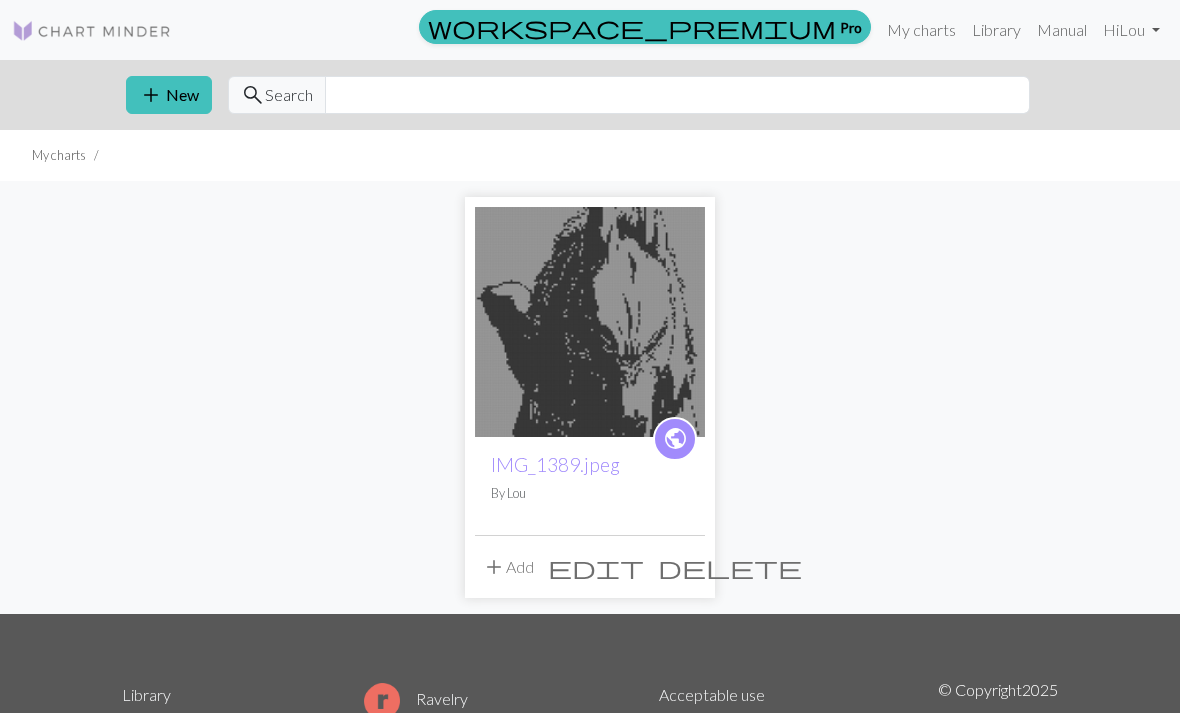 click on "add   New" at bounding box center [169, 95] 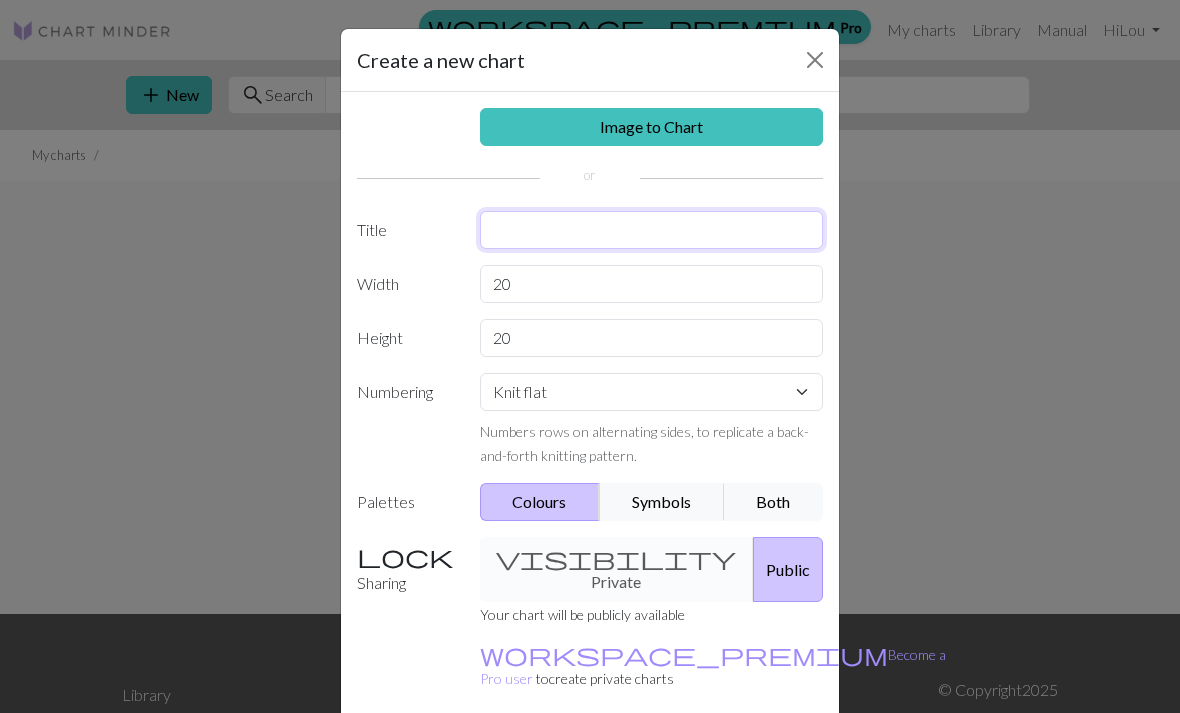 click at bounding box center [652, 230] 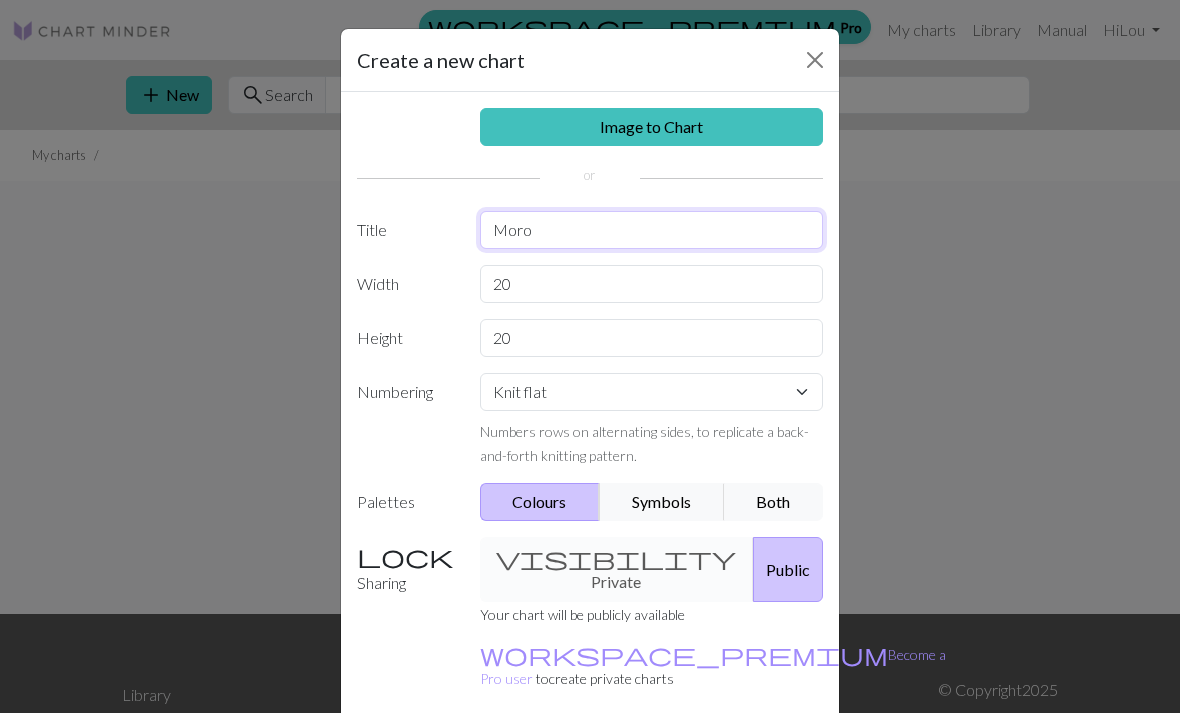 type on "Moro" 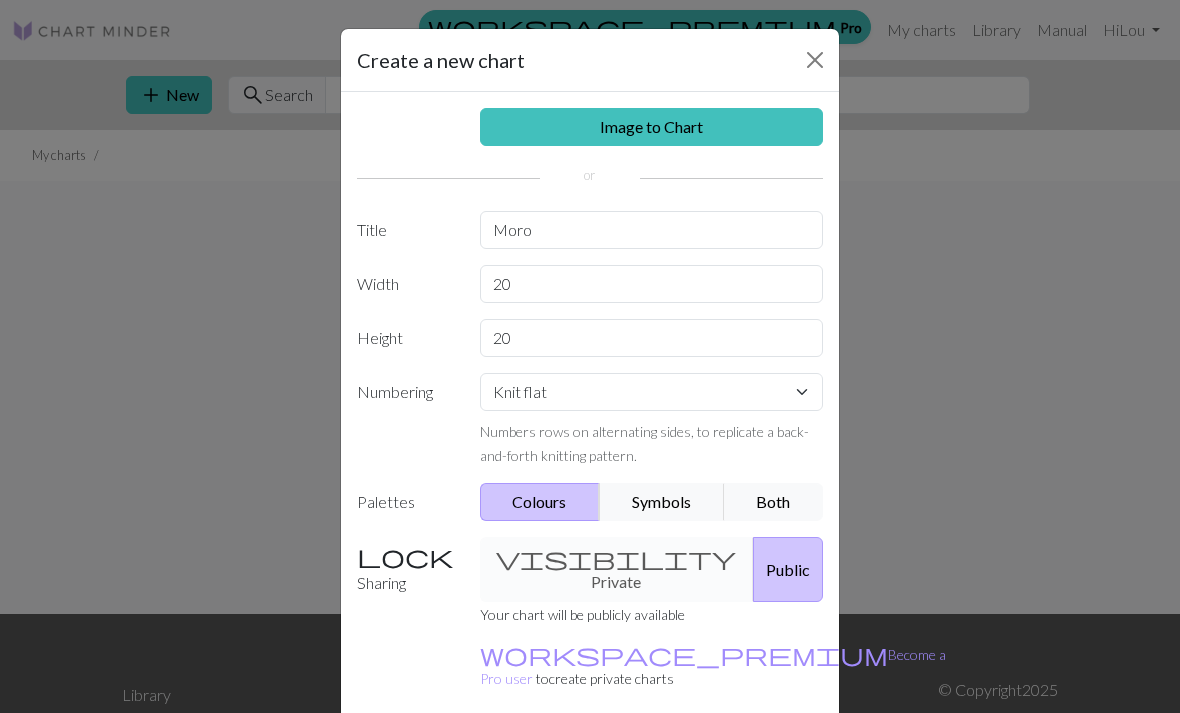 click on "Image to Chart" at bounding box center [652, 127] 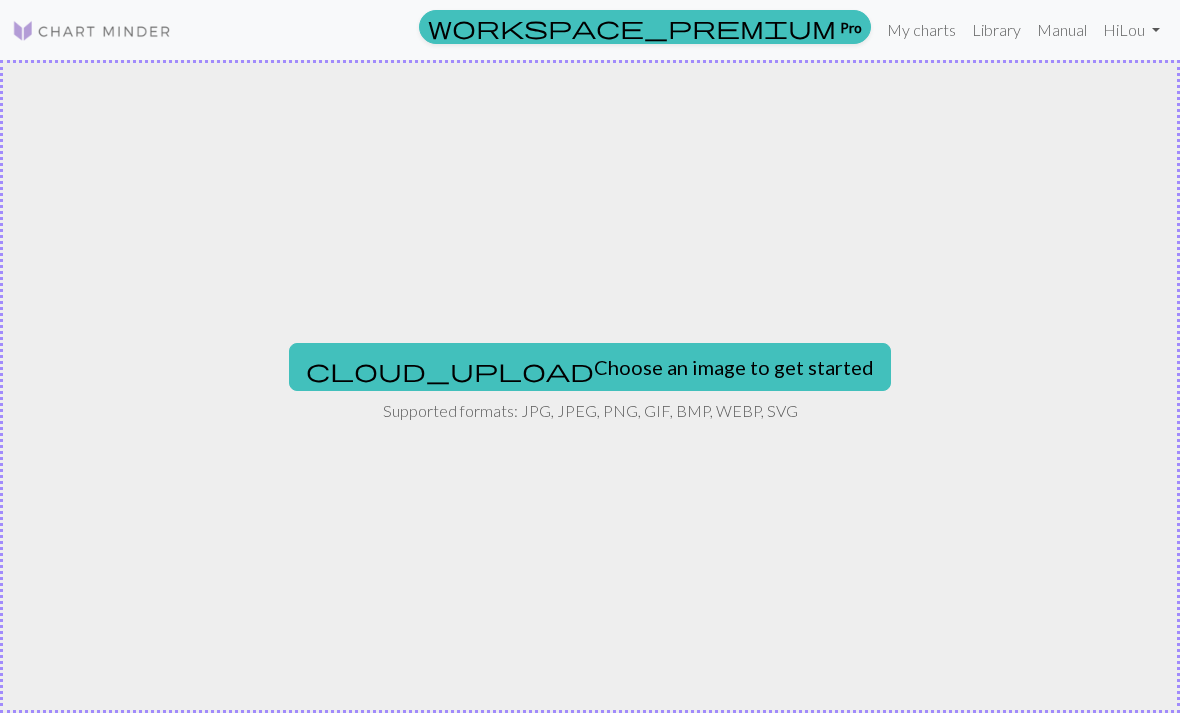 click on "cloud_upload  Choose an image to get started" at bounding box center [590, 367] 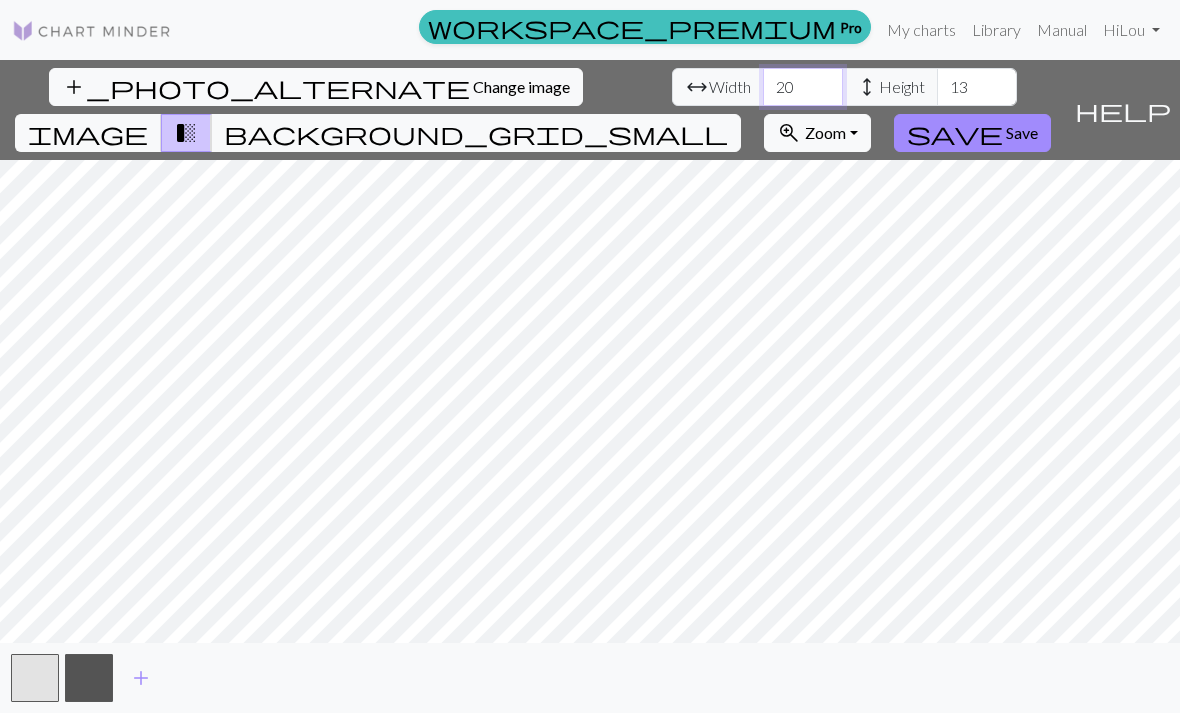 click on "20" at bounding box center (803, 87) 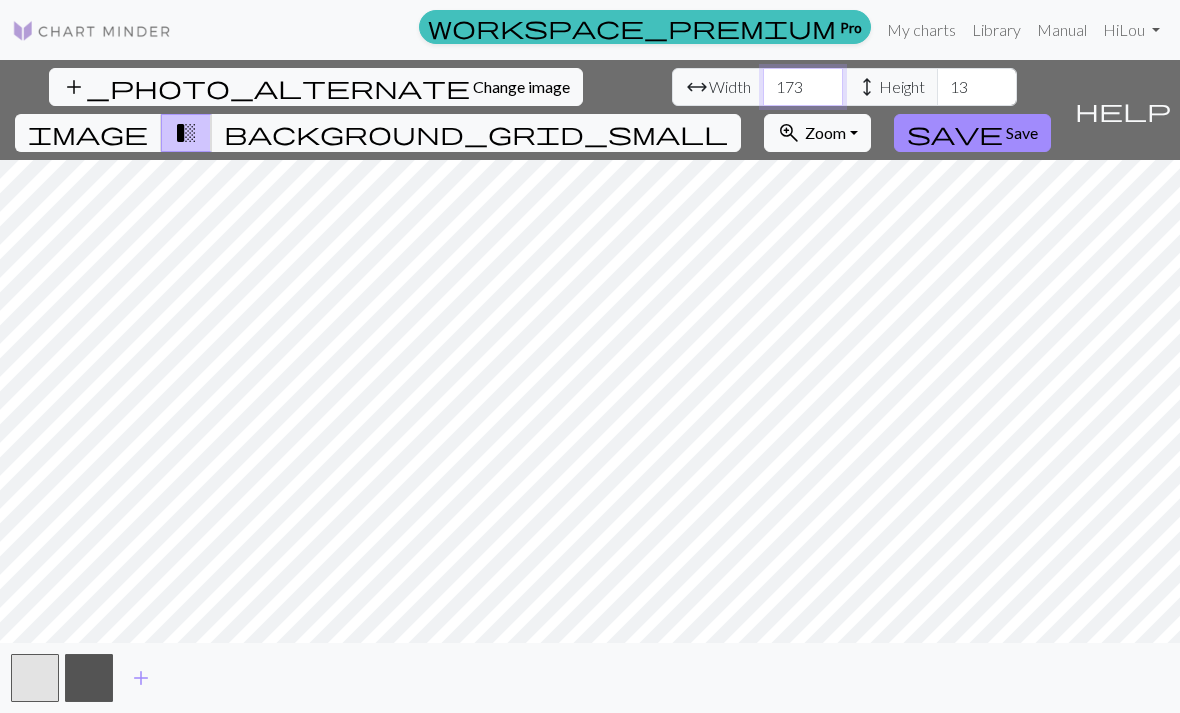type on "173" 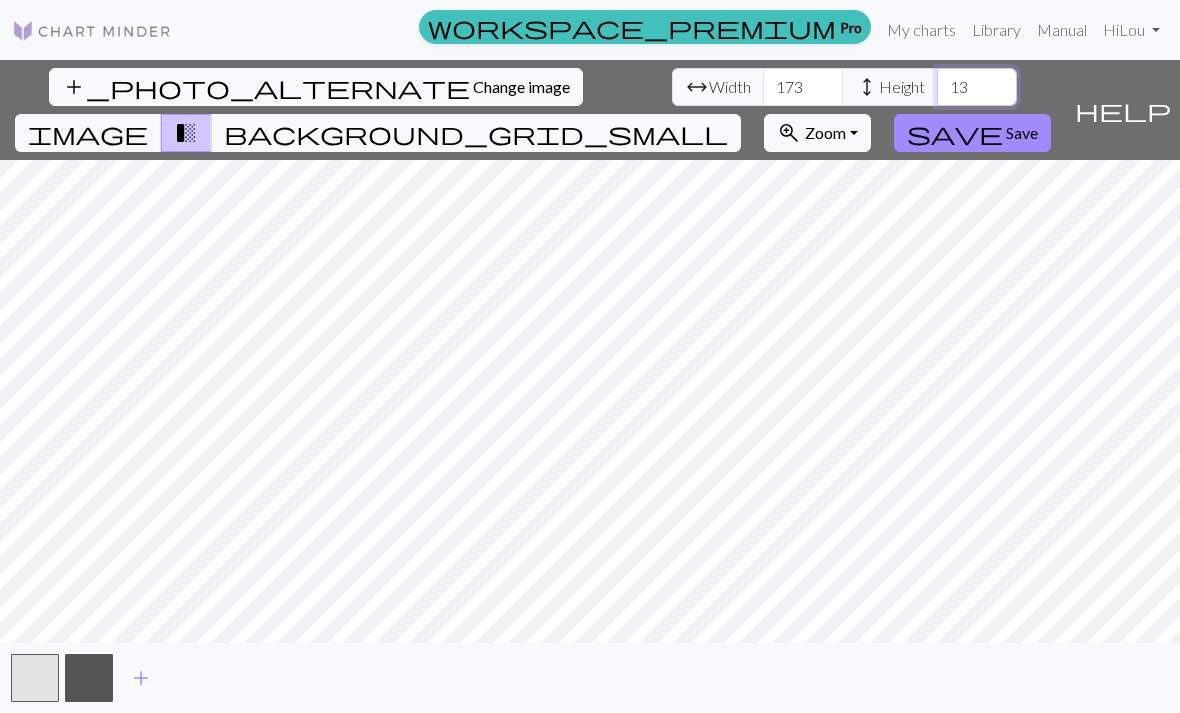 click on "13" at bounding box center [977, 87] 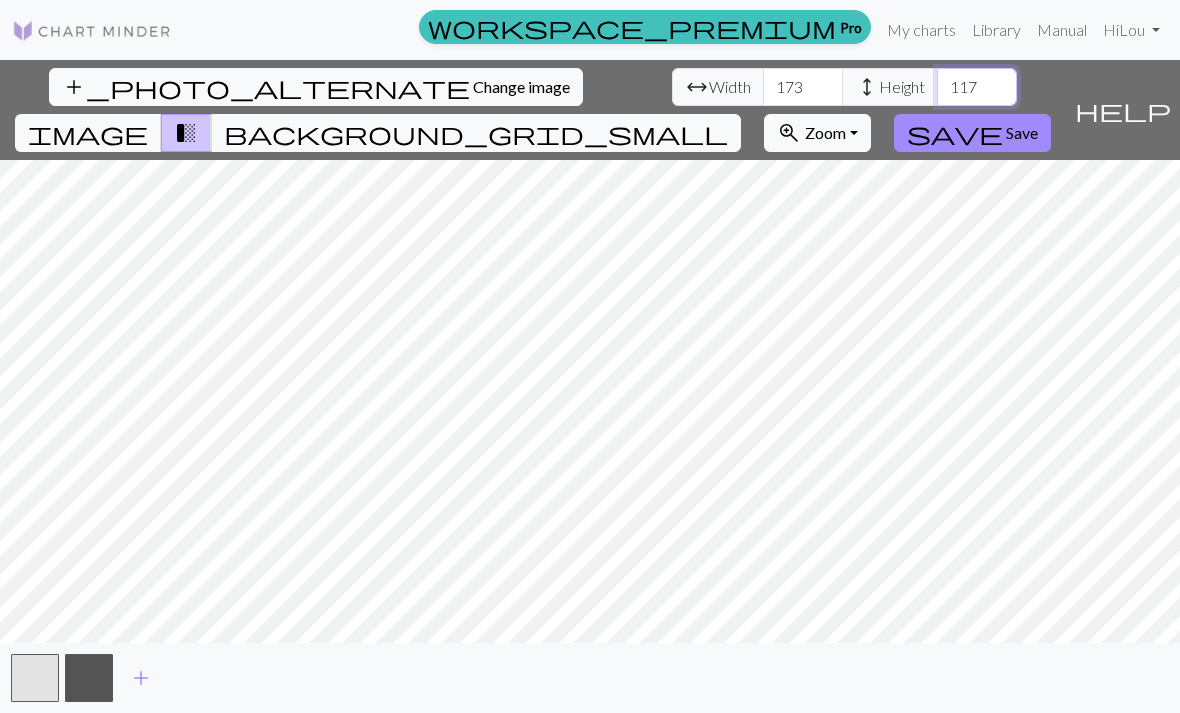 type on "117" 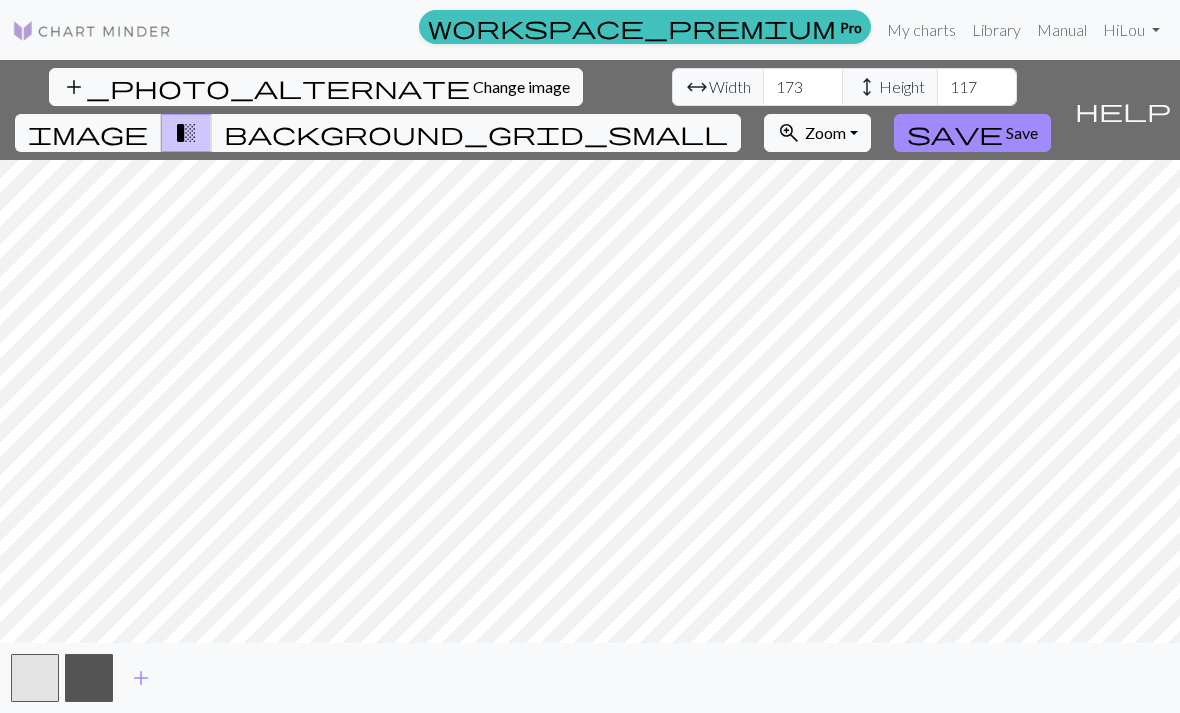 click on "background_grid_small" at bounding box center (476, 133) 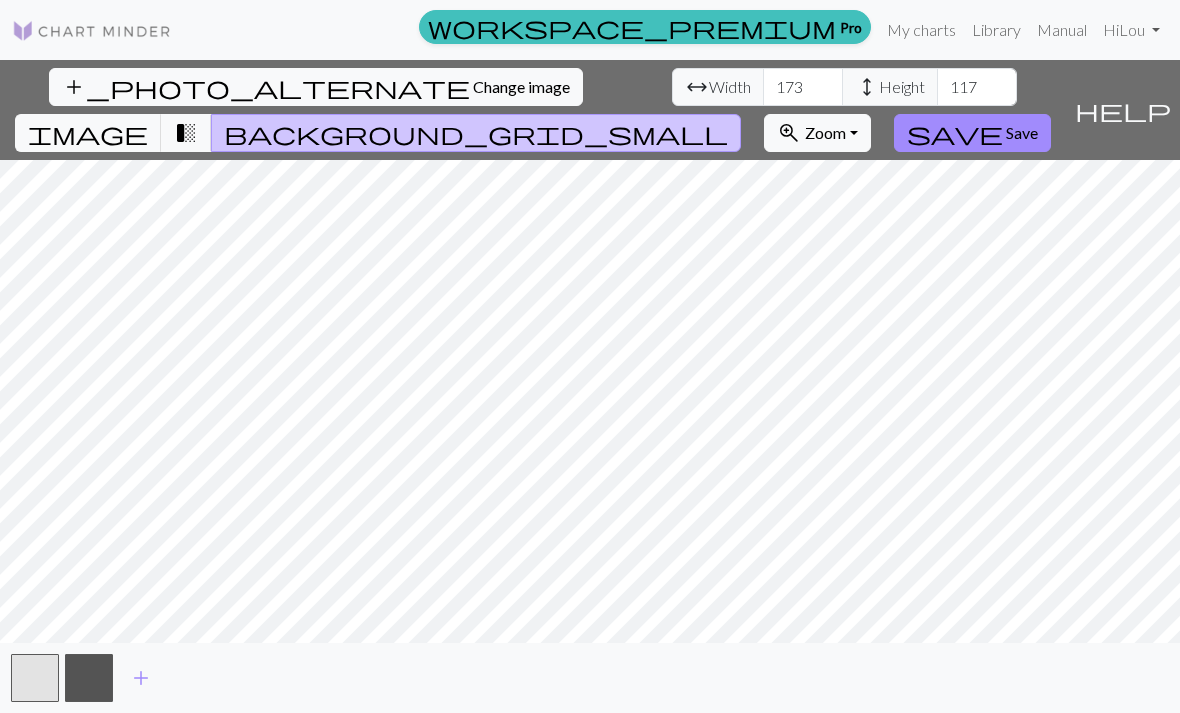 click on "Save" at bounding box center [1022, 132] 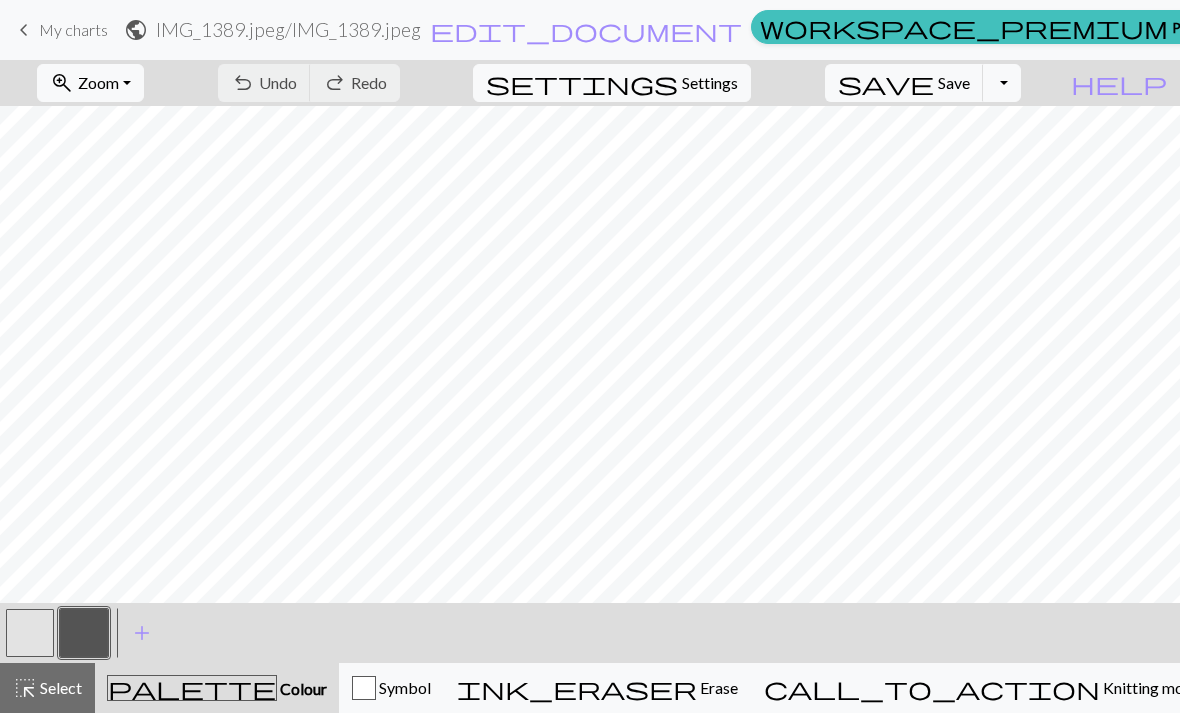 click on "Toggle Dropdown" at bounding box center (1002, 83) 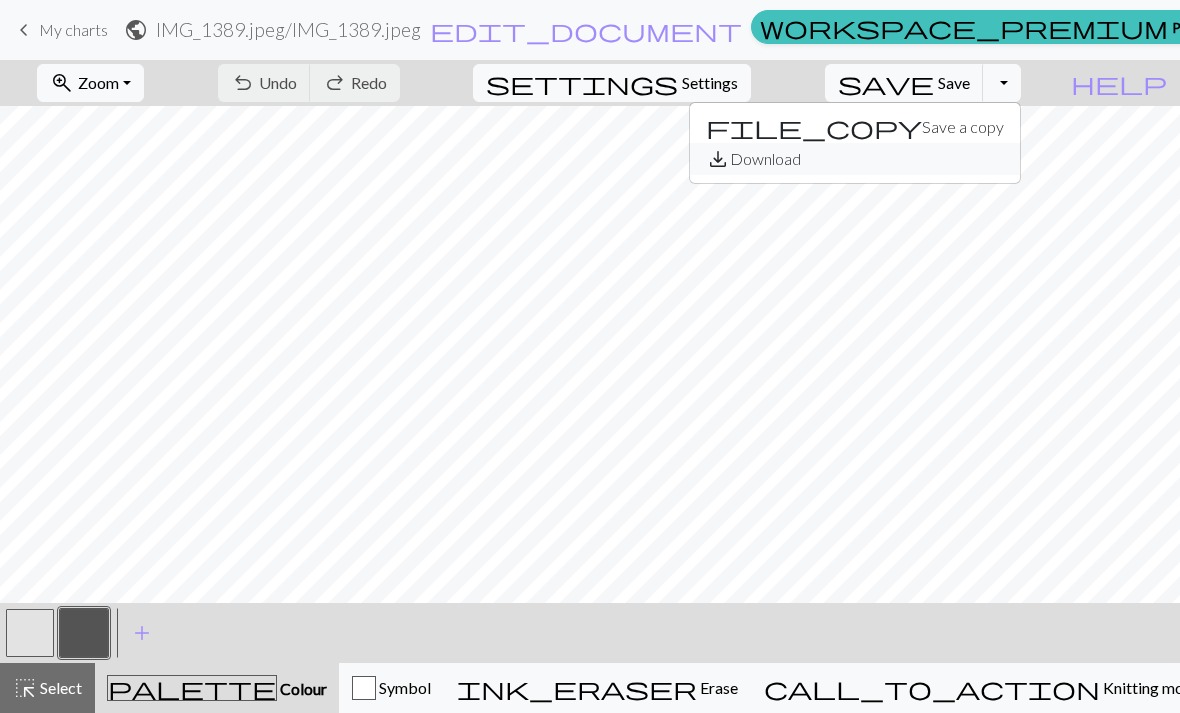 click on "save_alt  Download" at bounding box center (855, 159) 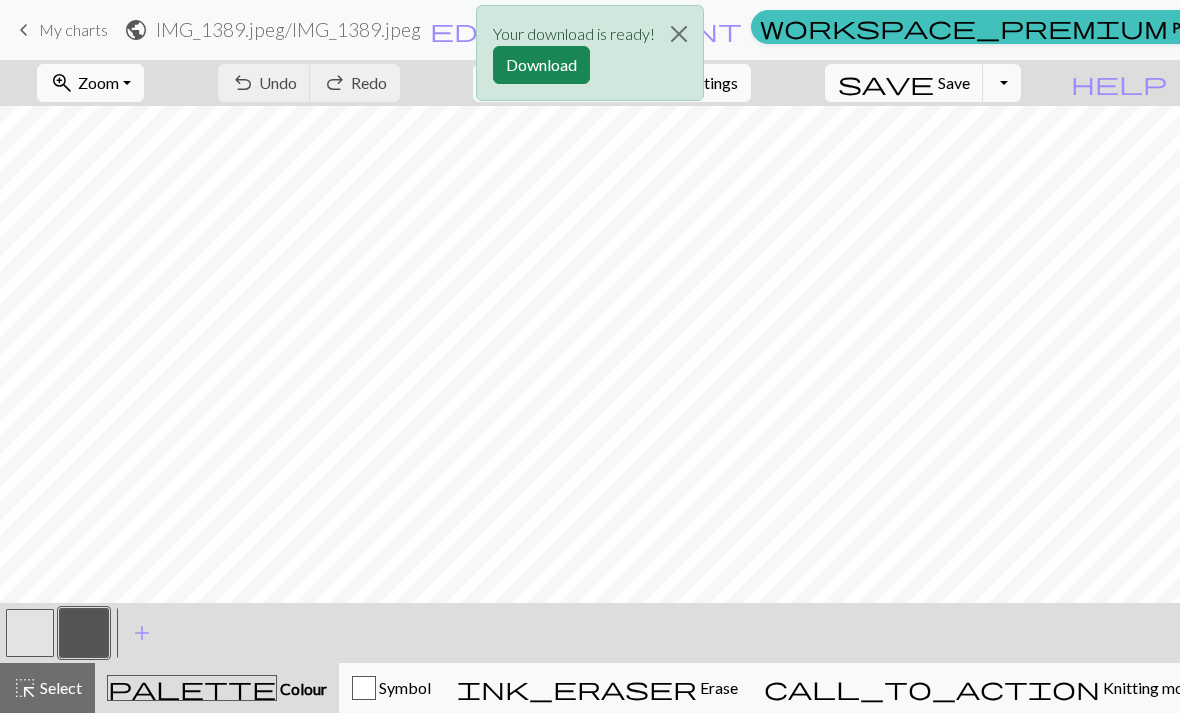 click on "Download" at bounding box center [541, 65] 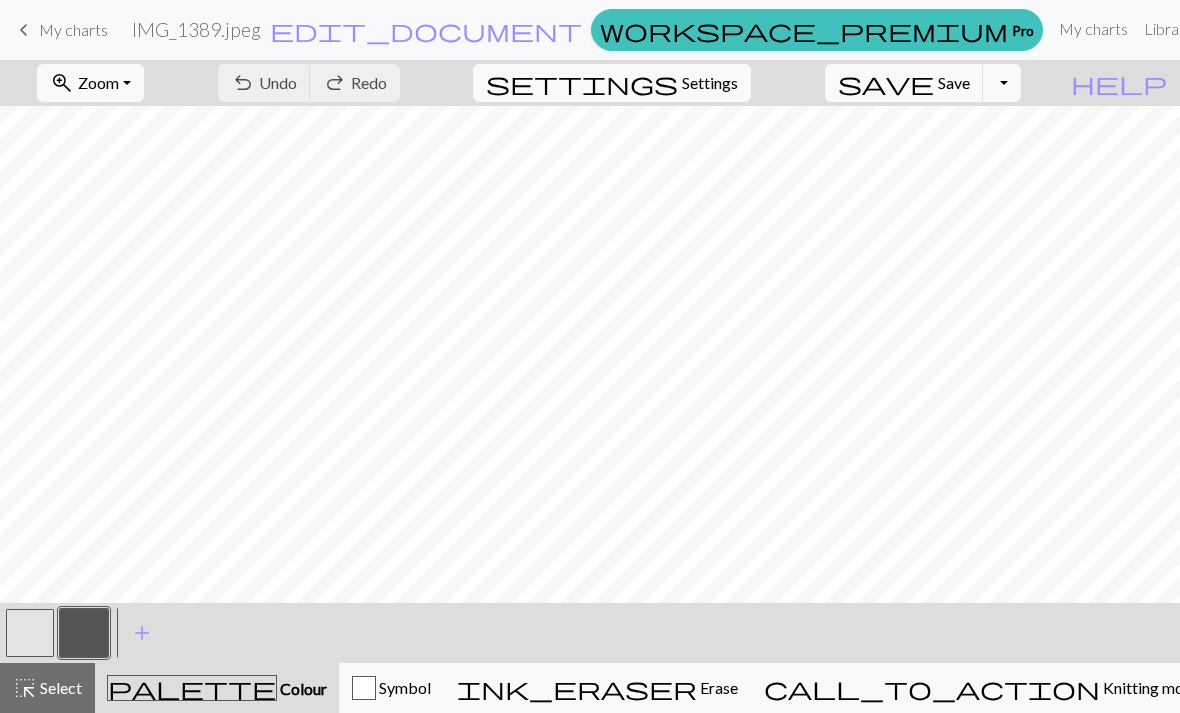 scroll, scrollTop: 0, scrollLeft: 0, axis: both 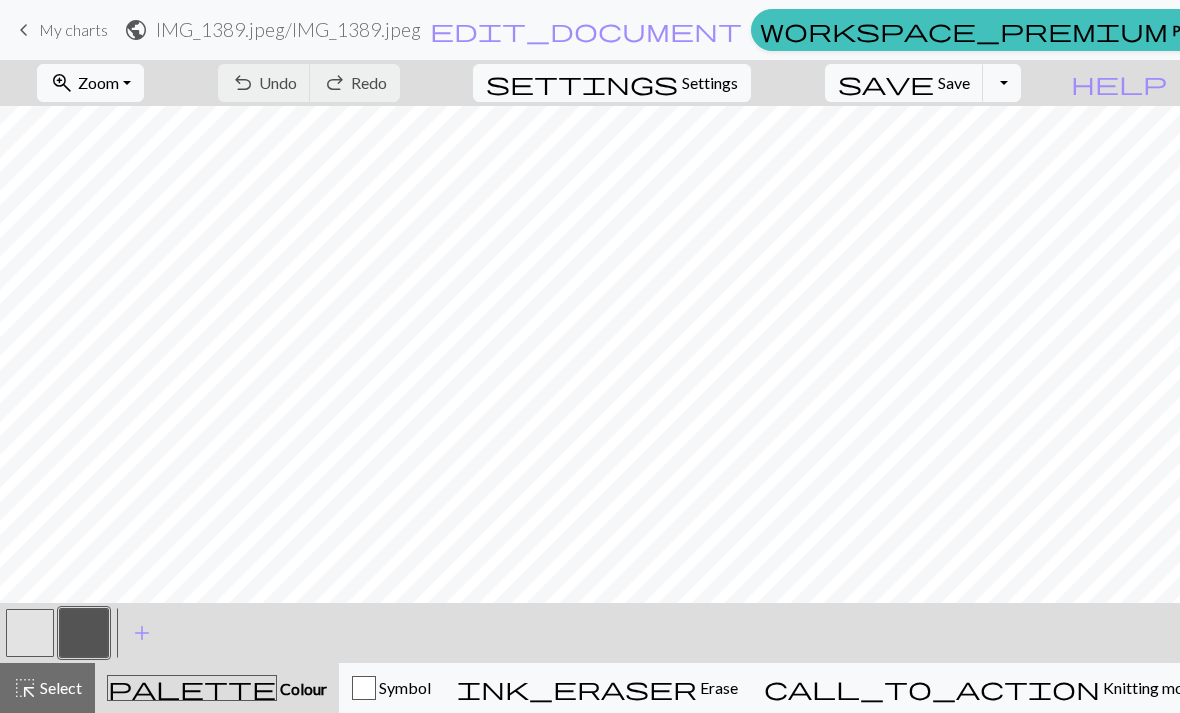 click on "My charts" at bounding box center (73, 29) 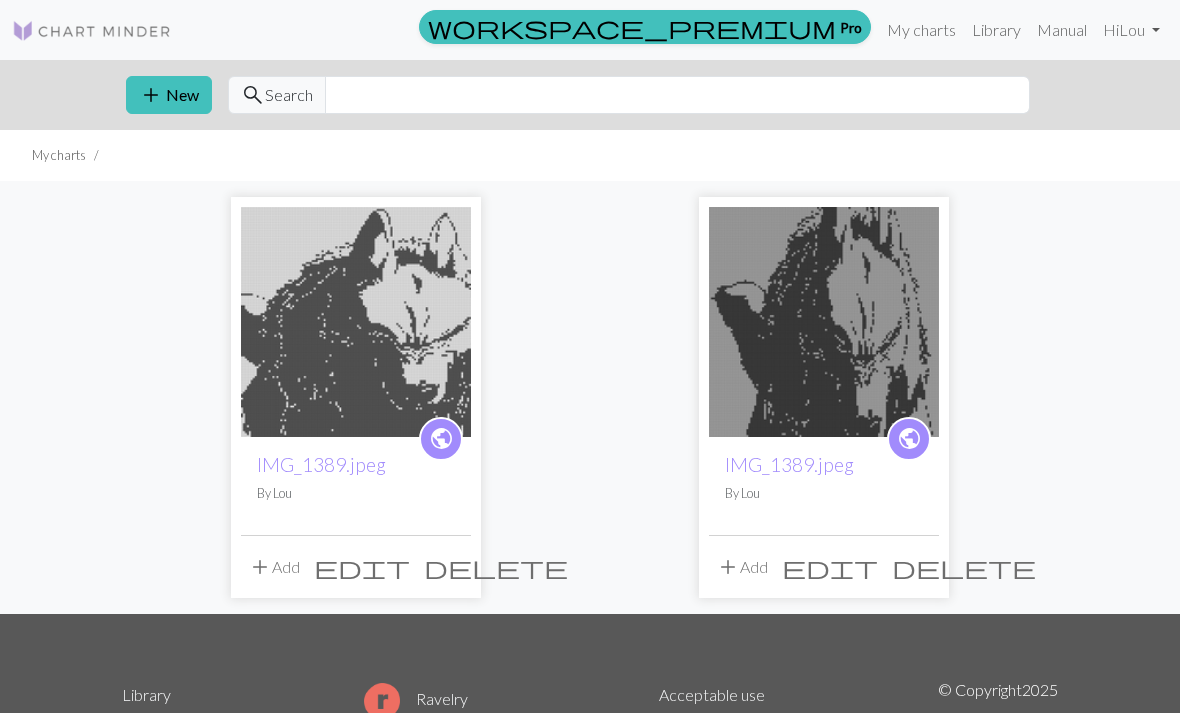 click on "add   New" at bounding box center [169, 95] 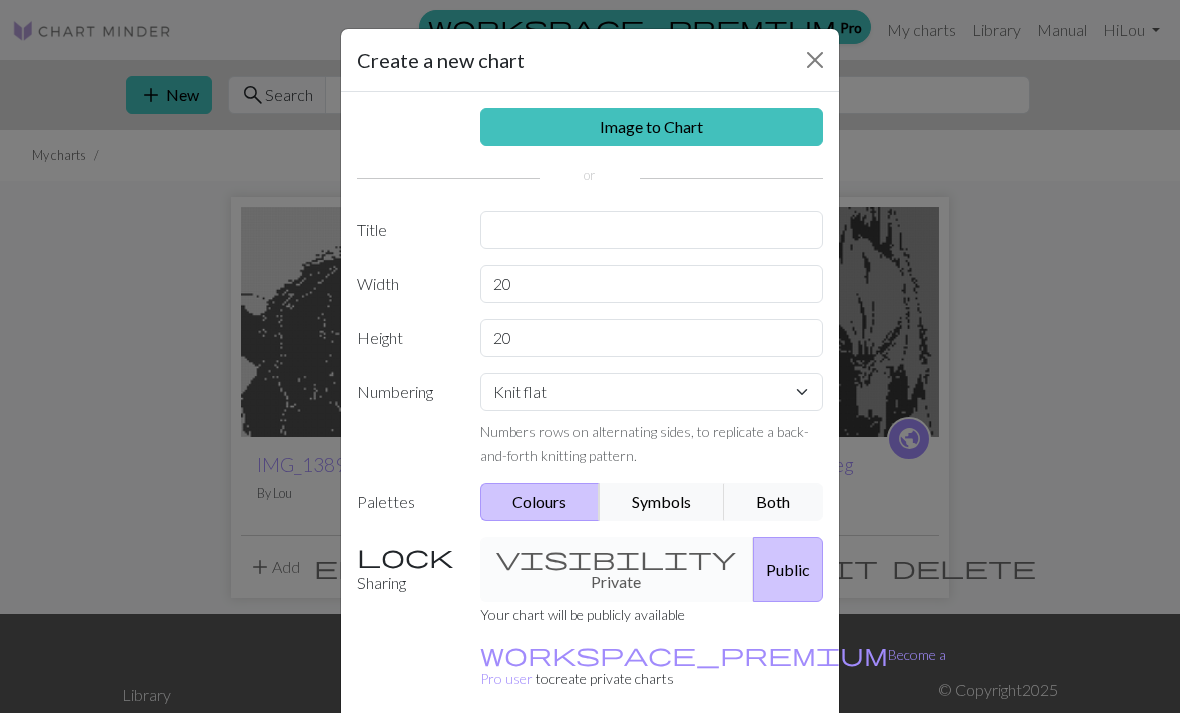 click on "Image to Chart" at bounding box center [652, 127] 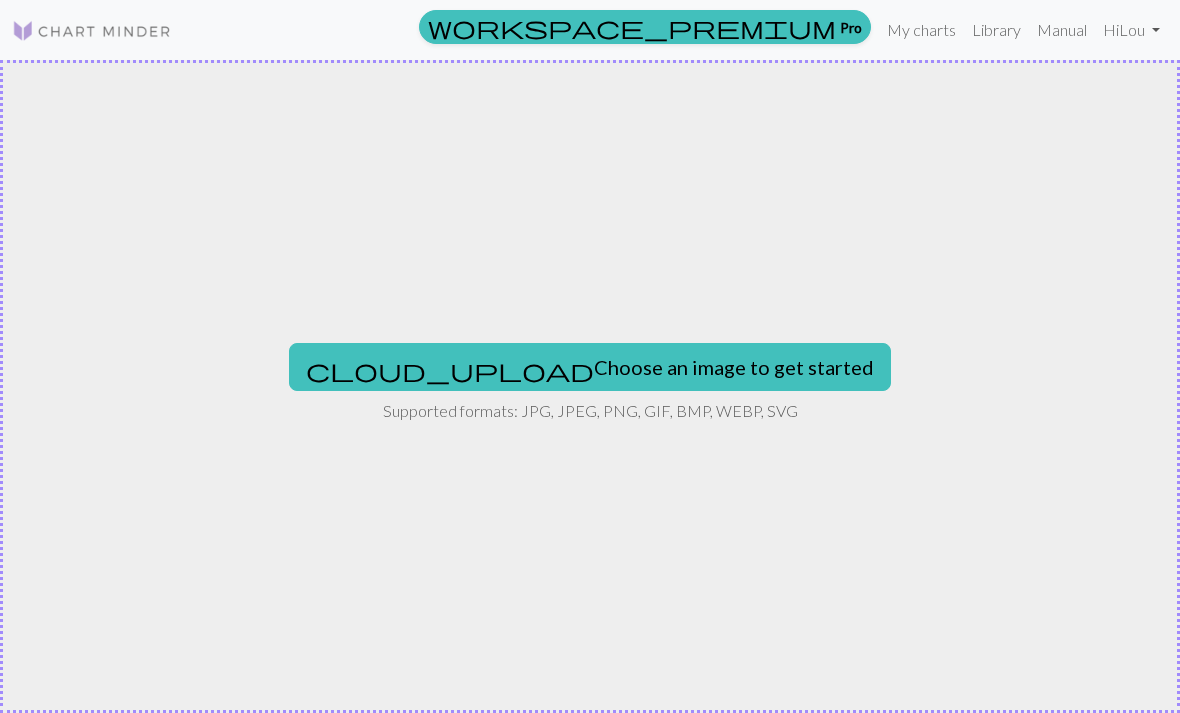 click on "cloud_upload  Choose an image to get started" at bounding box center [590, 367] 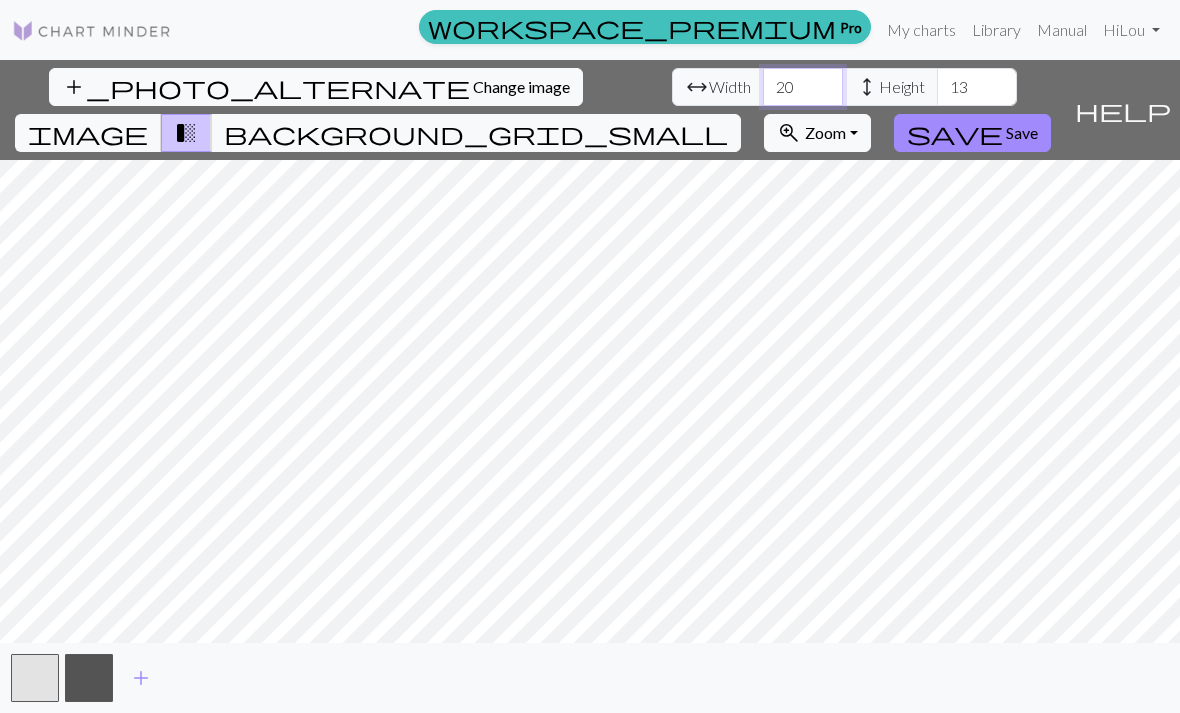 click on "20" at bounding box center [803, 87] 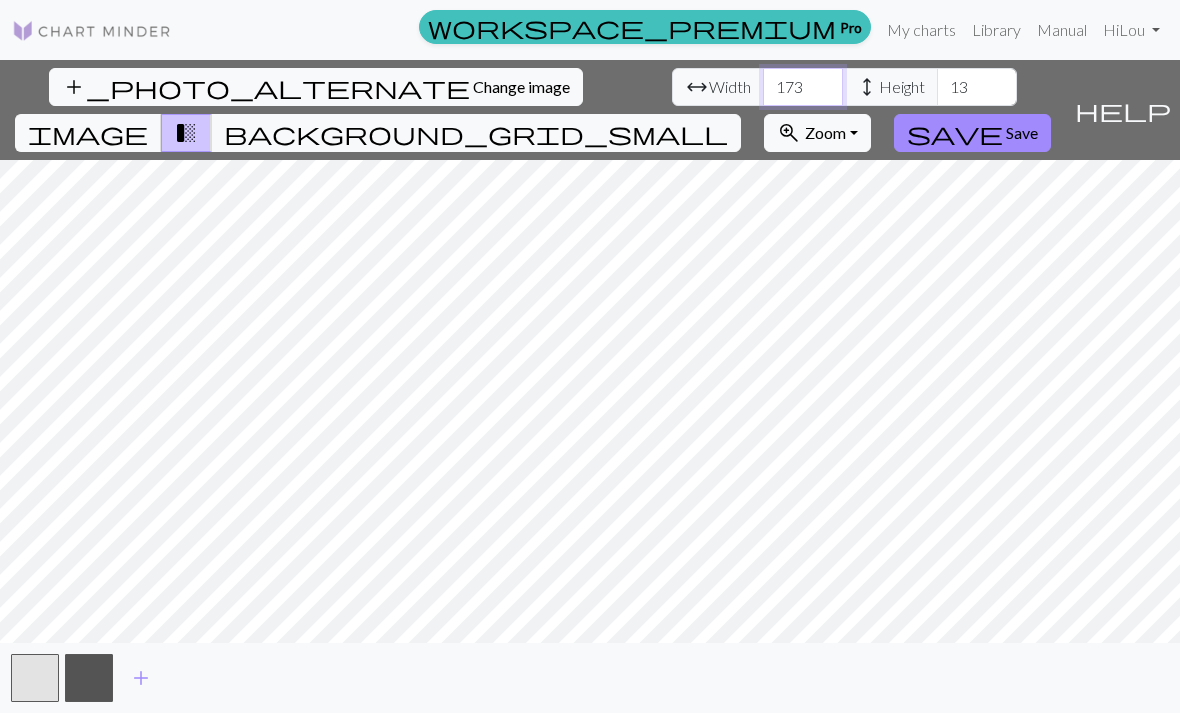 type on "173" 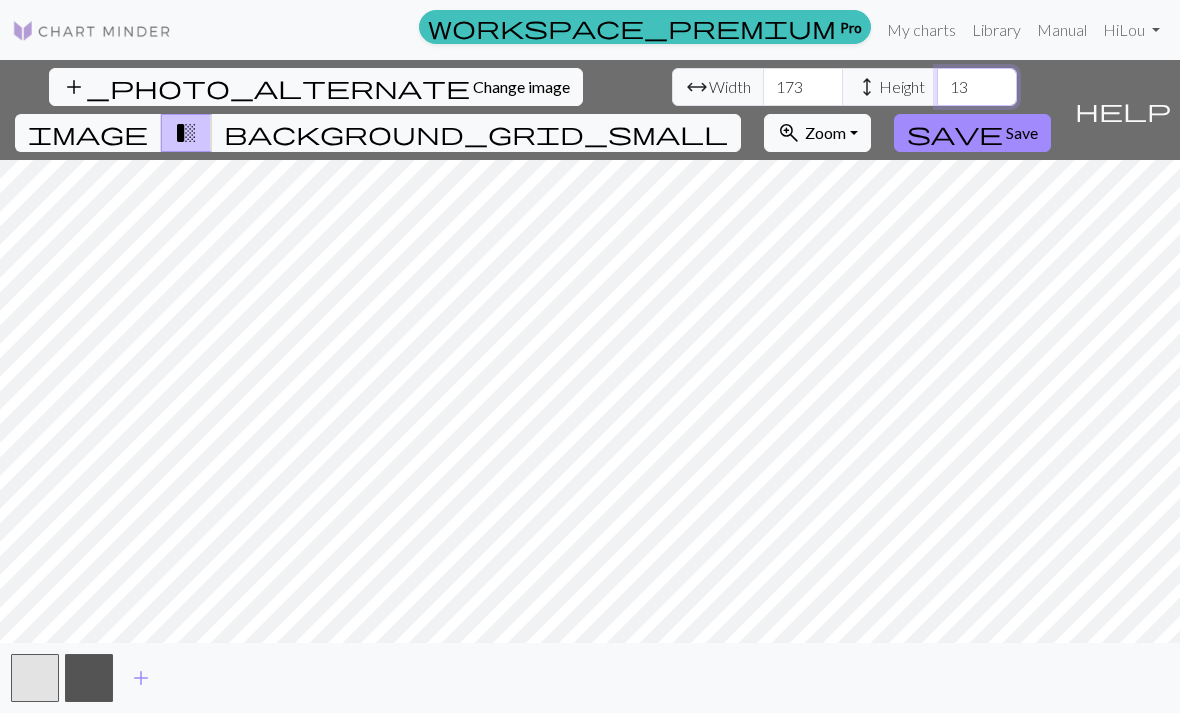 click on "13" at bounding box center (977, 87) 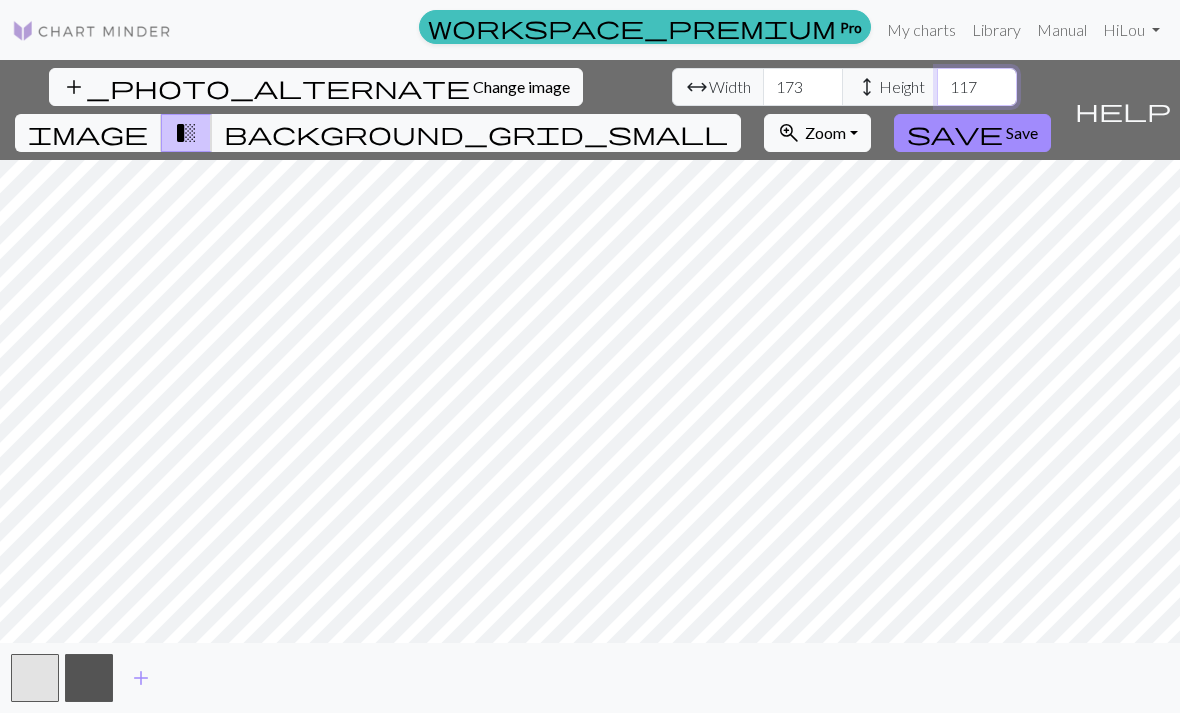 type on "117" 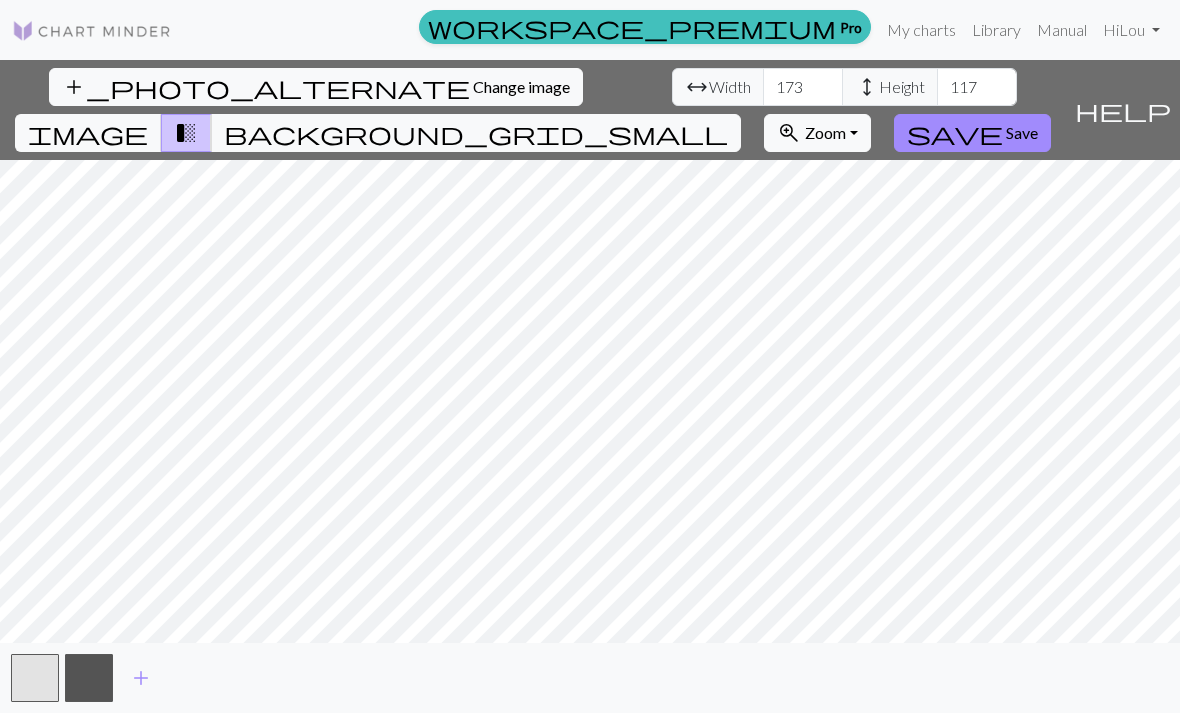 click on "background_grid_small" at bounding box center [476, 133] 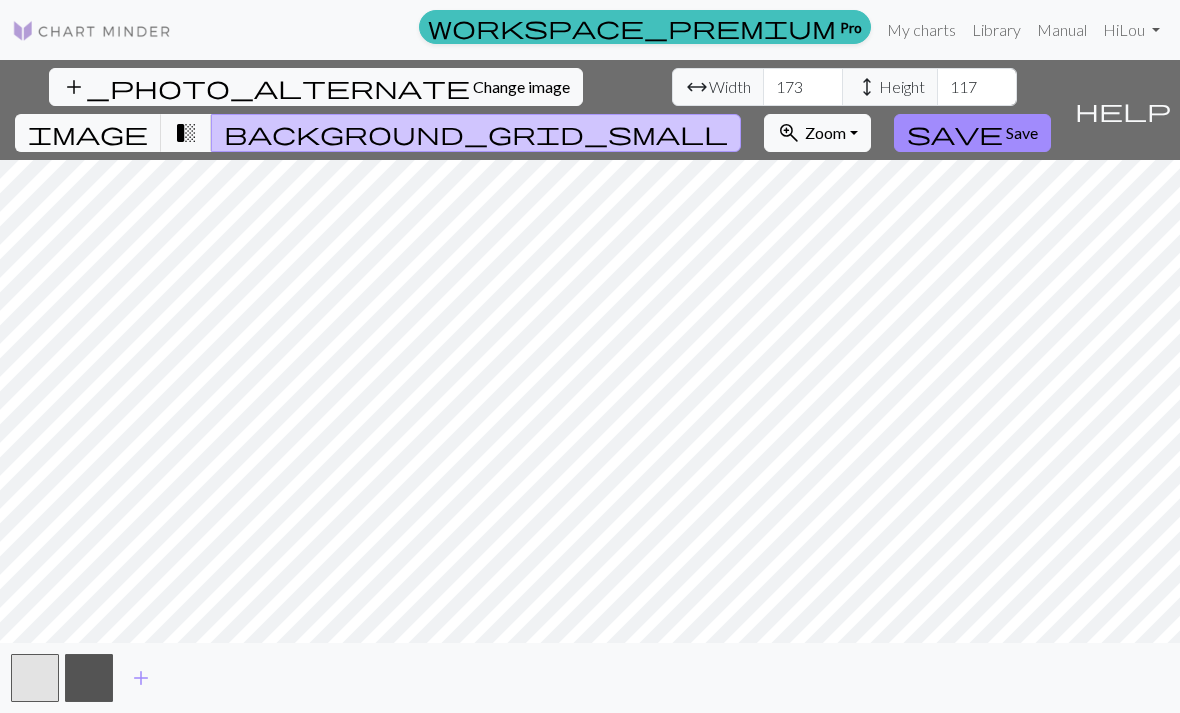 click on "Change image" at bounding box center [521, 86] 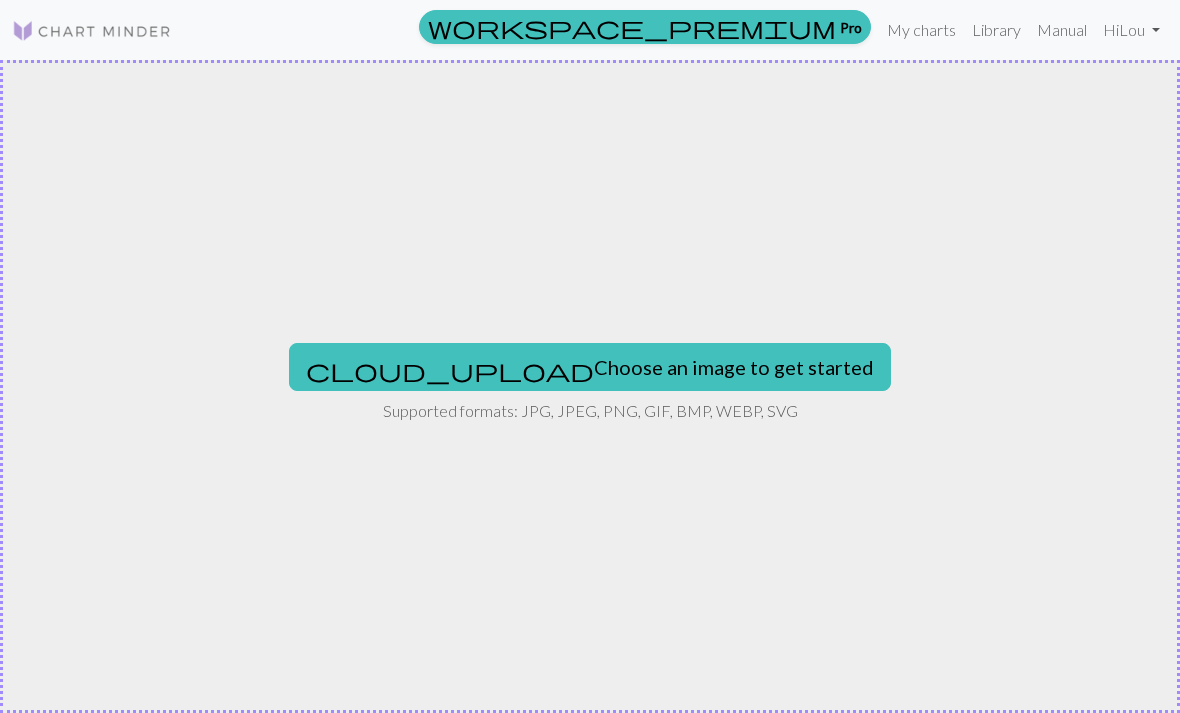 click on "cloud_upload  Choose an image to get started" at bounding box center (590, 367) 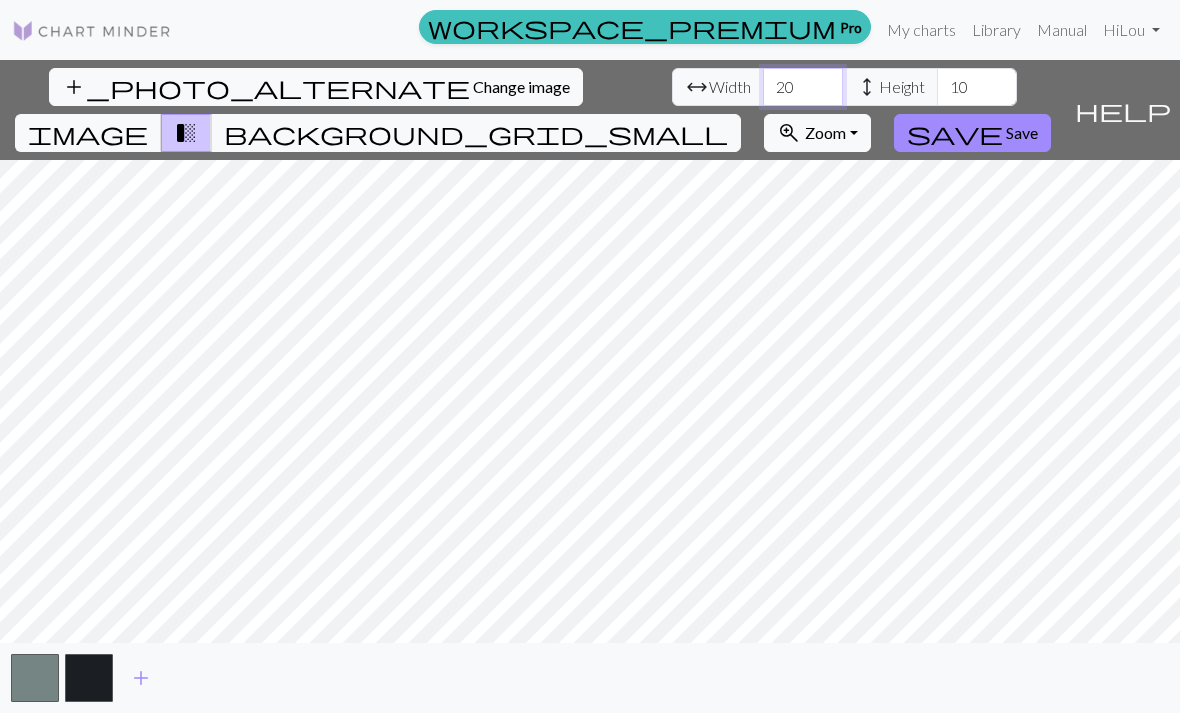 click on "20" at bounding box center [803, 87] 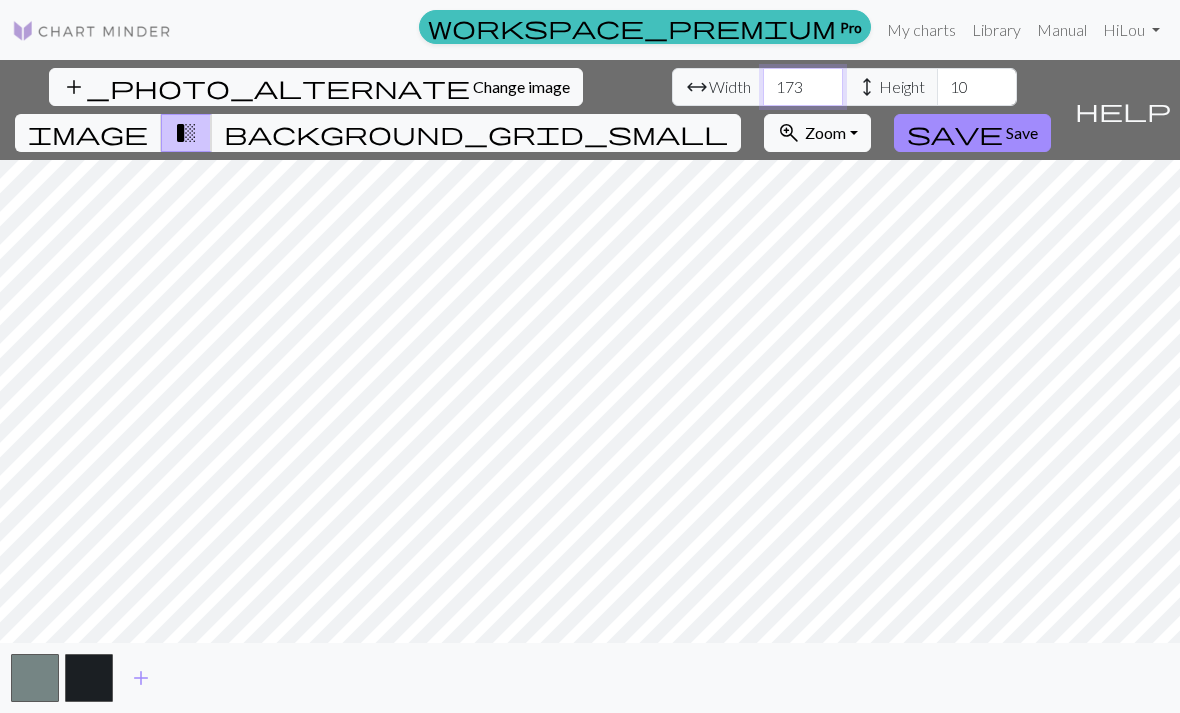 type on "173" 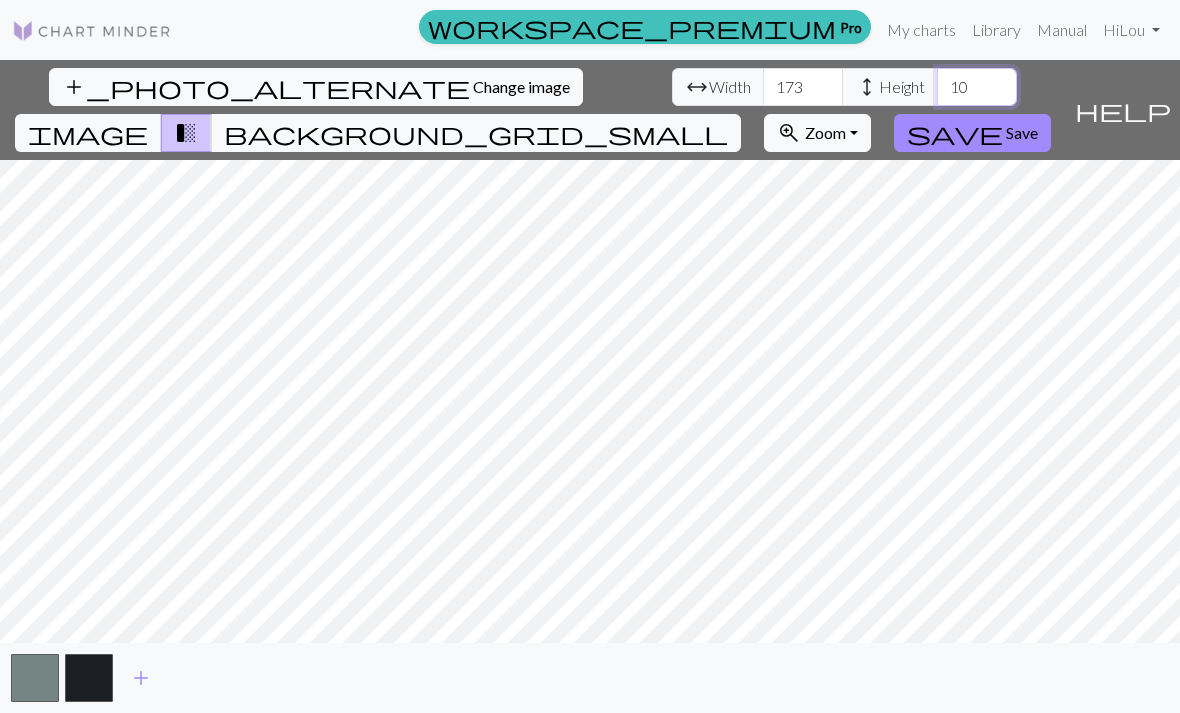 click on "10" at bounding box center [977, 87] 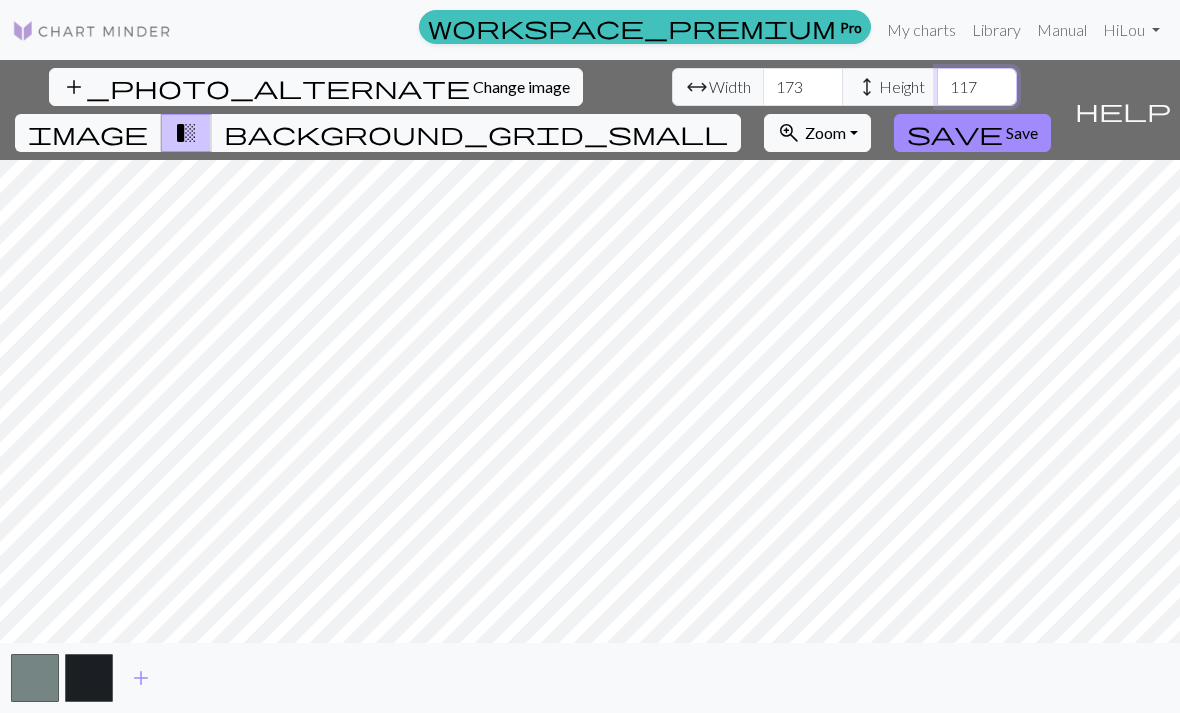 type on "117" 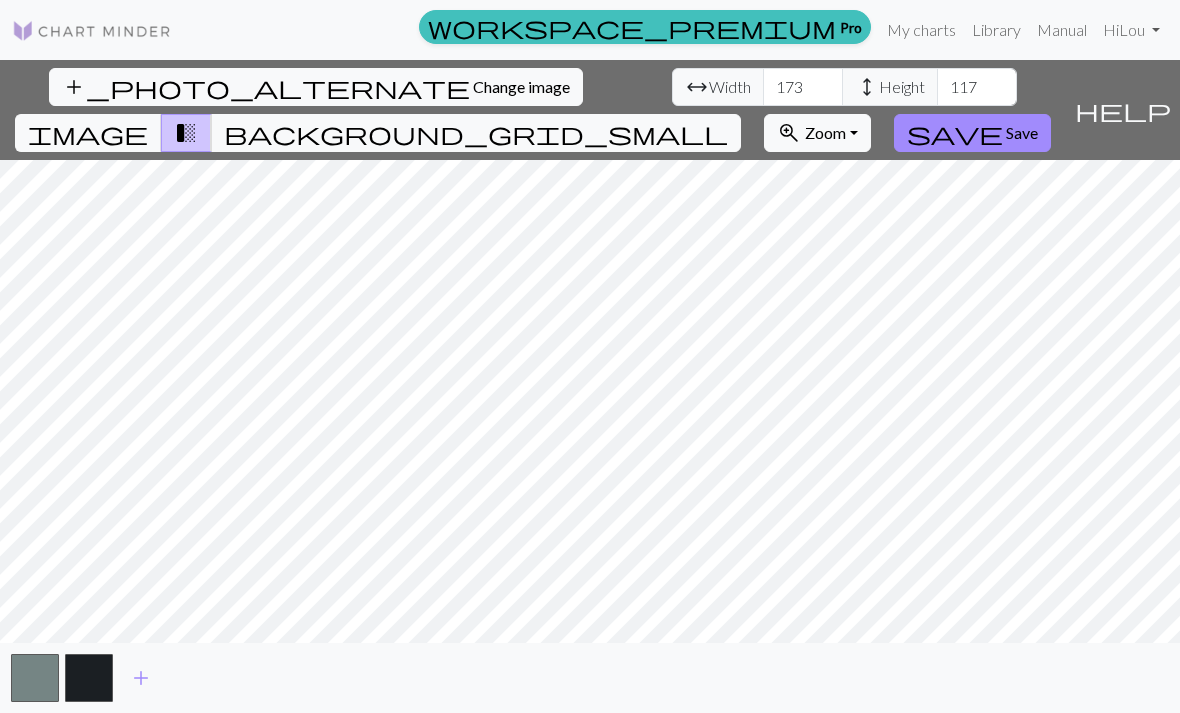 click on "background_grid_small" at bounding box center (476, 133) 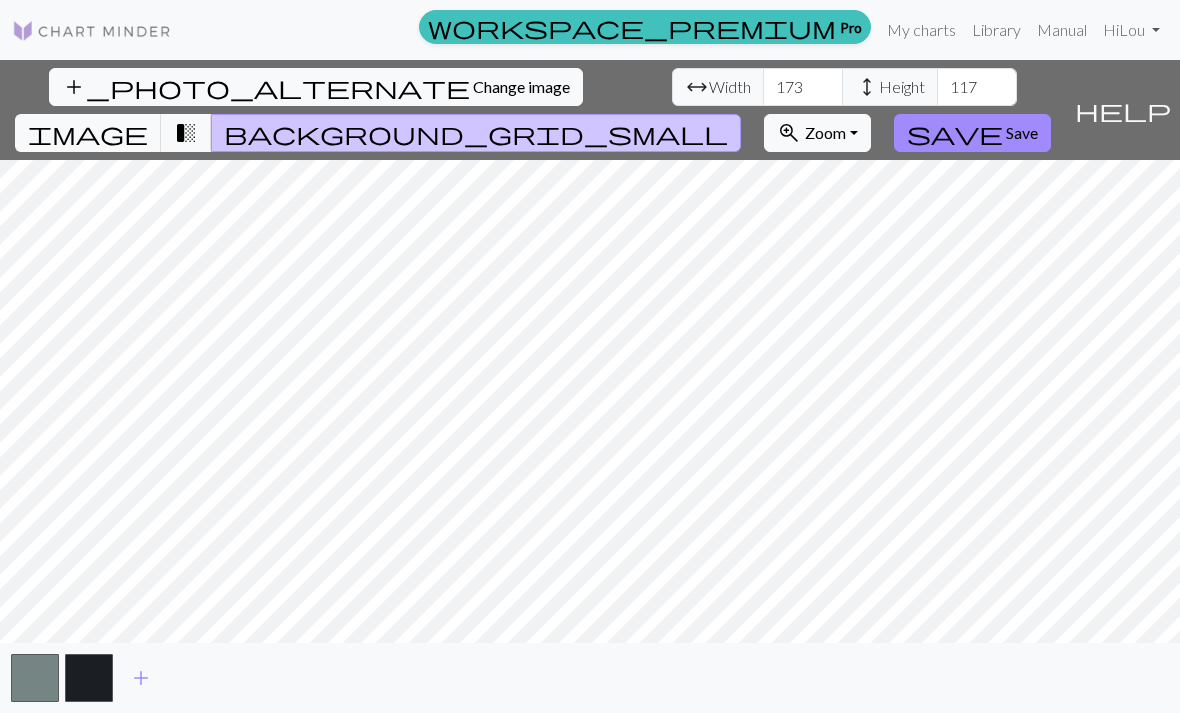 click on "Change image" at bounding box center (521, 86) 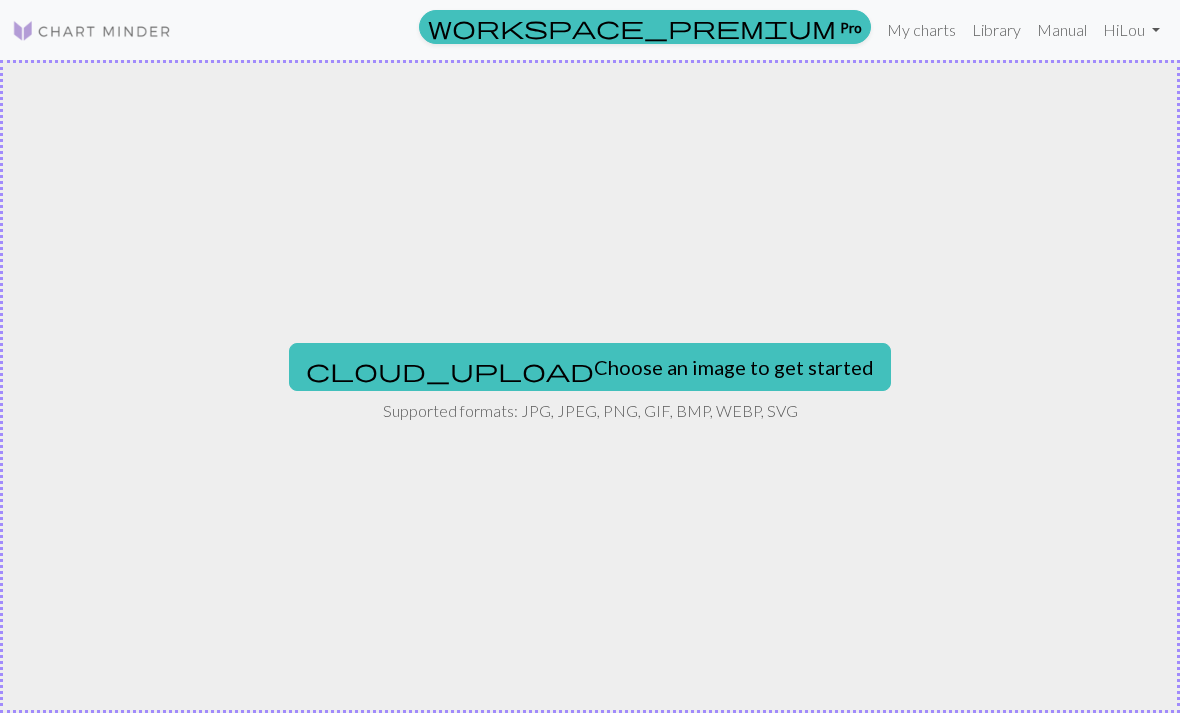 click on "cloud_upload  Choose an image to get started" at bounding box center (590, 367) 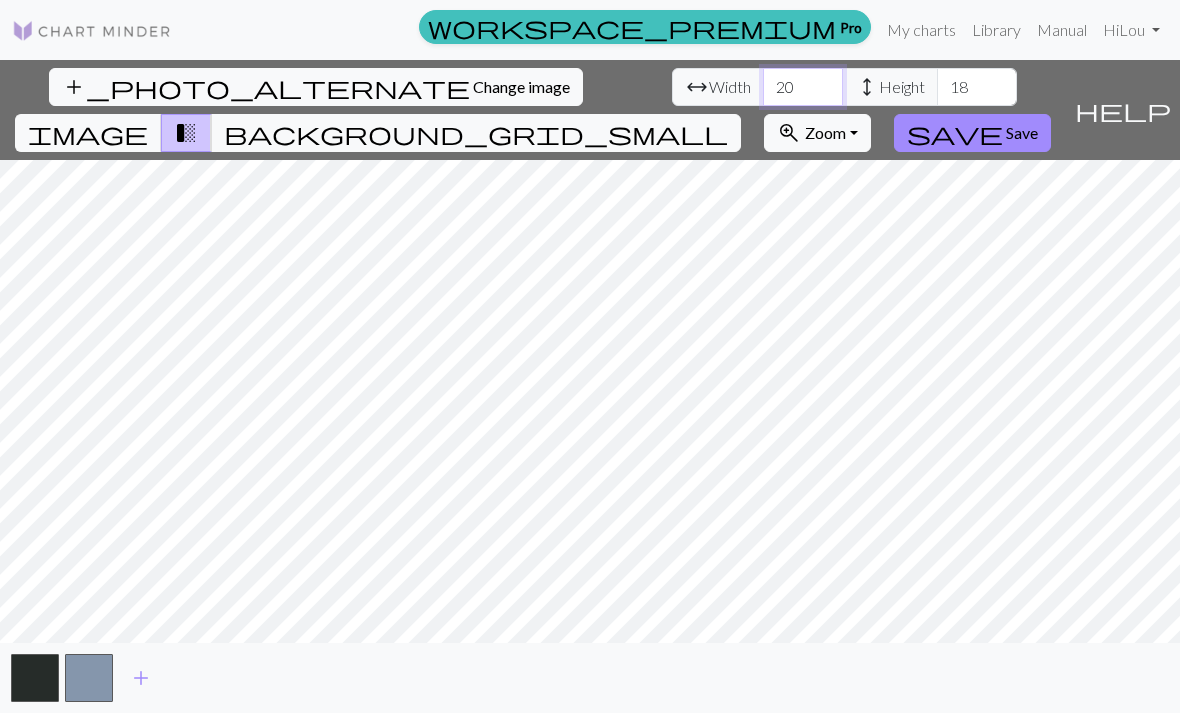 click on "20" at bounding box center (803, 87) 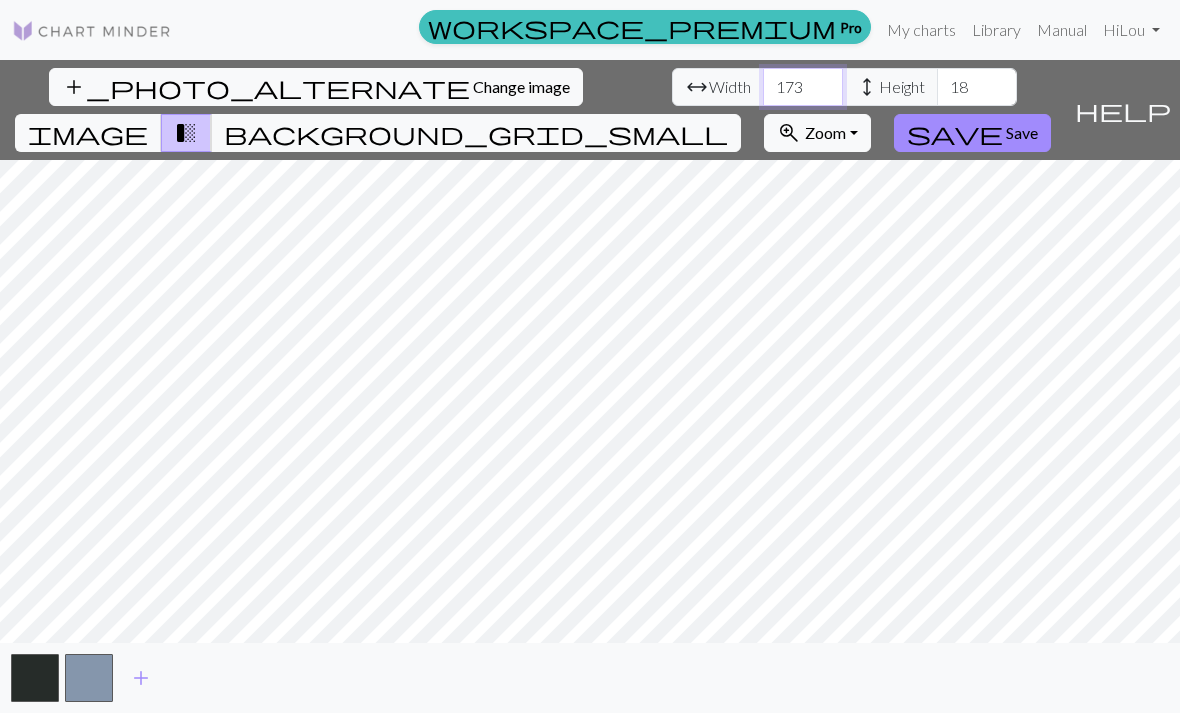 type on "173" 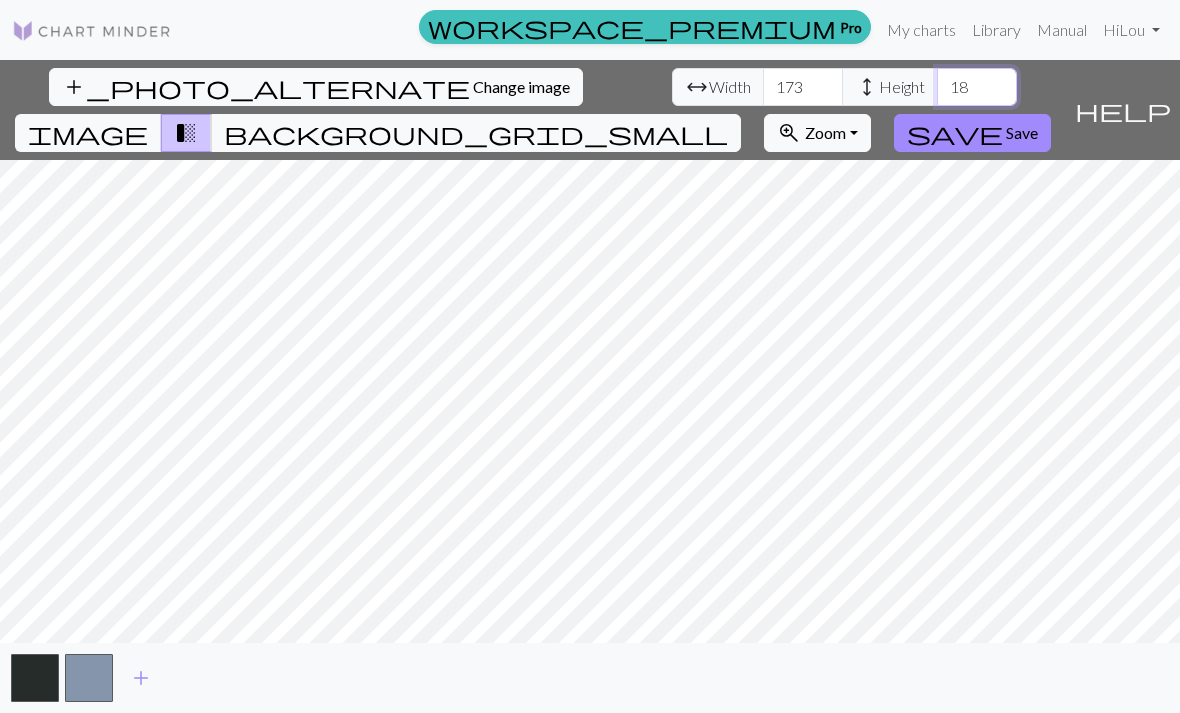 click on "18" at bounding box center [977, 87] 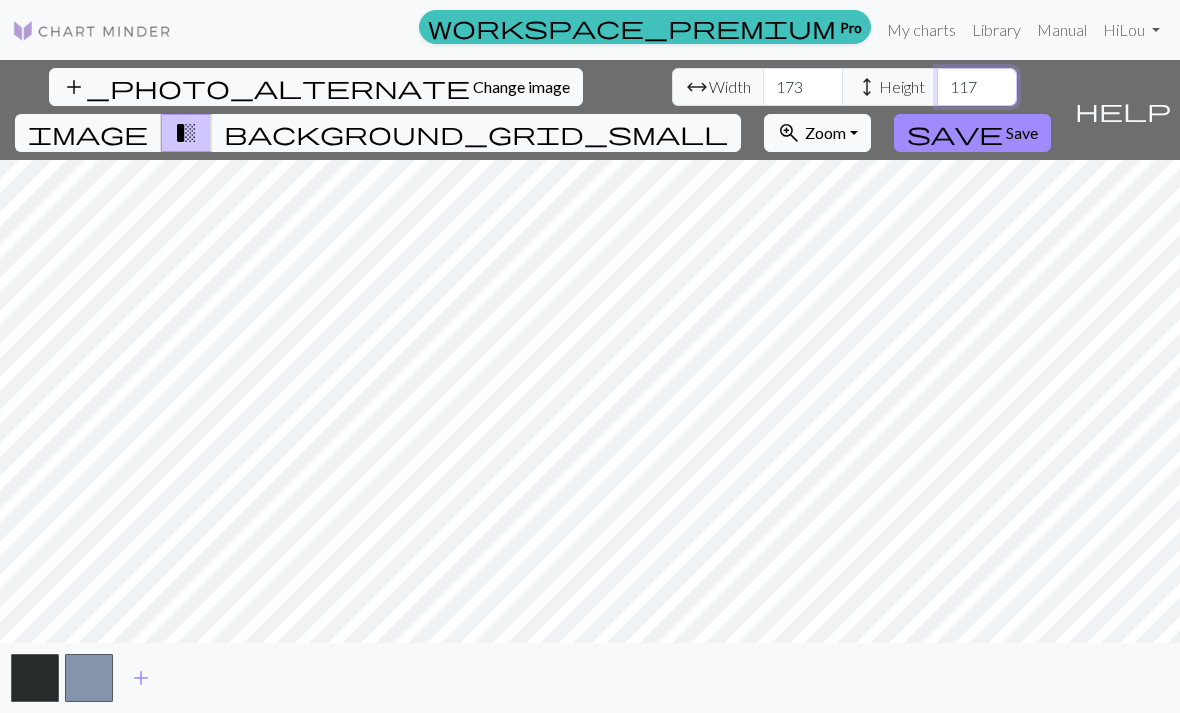 type on "117" 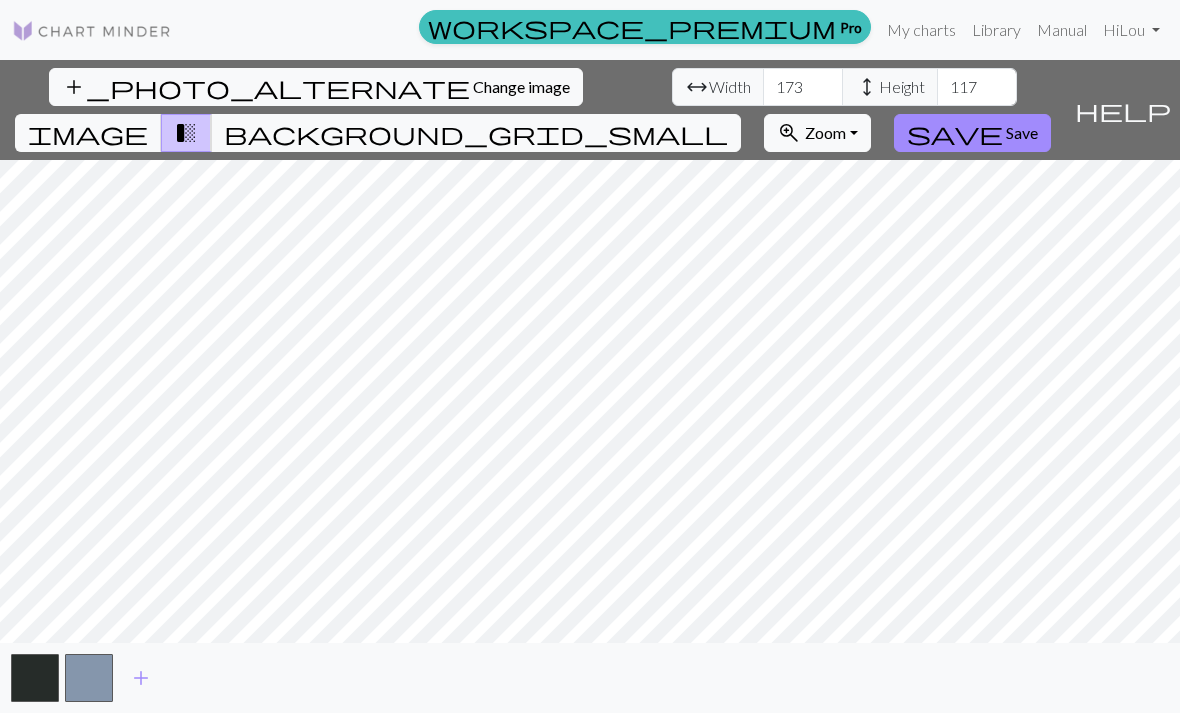 click on "background_grid_small" at bounding box center [476, 133] 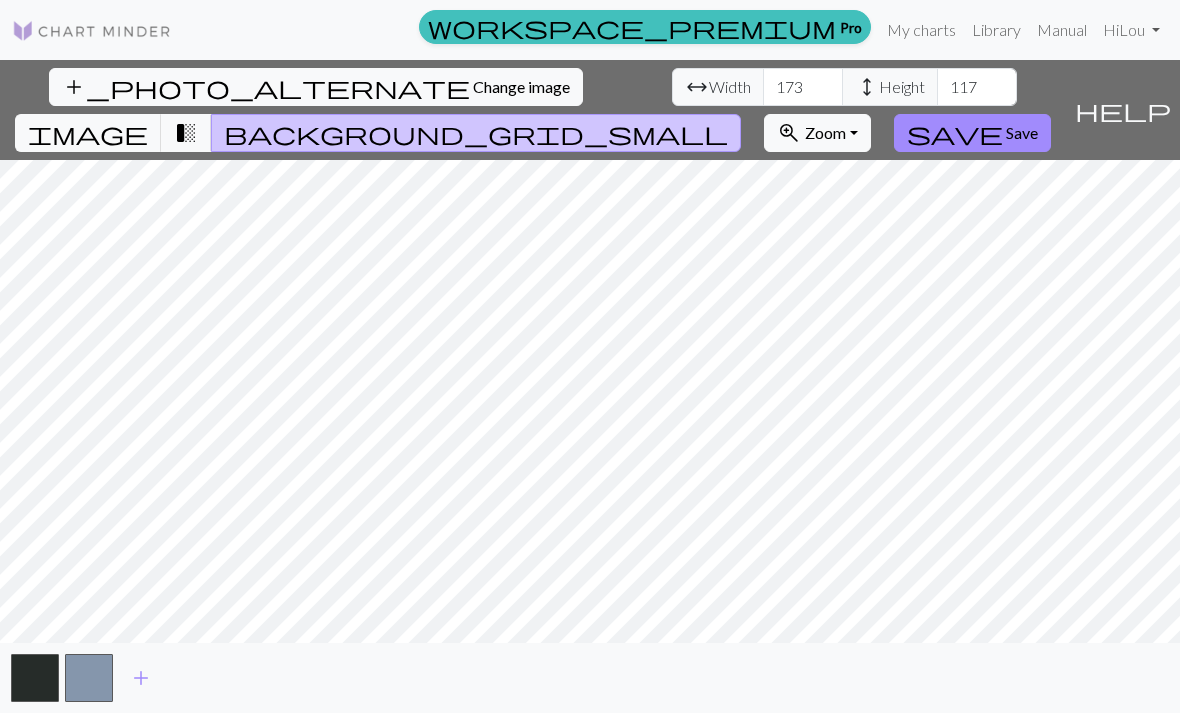 click on "add_photo_alternate" at bounding box center [266, 87] 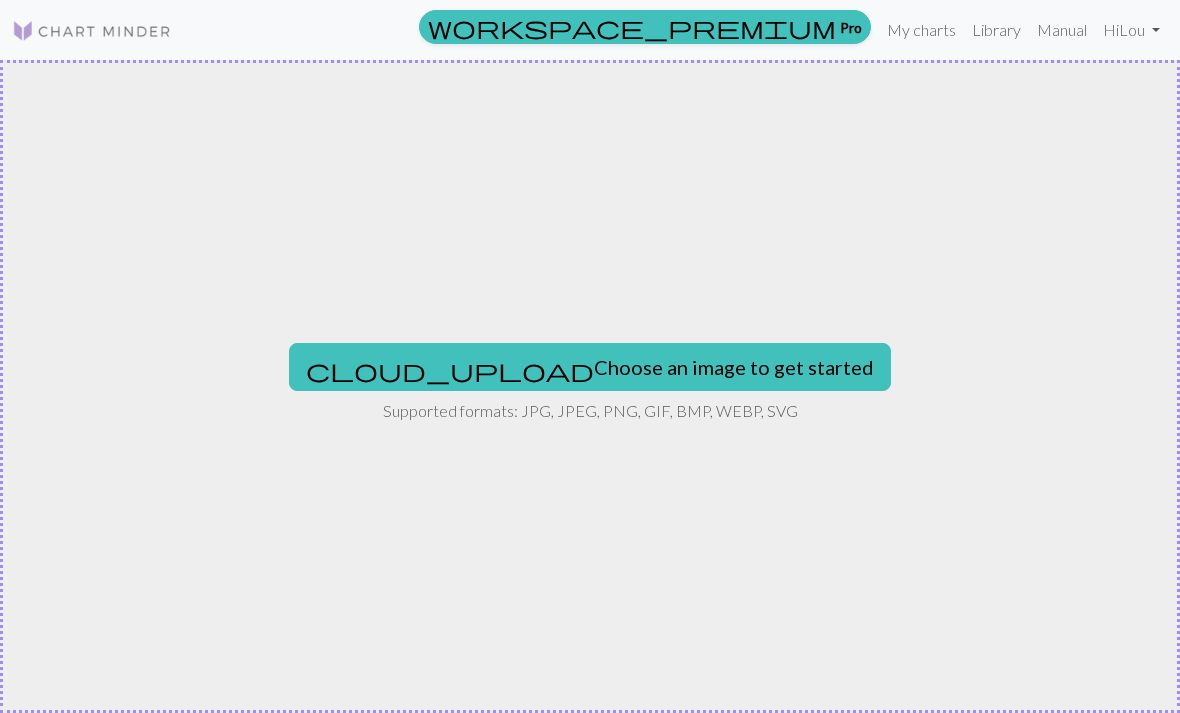 click on "cloud_upload  Choose an image to get started" at bounding box center (590, 367) 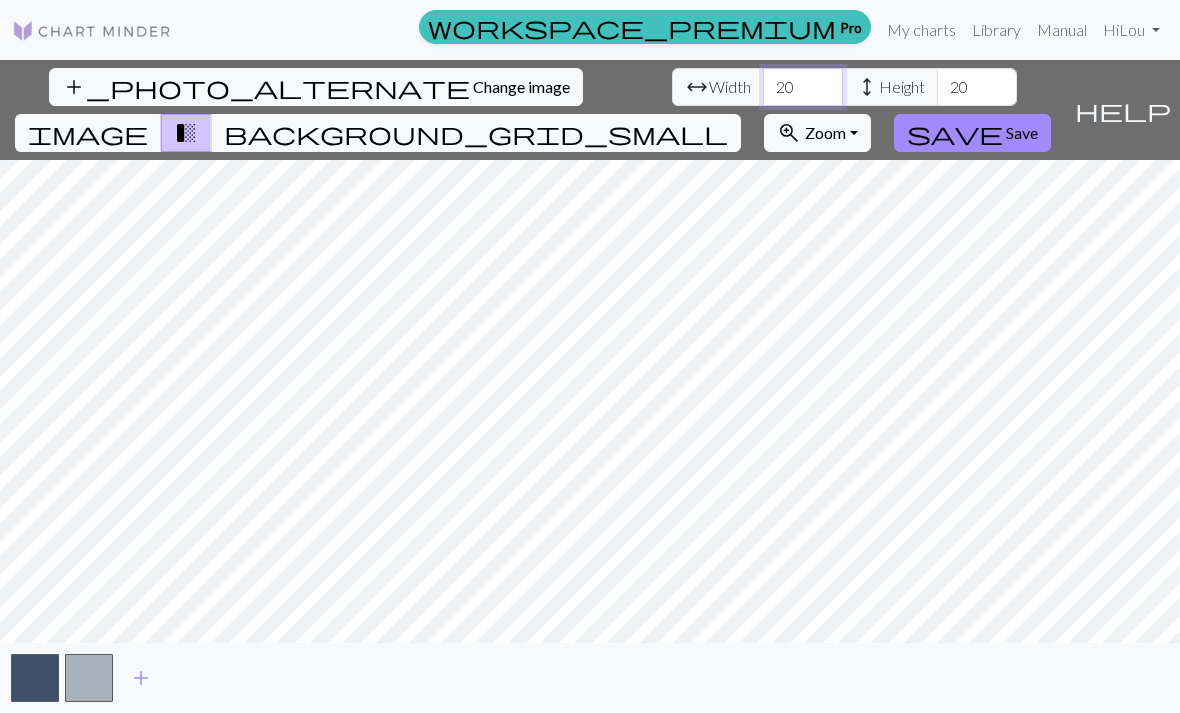 click on "20" at bounding box center [803, 87] 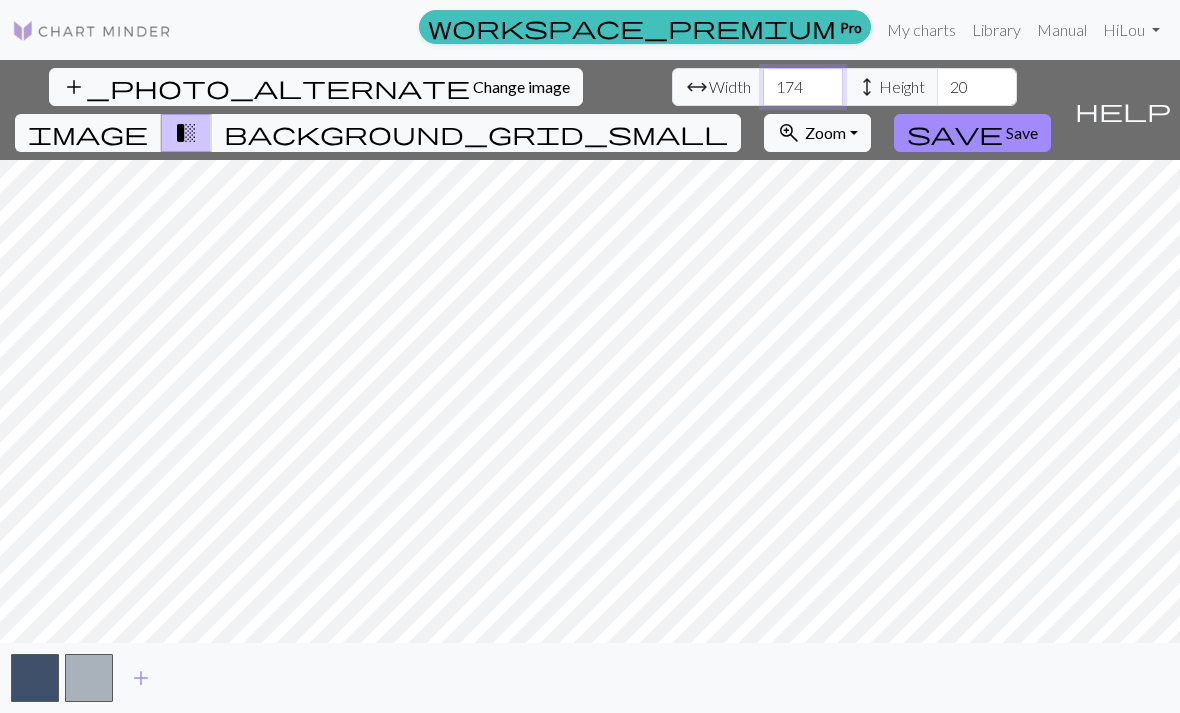 type on "174" 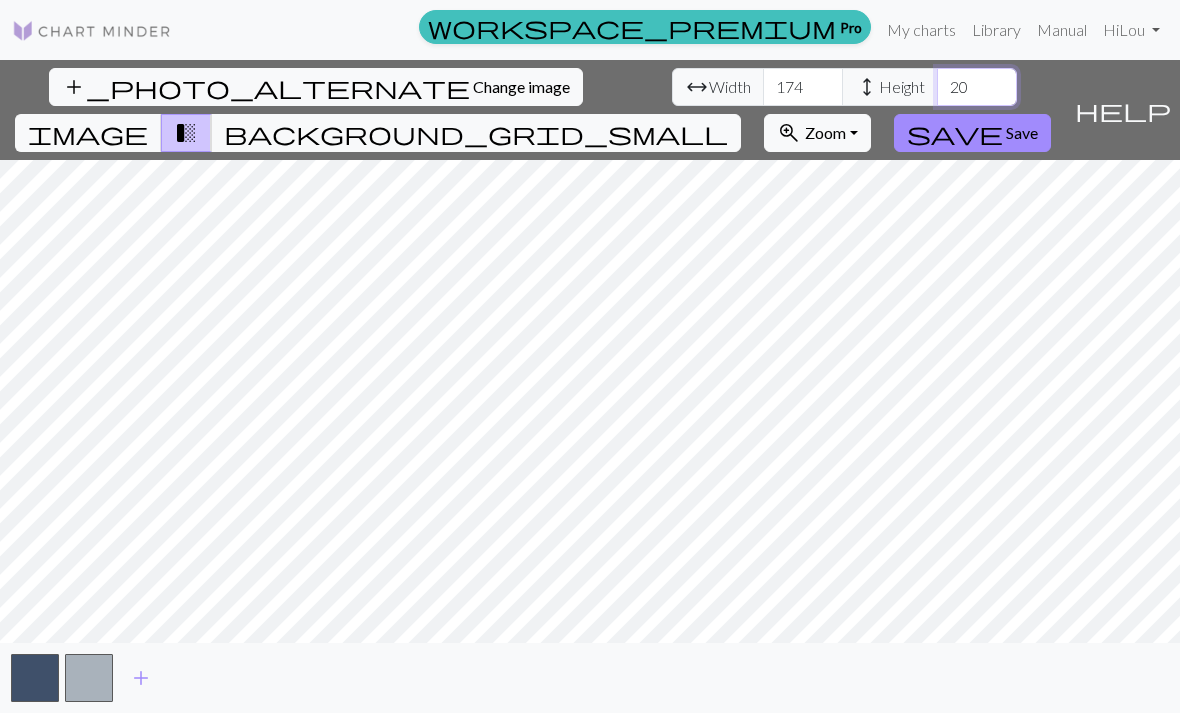 click on "20" at bounding box center [977, 87] 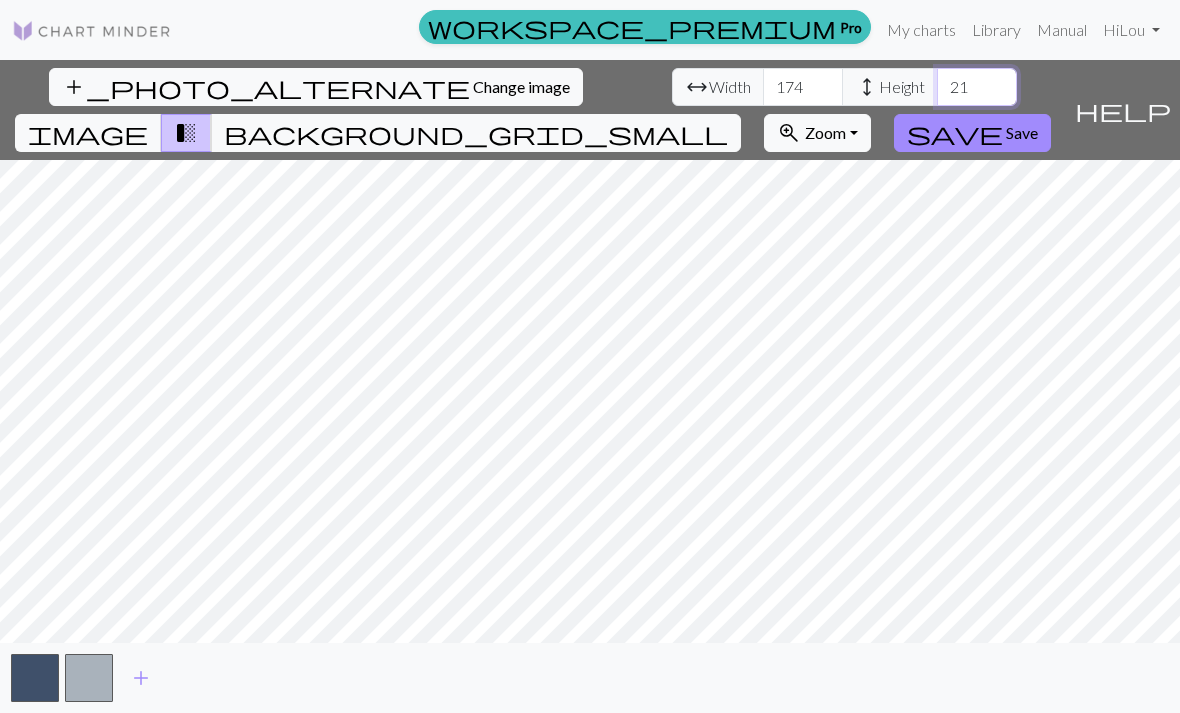 type on "2" 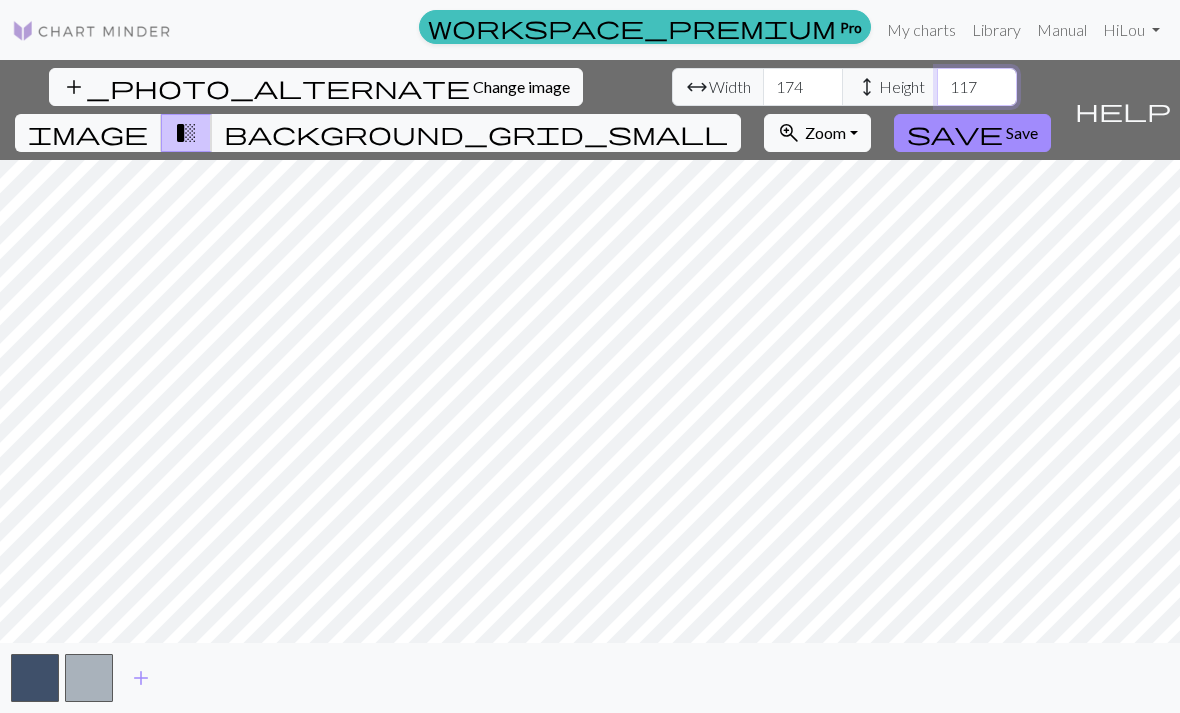 type on "117" 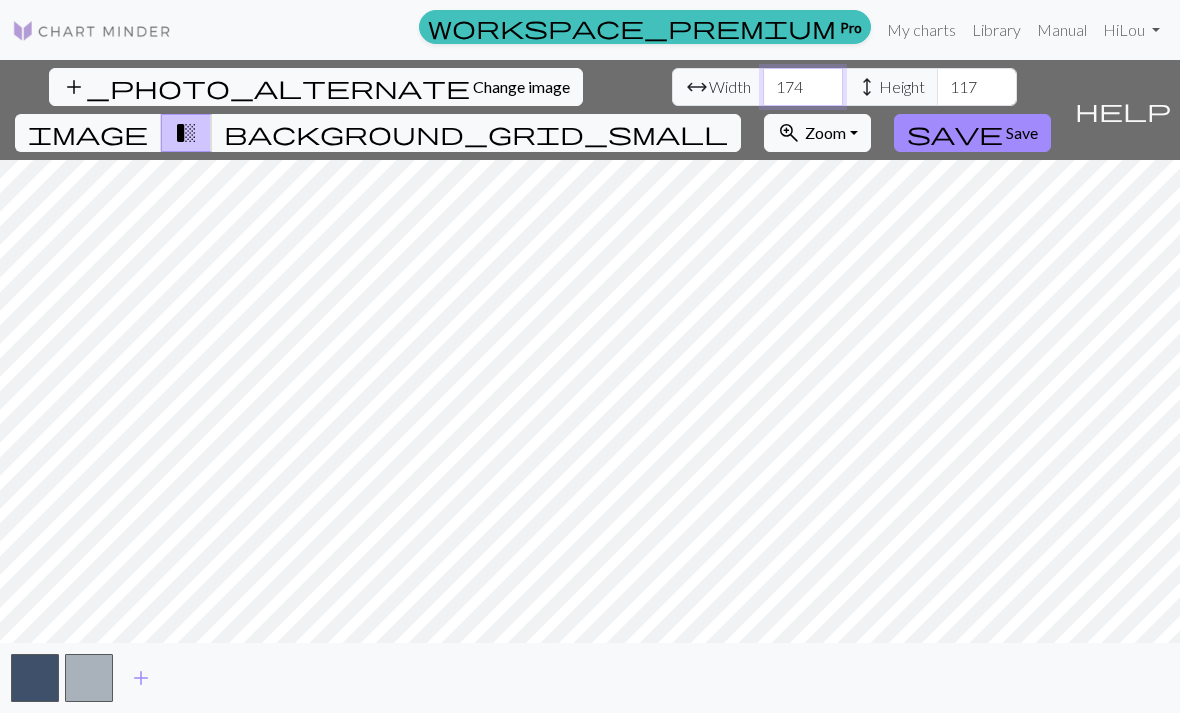 click on "174" at bounding box center [803, 87] 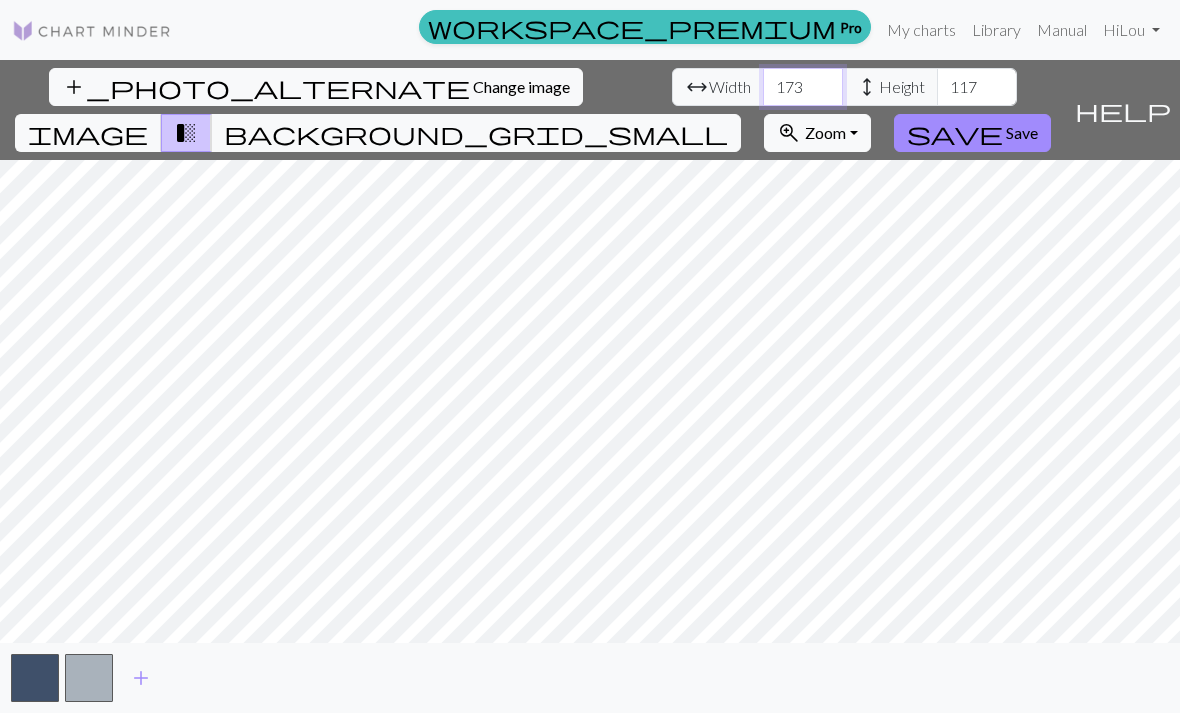 type on "173" 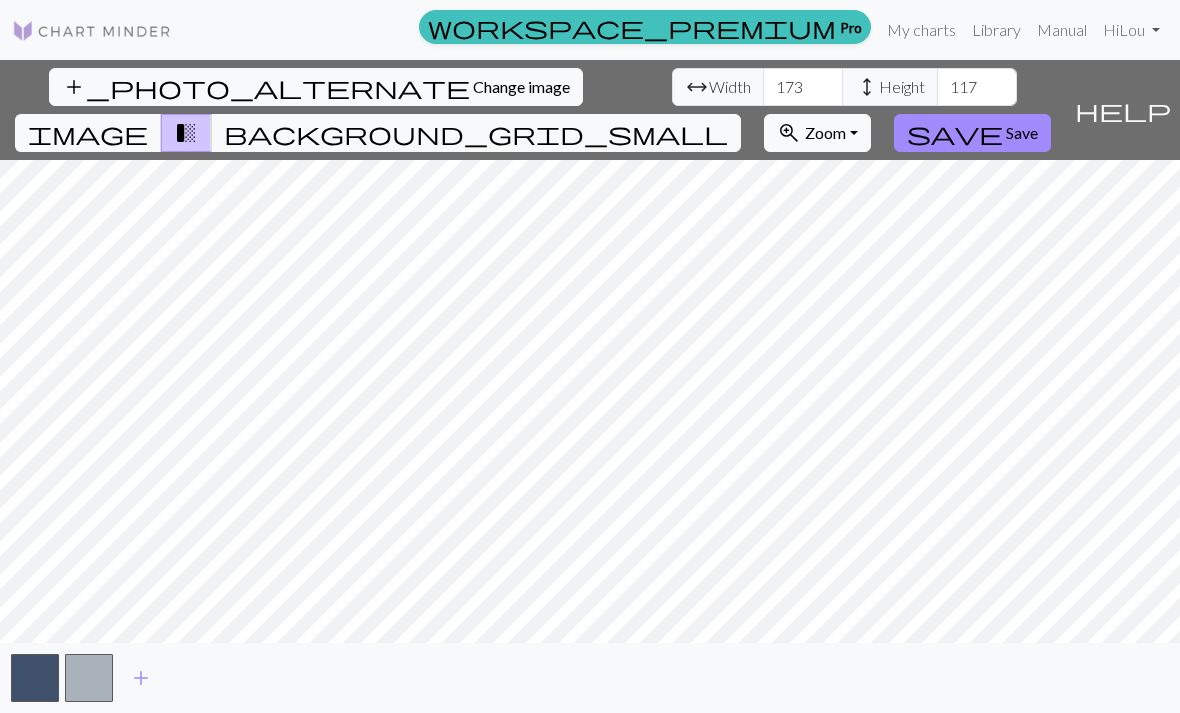 click on "background_grid_small" at bounding box center (476, 133) 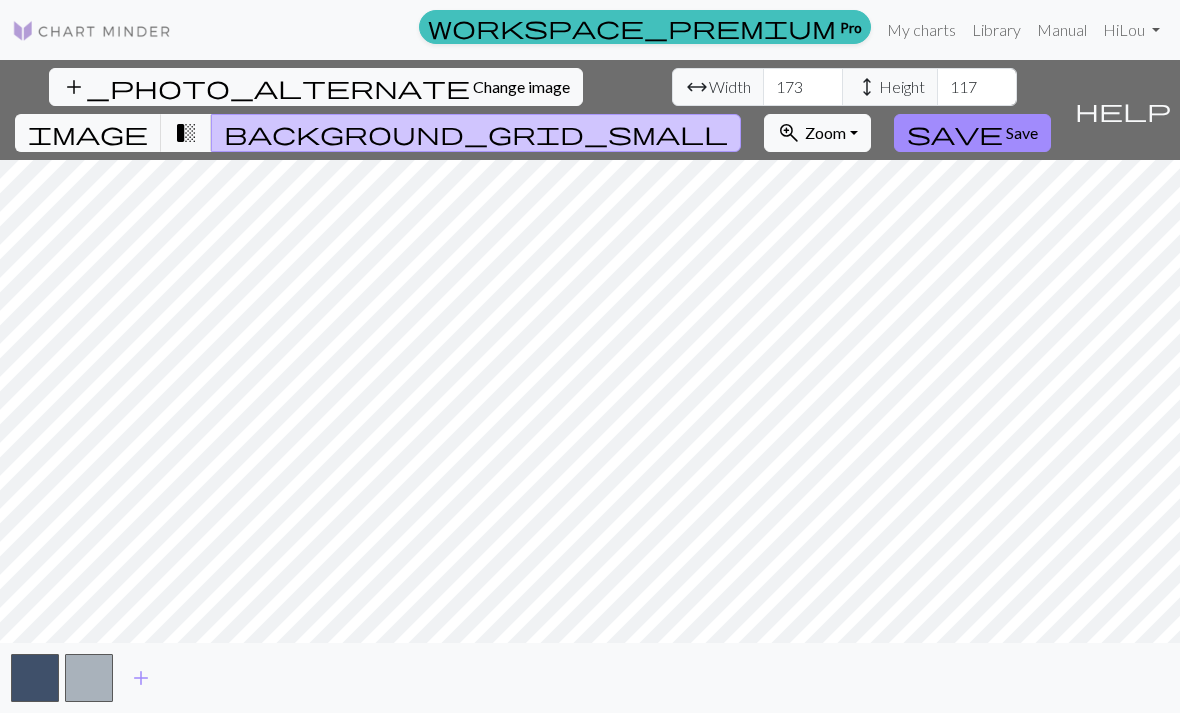 click on "Change image" at bounding box center (521, 86) 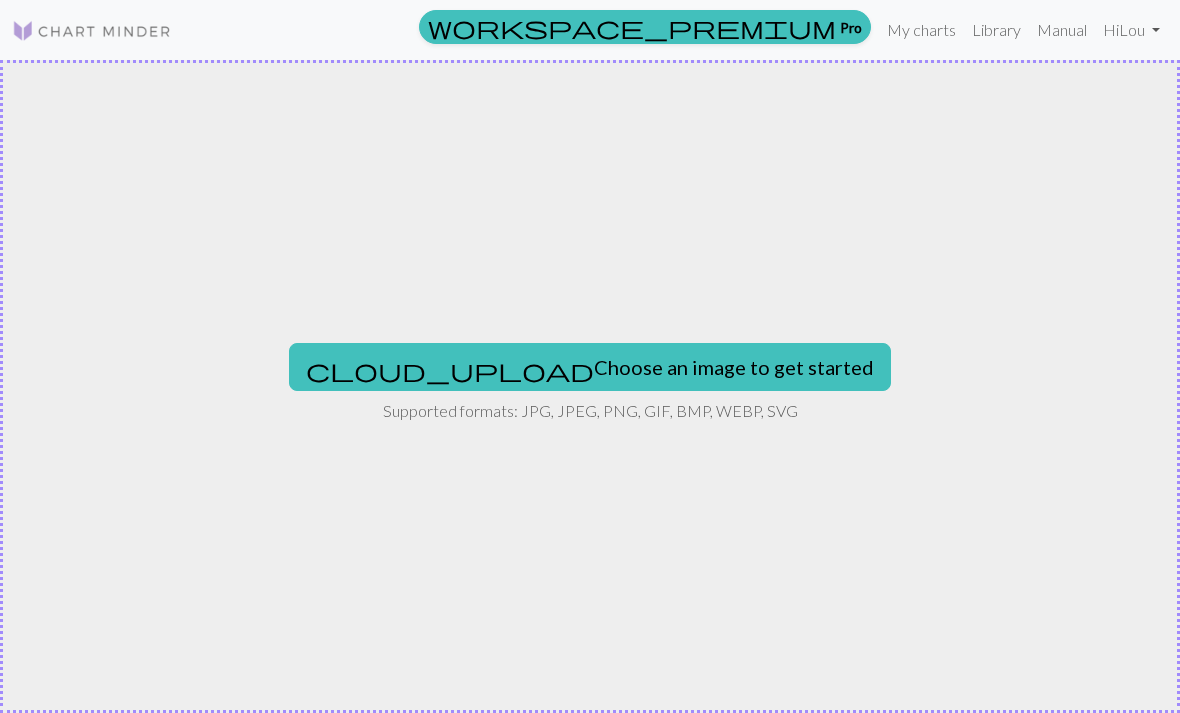 click on "cloud_upload  Choose an image to get started" at bounding box center (590, 367) 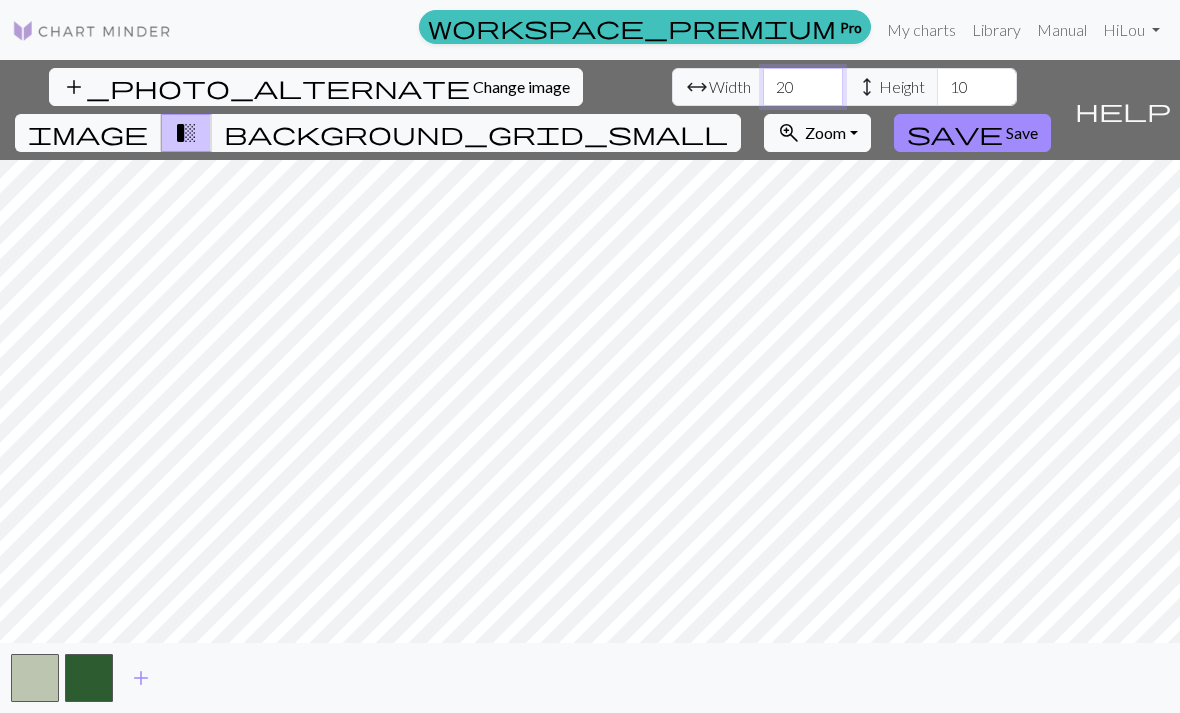 click on "20" at bounding box center (803, 87) 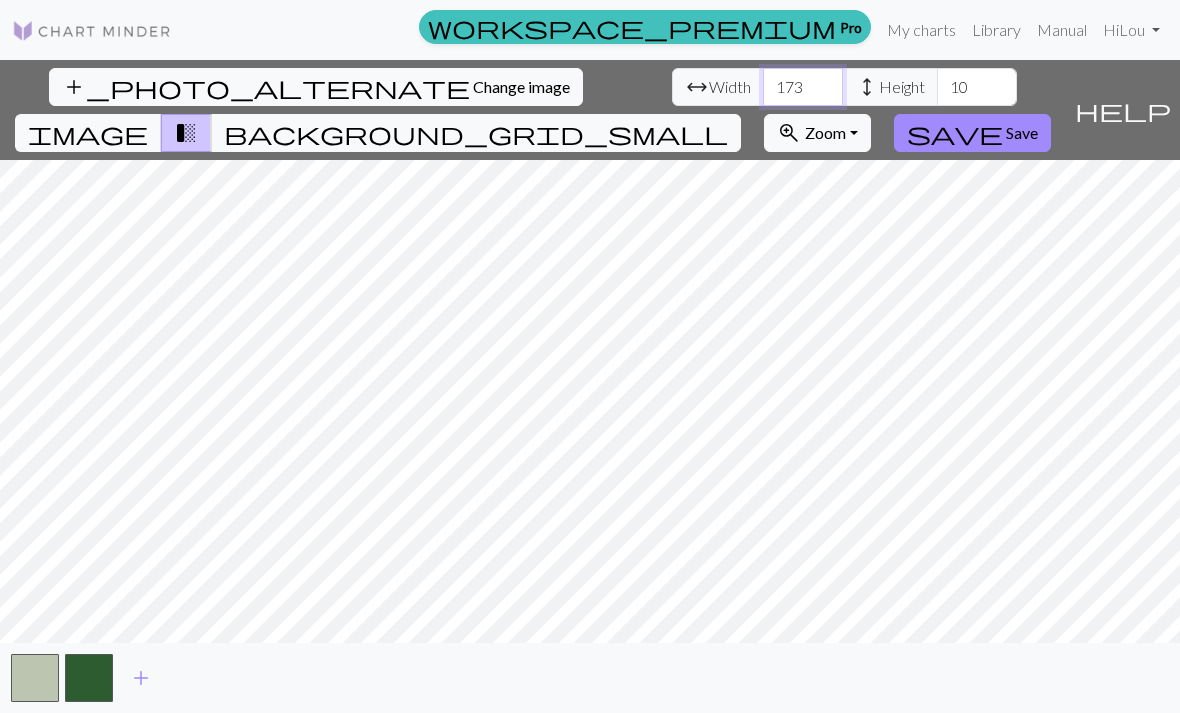 type on "173" 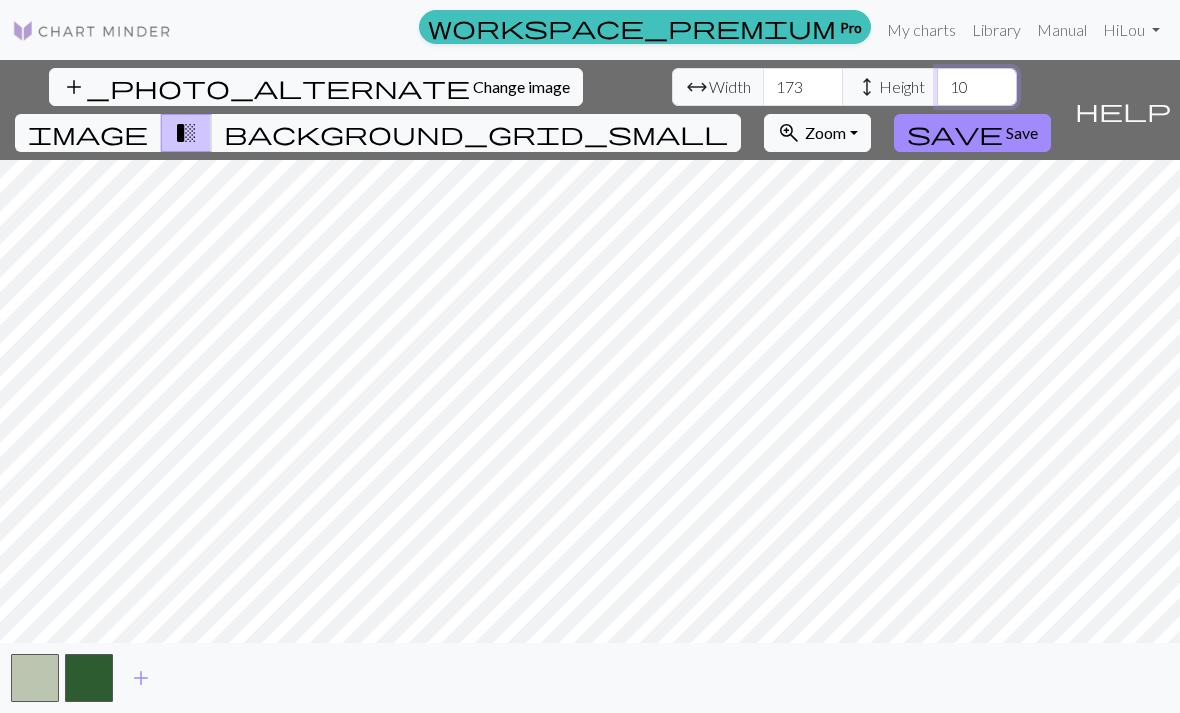 click on "10" at bounding box center [977, 87] 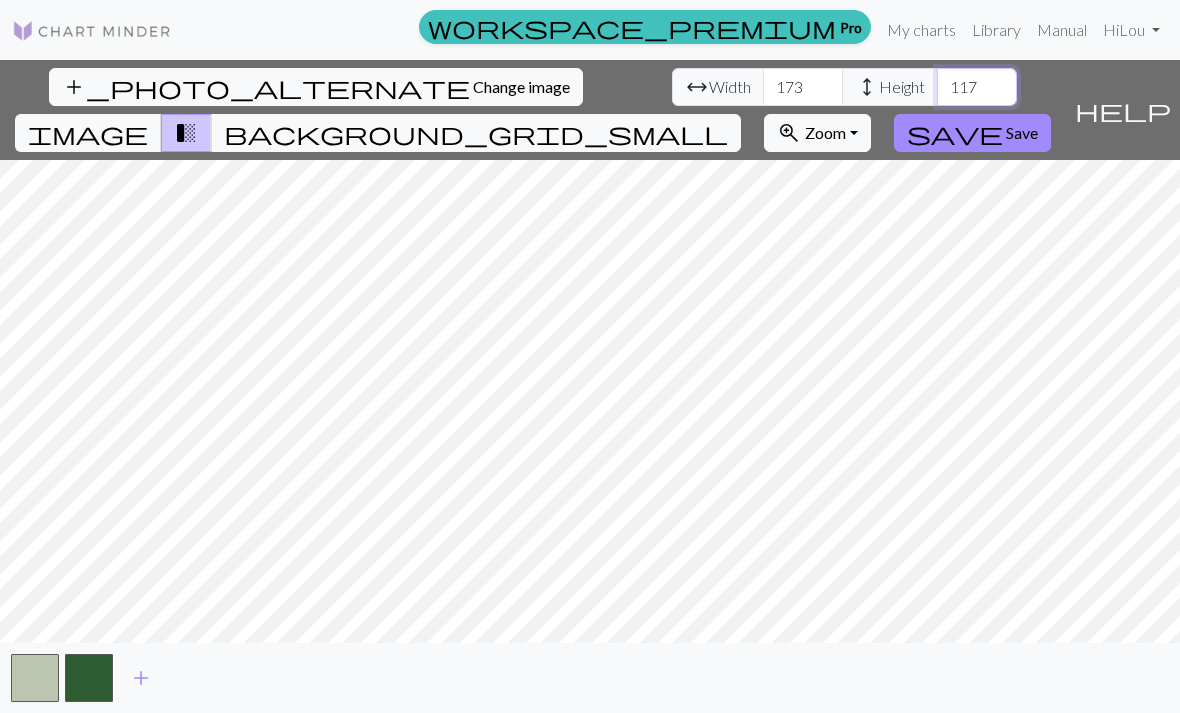 type on "117" 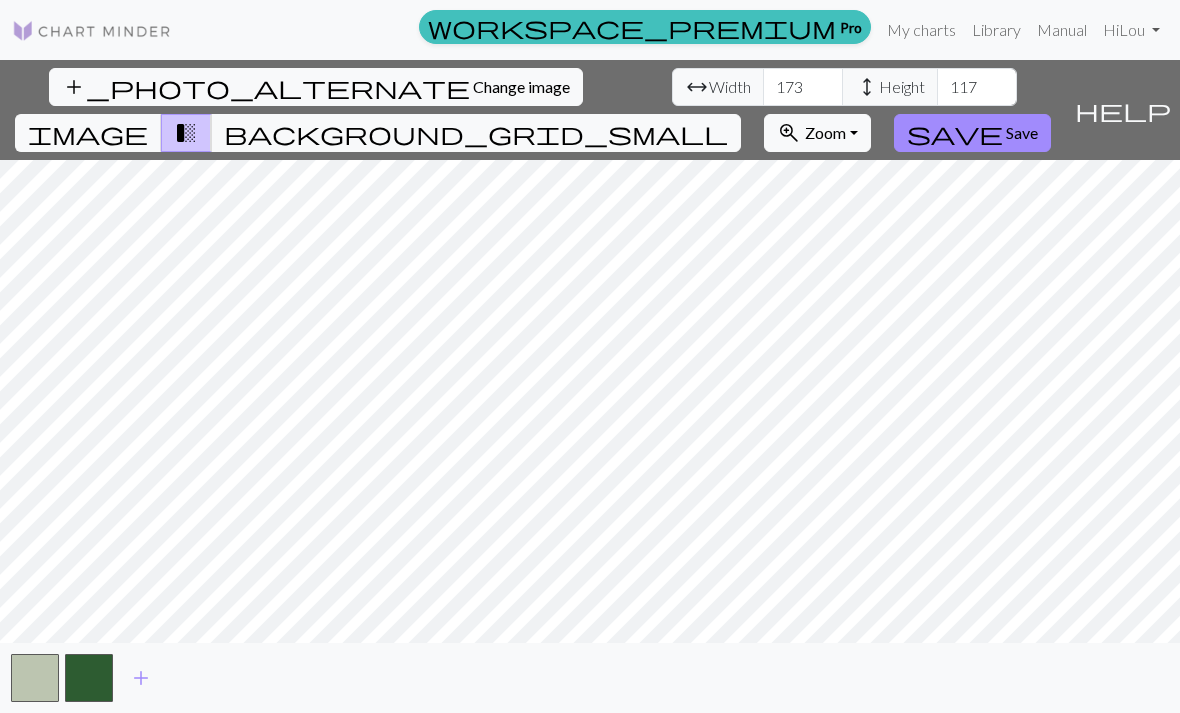 click on "background_grid_small" at bounding box center [476, 133] 